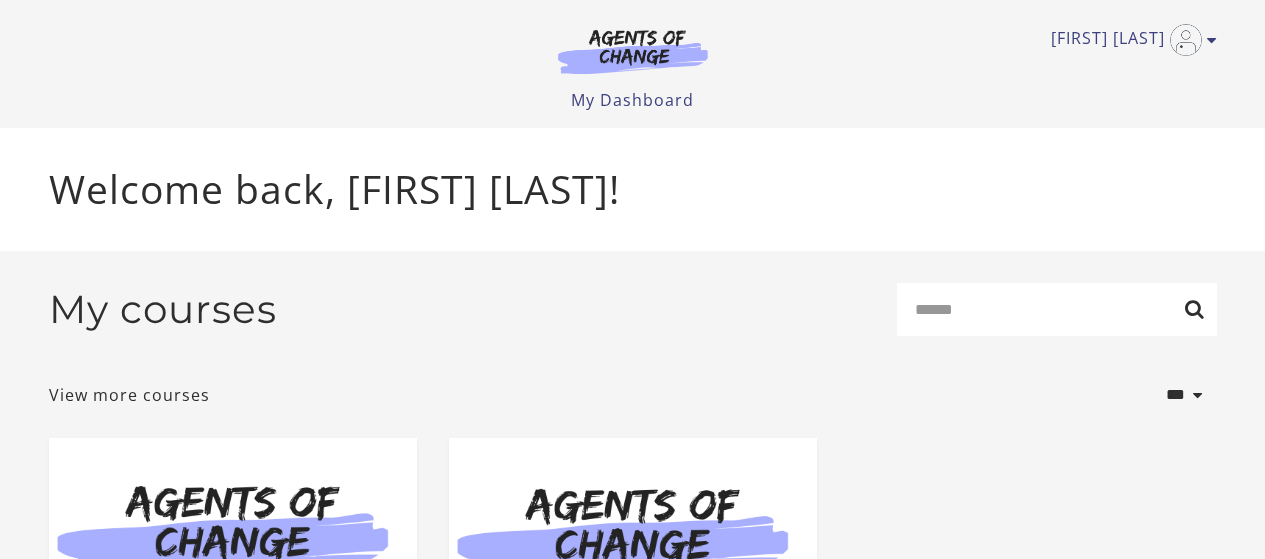 scroll, scrollTop: 254, scrollLeft: 0, axis: vertical 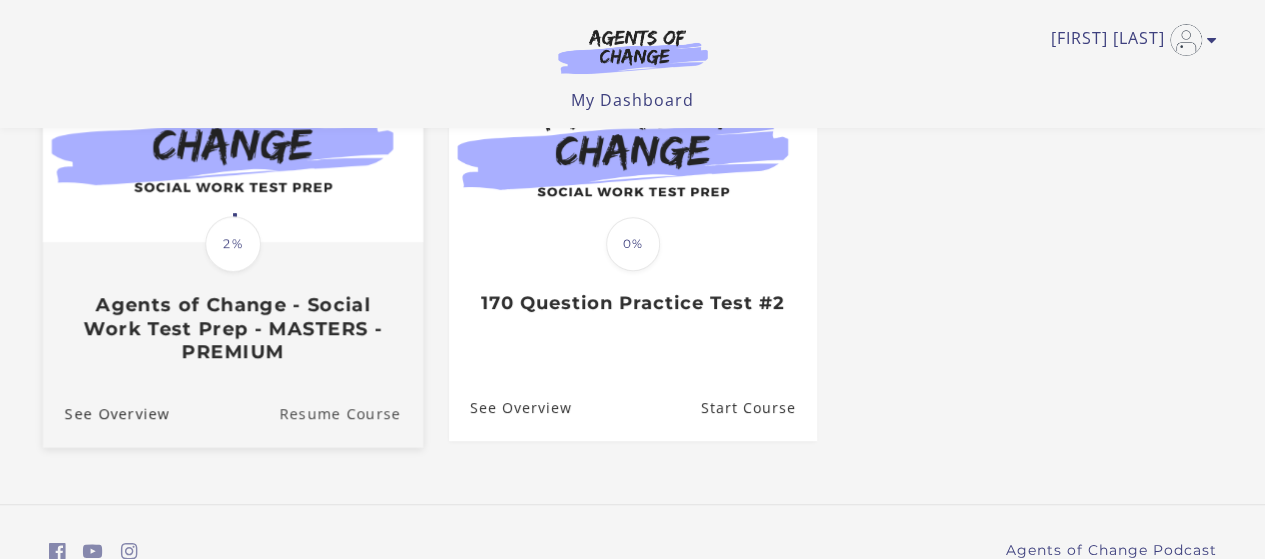 click on "Resume Course" at bounding box center [351, 412] 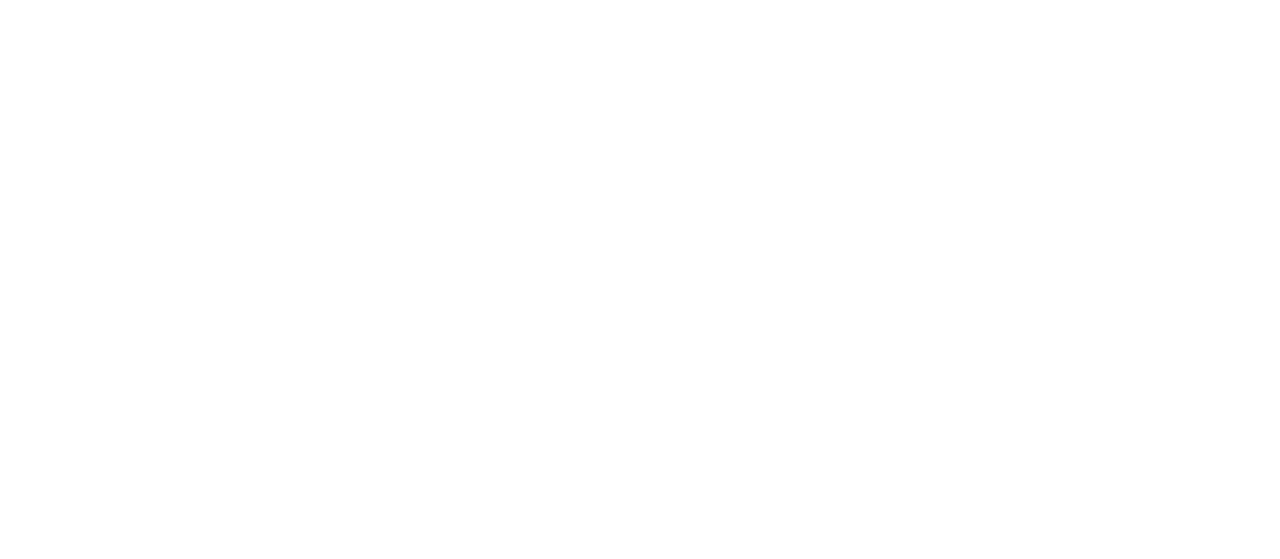 scroll, scrollTop: 0, scrollLeft: 0, axis: both 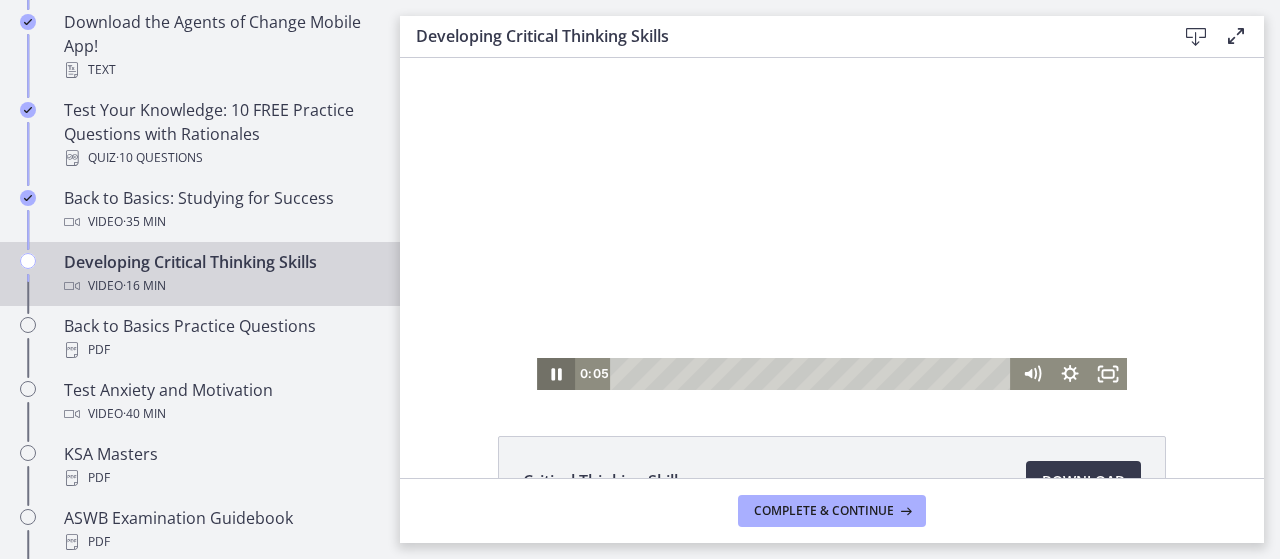 click 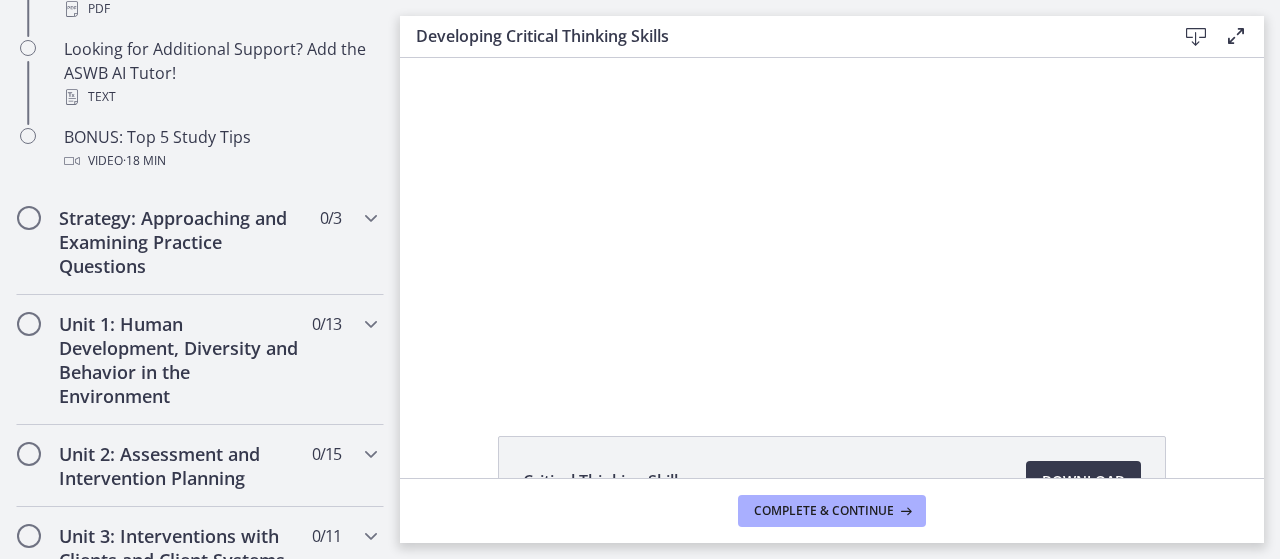 scroll, scrollTop: 1066, scrollLeft: 0, axis: vertical 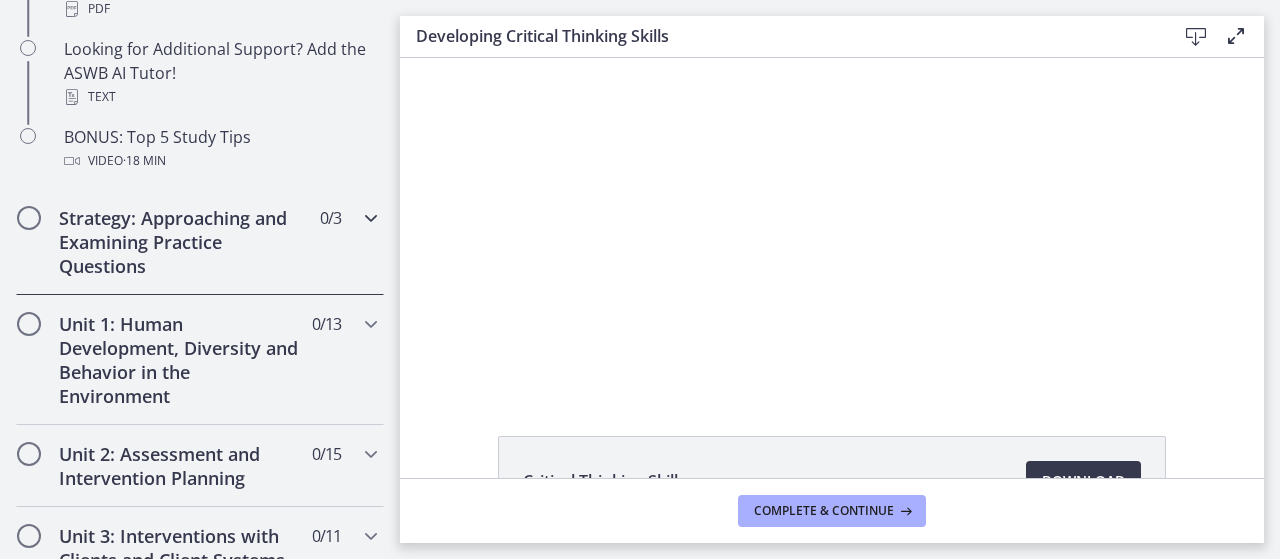 click at bounding box center [371, 218] 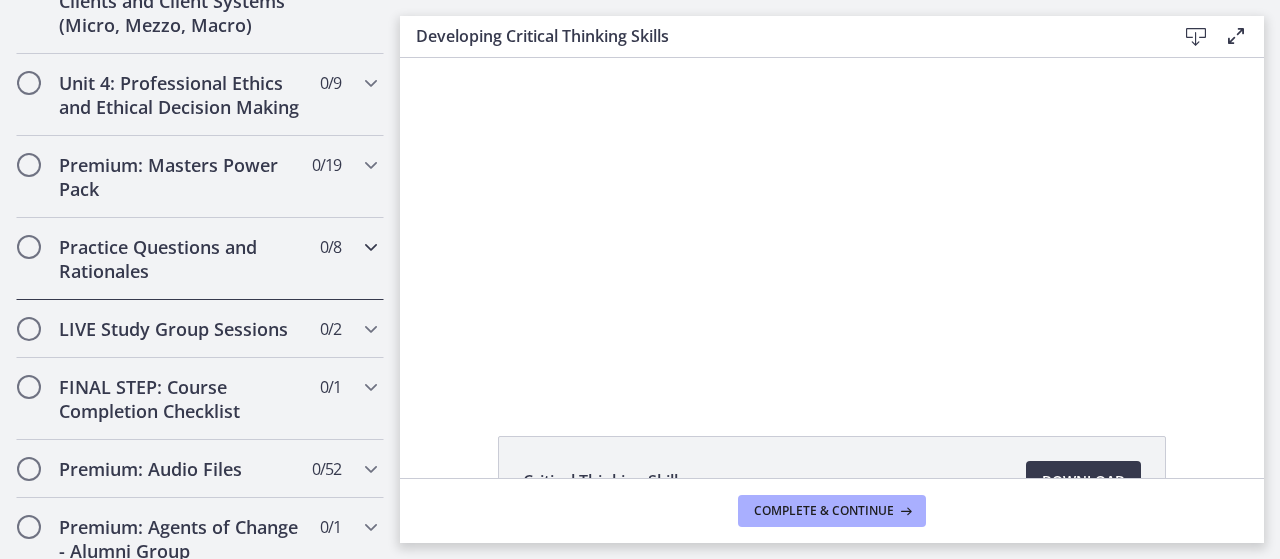 scroll, scrollTop: 1064, scrollLeft: 0, axis: vertical 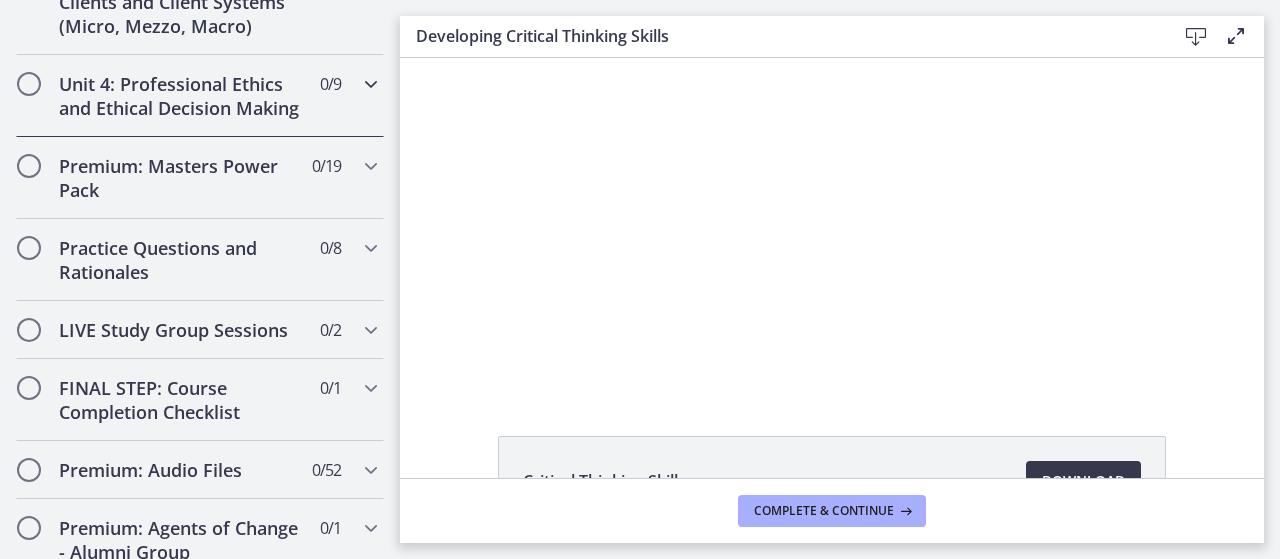 click at bounding box center [371, 84] 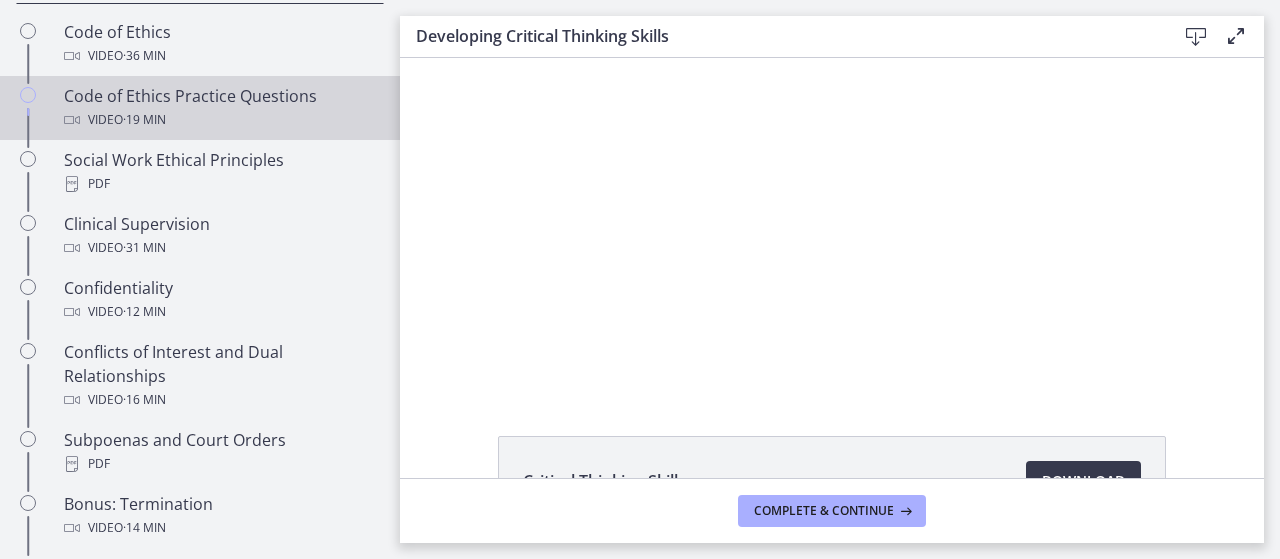 scroll, scrollTop: 966, scrollLeft: 0, axis: vertical 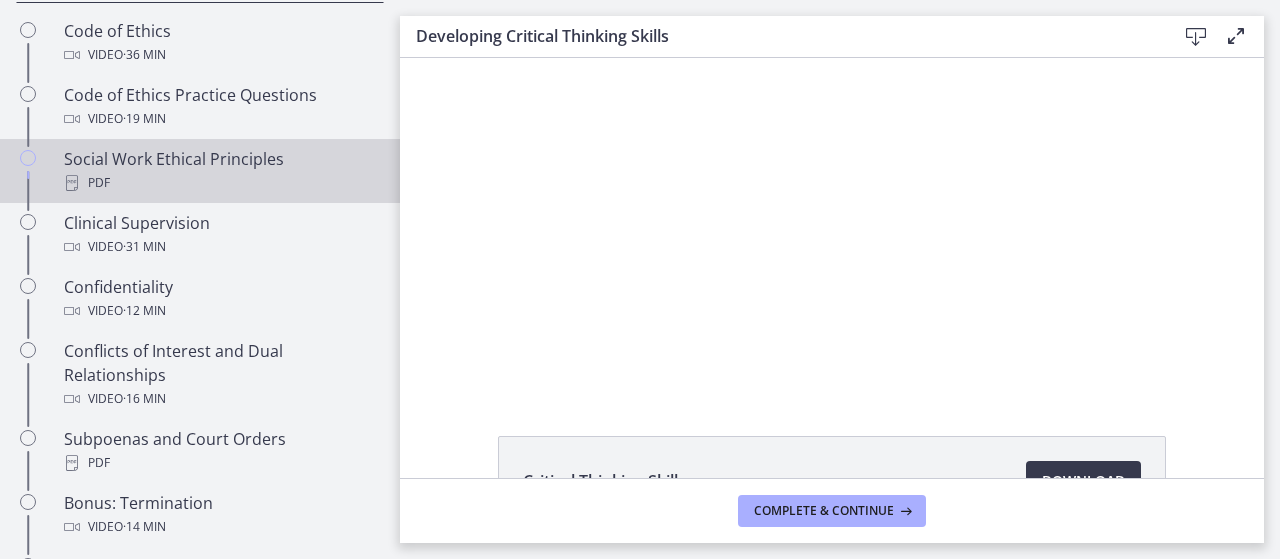 click on "Social Work Ethical Principles
PDF" at bounding box center (220, 171) 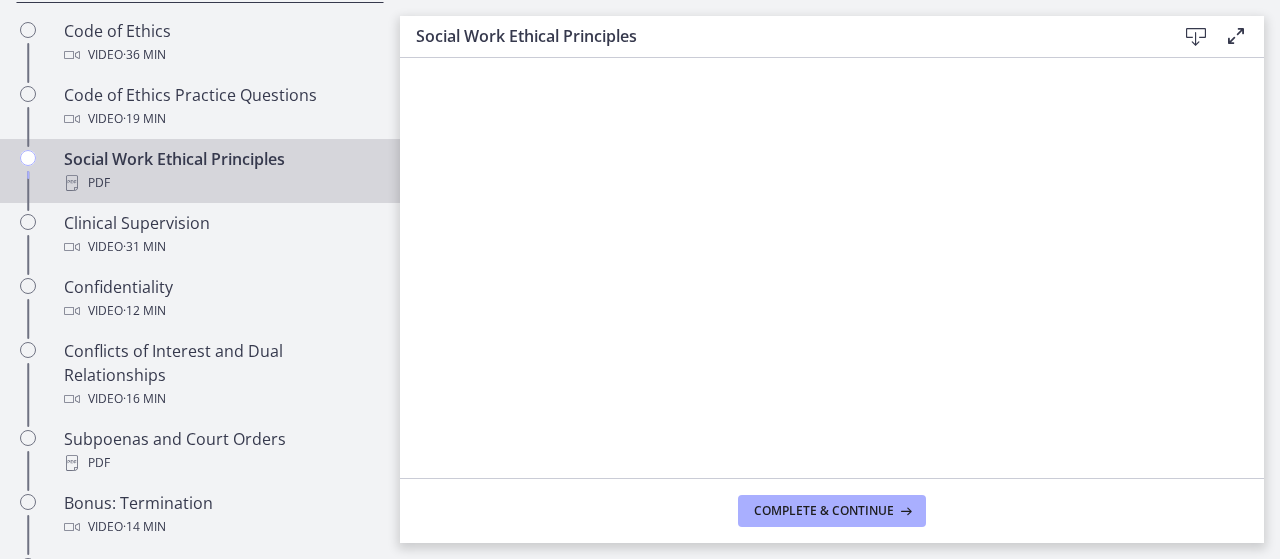 click at bounding box center (1196, 37) 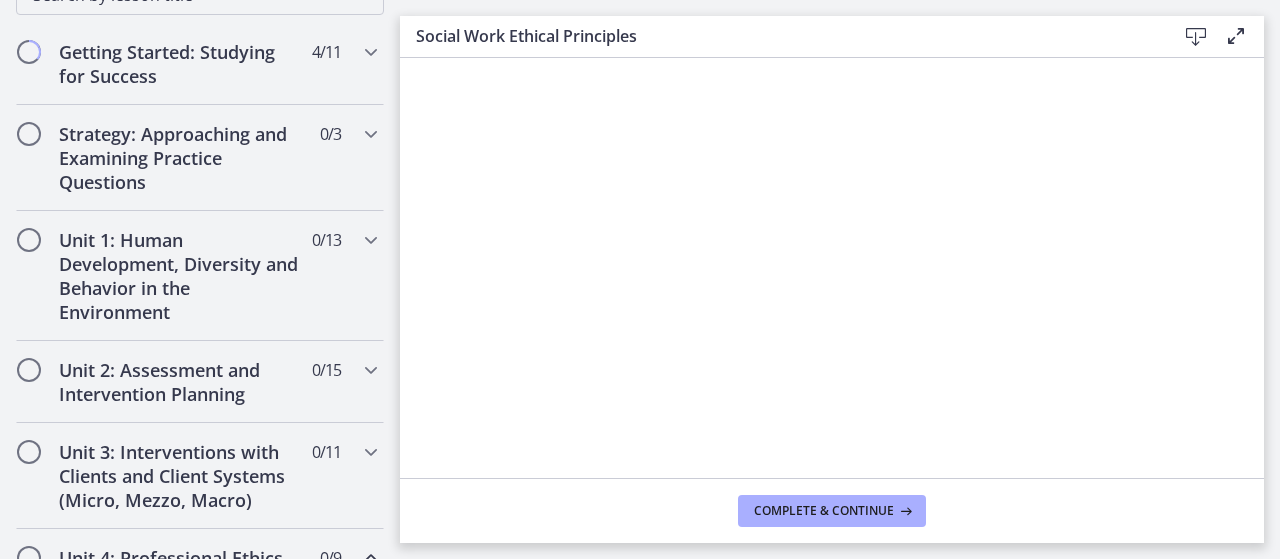 scroll, scrollTop: 299, scrollLeft: 0, axis: vertical 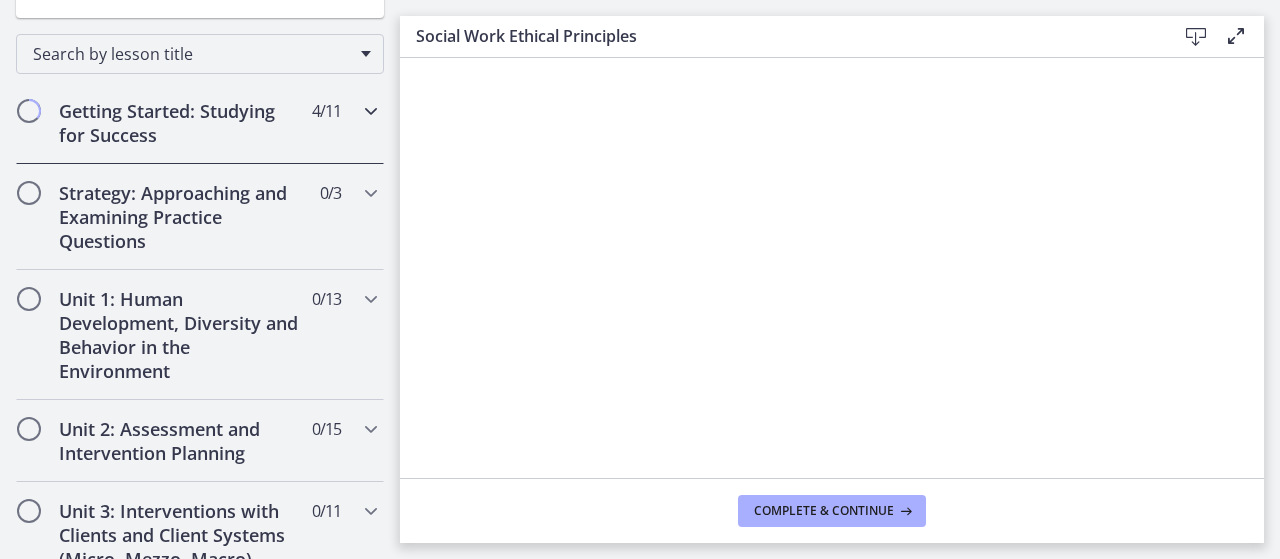 click at bounding box center (371, 111) 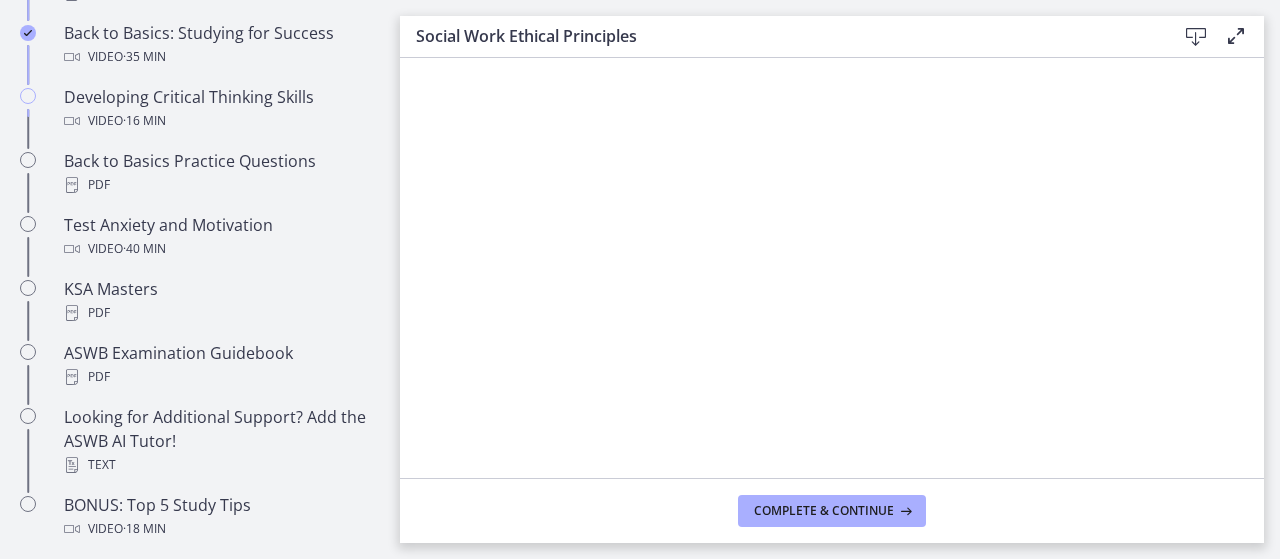 scroll, scrollTop: 699, scrollLeft: 0, axis: vertical 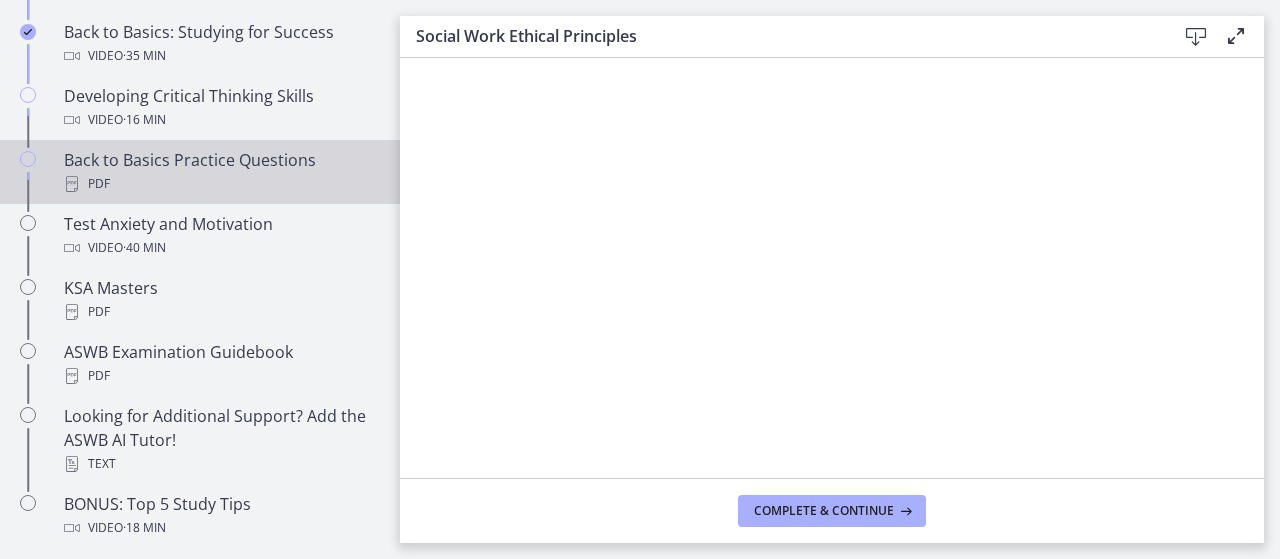 click on "Back to Basics Practice Questions
PDF" at bounding box center (220, 172) 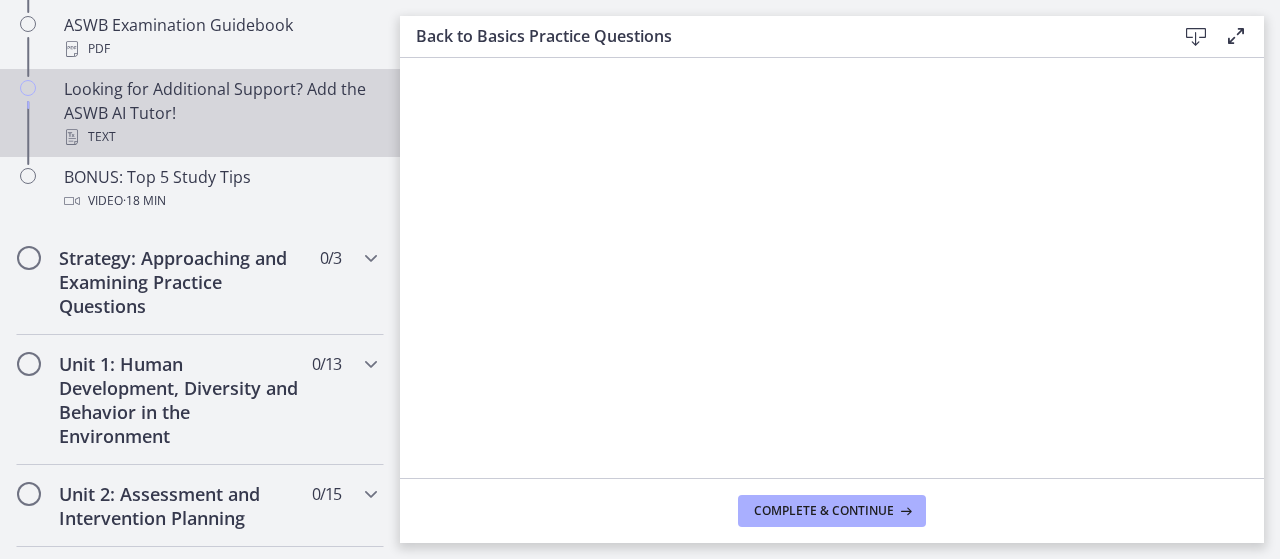 scroll, scrollTop: 1099, scrollLeft: 0, axis: vertical 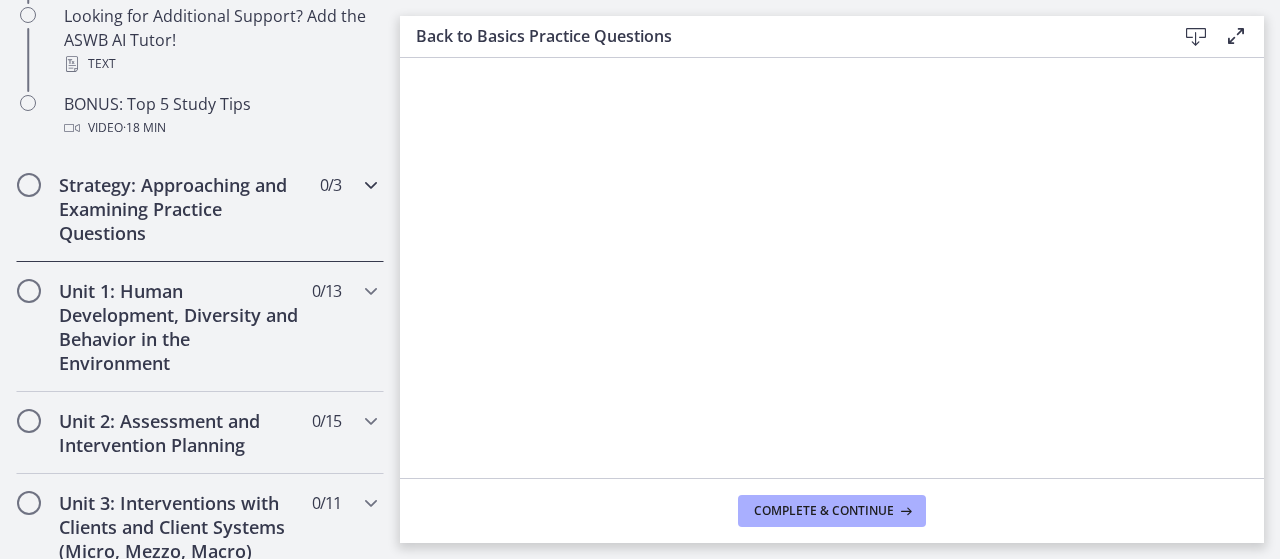 click at bounding box center (371, 185) 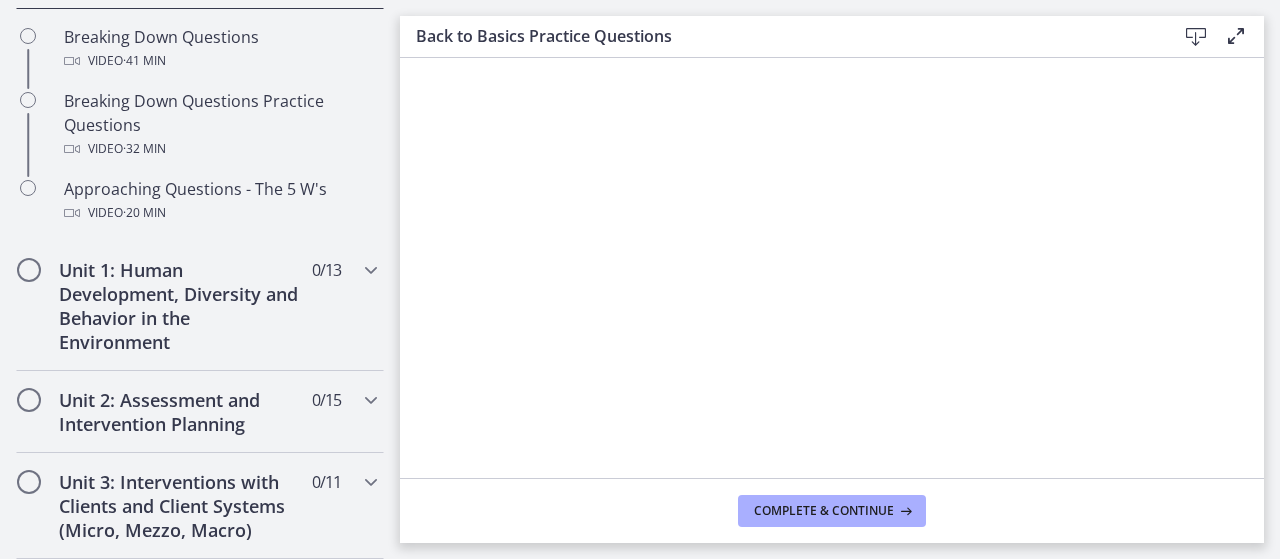 scroll, scrollTop: 561, scrollLeft: 0, axis: vertical 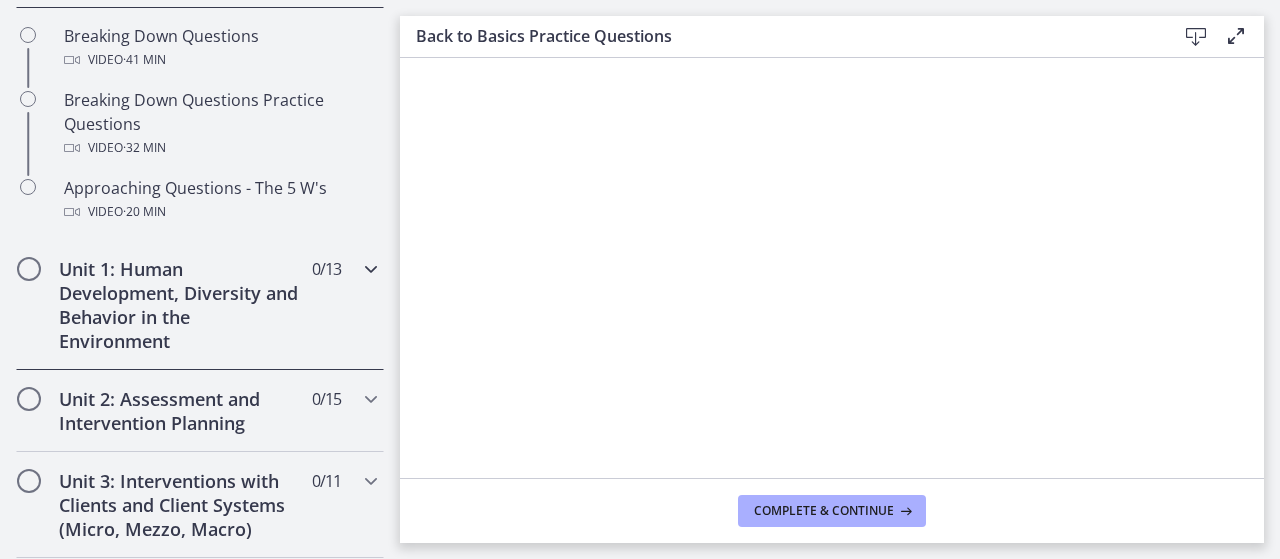 click at bounding box center [371, 269] 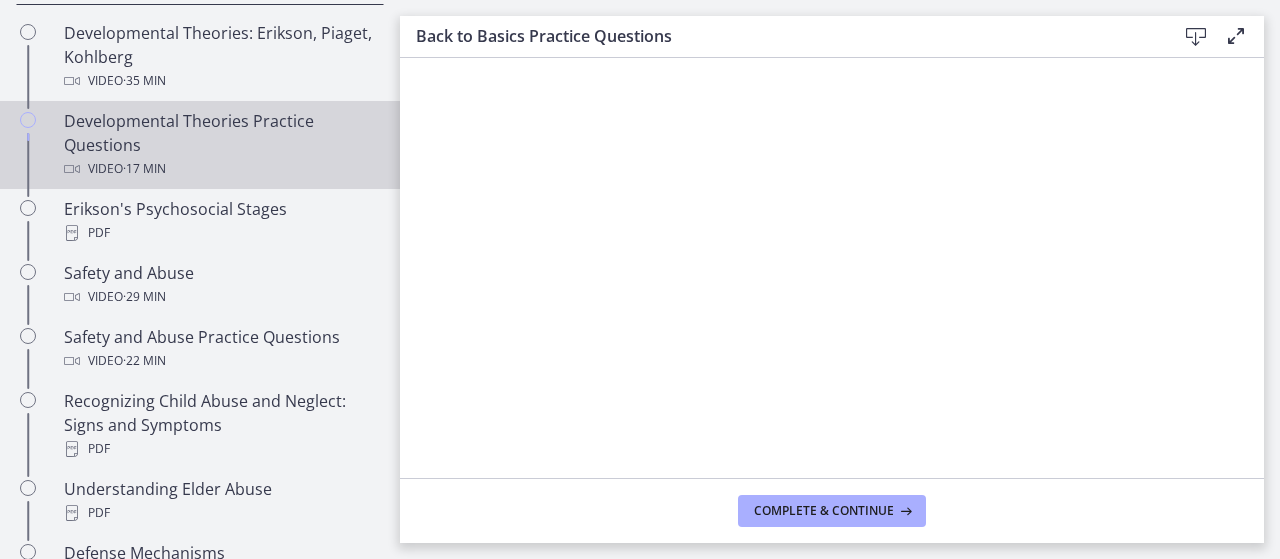 scroll, scrollTop: 694, scrollLeft: 0, axis: vertical 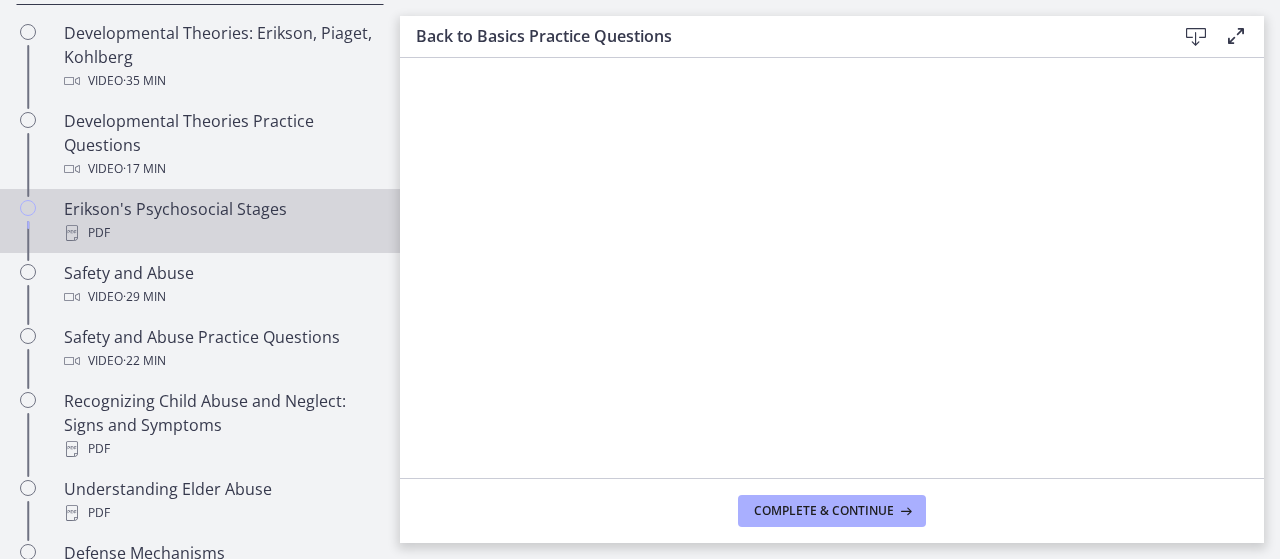 click on "Erikson's Psychosocial Stages
PDF" at bounding box center [220, 221] 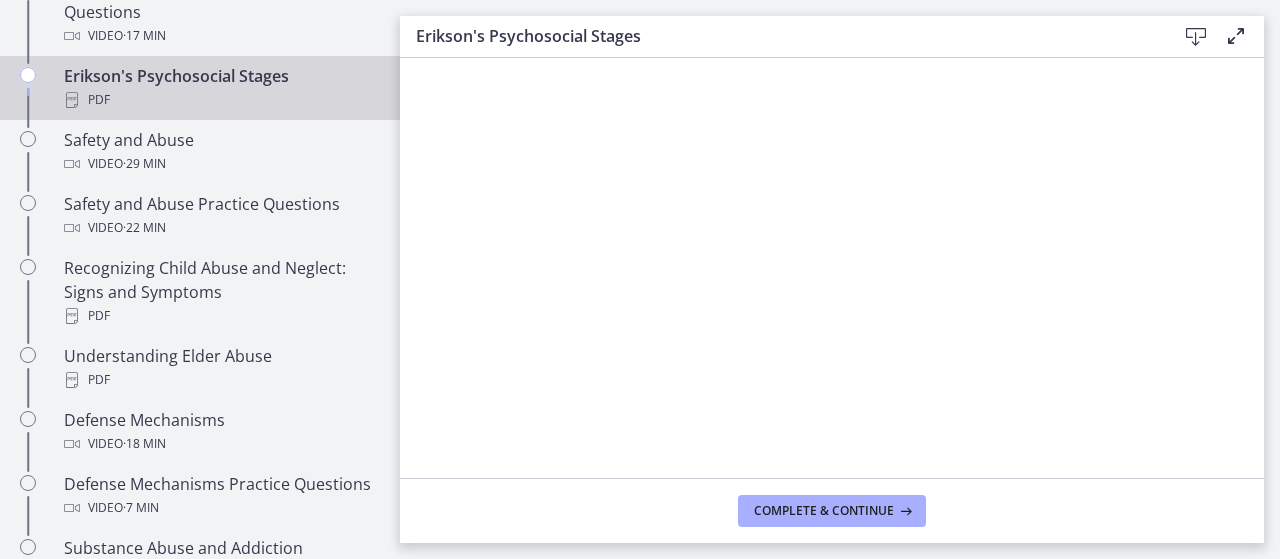 scroll, scrollTop: 828, scrollLeft: 0, axis: vertical 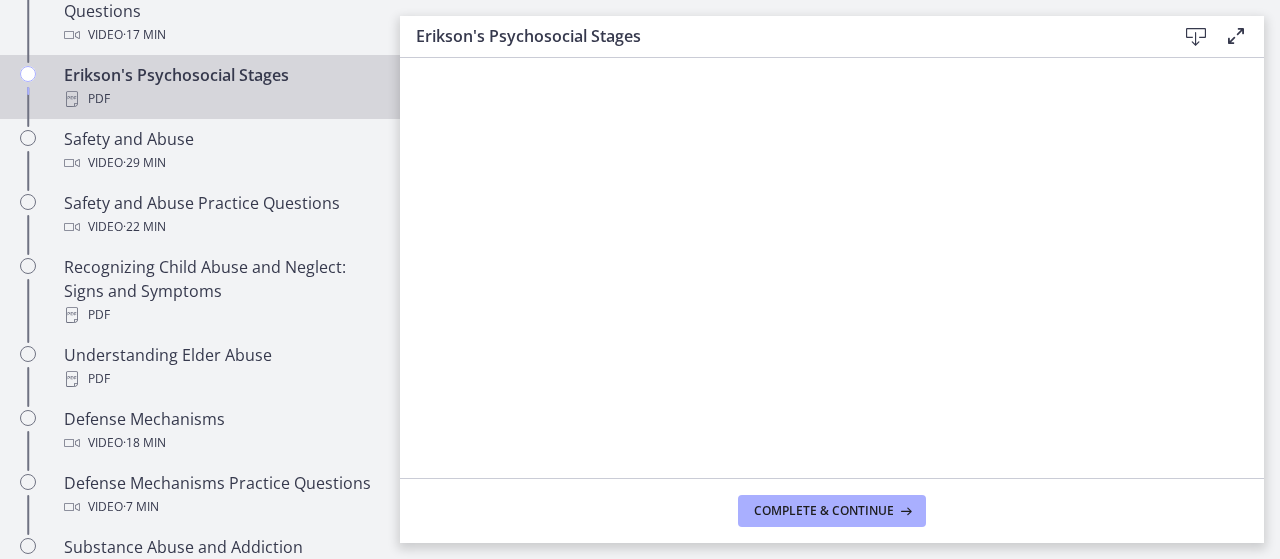 click at bounding box center (1196, 37) 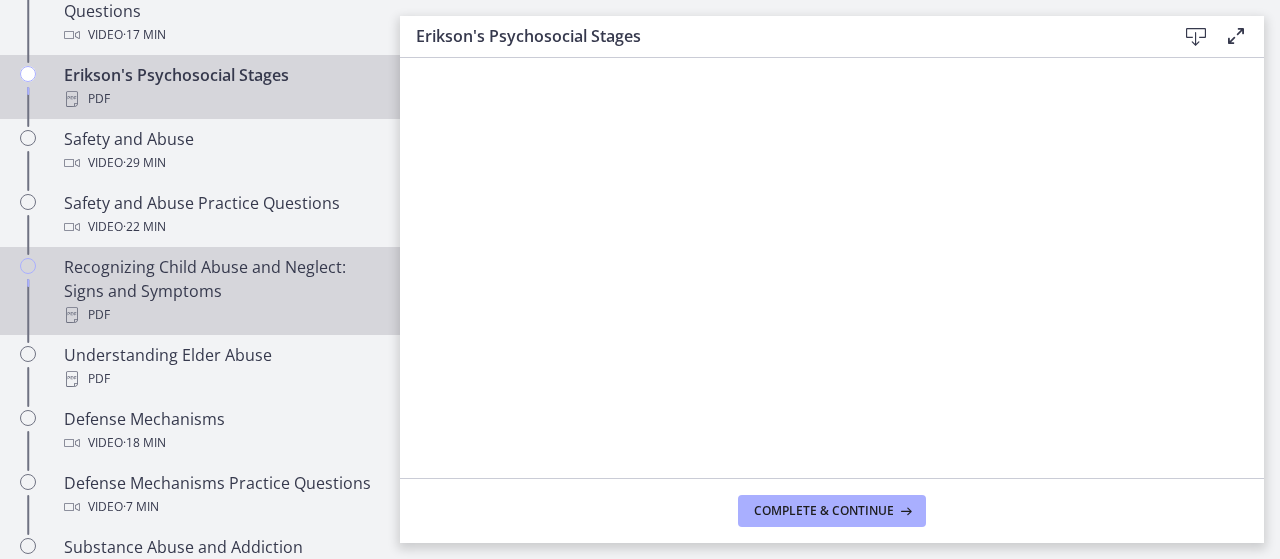 click on "Recognizing Child Abuse and Neglect: Signs and Symptoms
PDF" at bounding box center (220, 291) 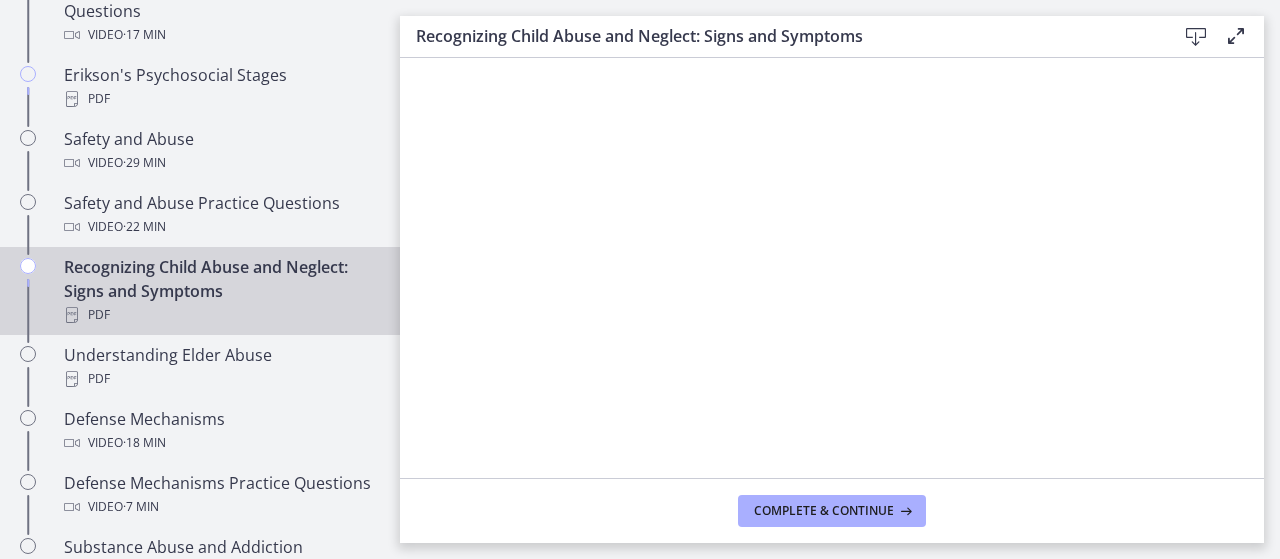 click at bounding box center [1196, 37] 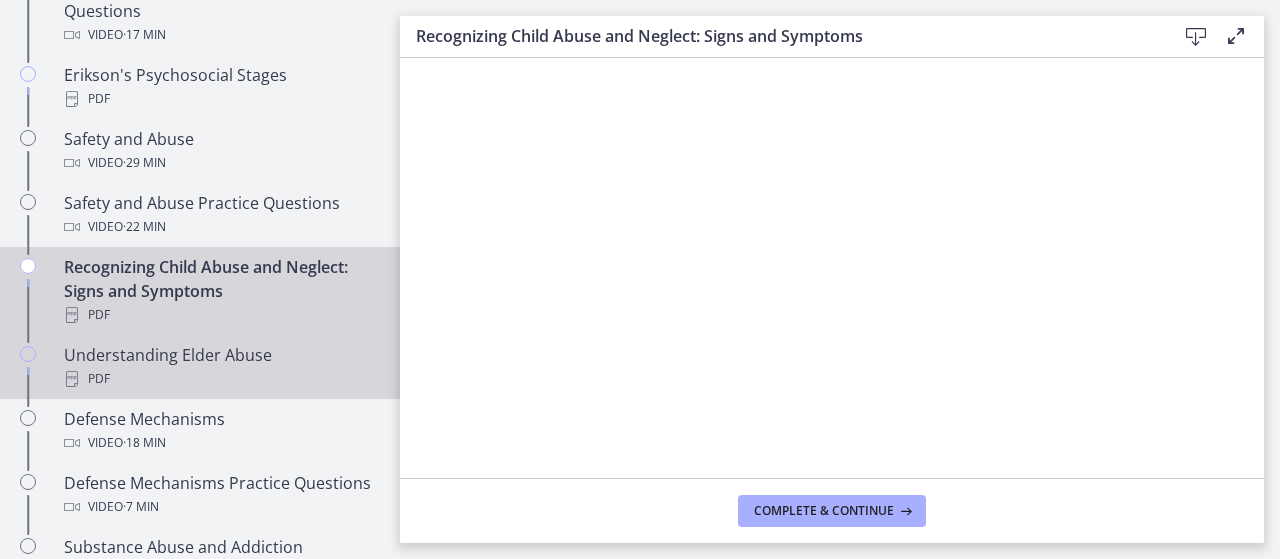click on "Understanding Elder Abuse
PDF" at bounding box center [220, 367] 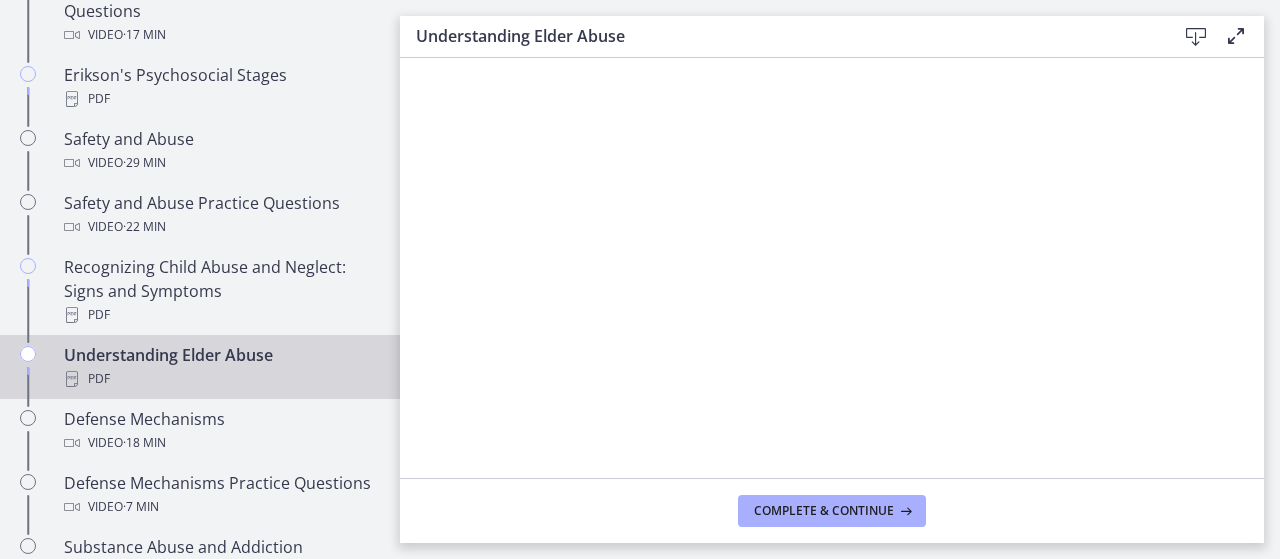 click at bounding box center (1196, 37) 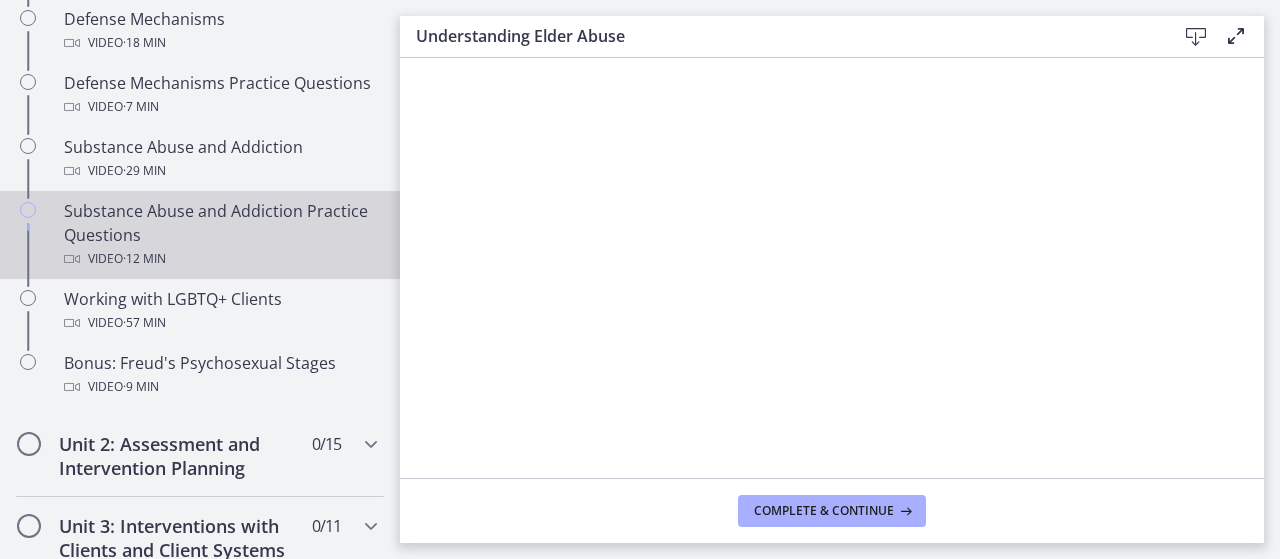 scroll, scrollTop: 1361, scrollLeft: 0, axis: vertical 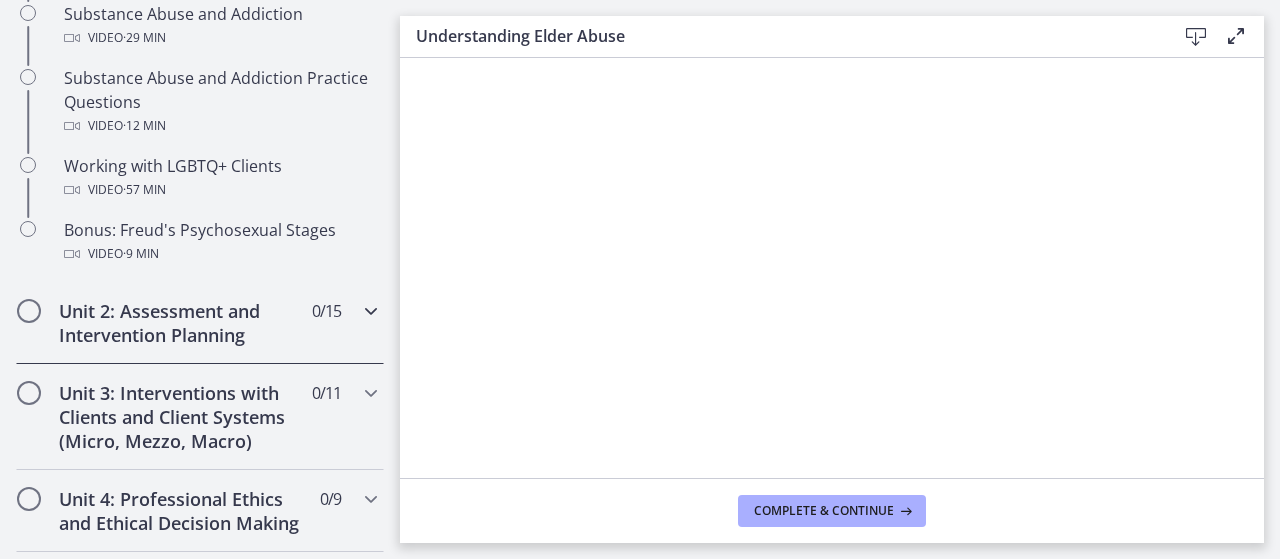 click at bounding box center (371, 311) 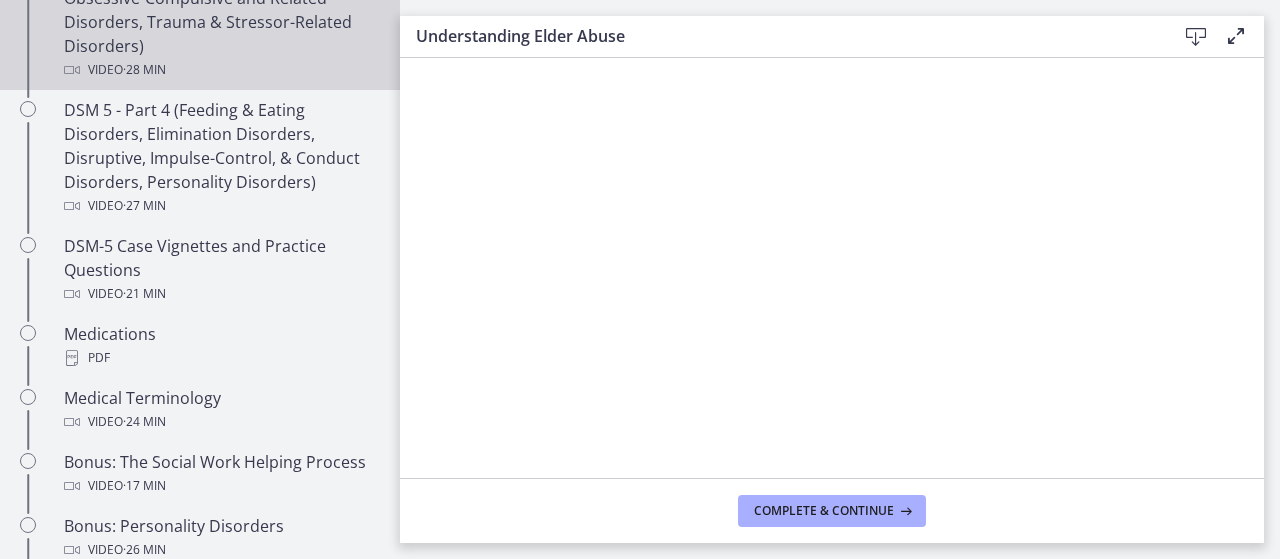 scroll, scrollTop: 1228, scrollLeft: 0, axis: vertical 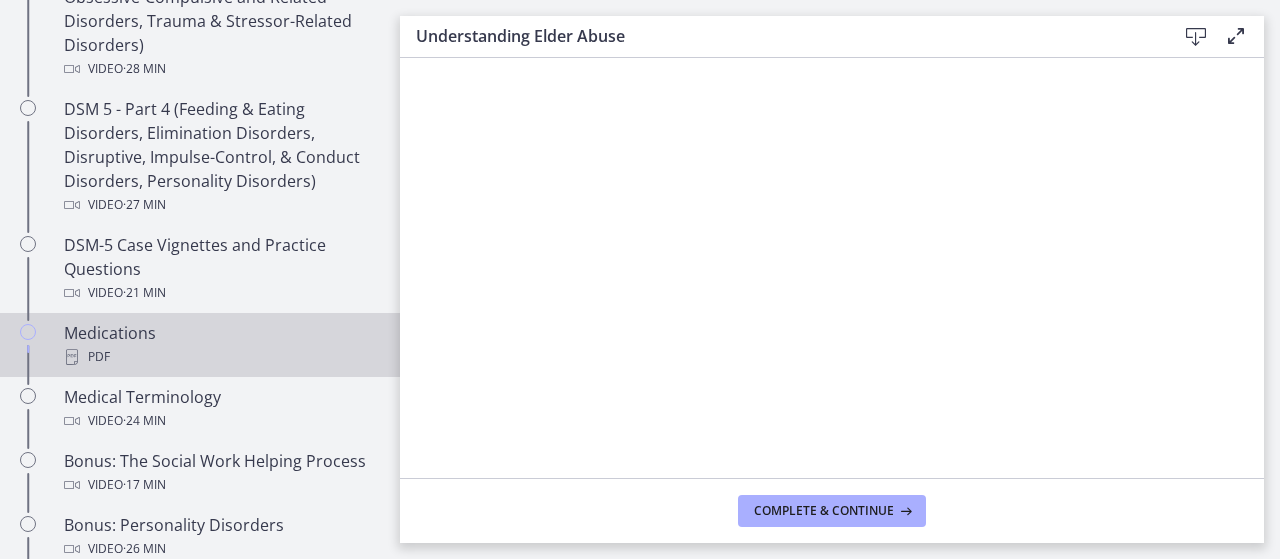click on "Medications
PDF" at bounding box center (220, 345) 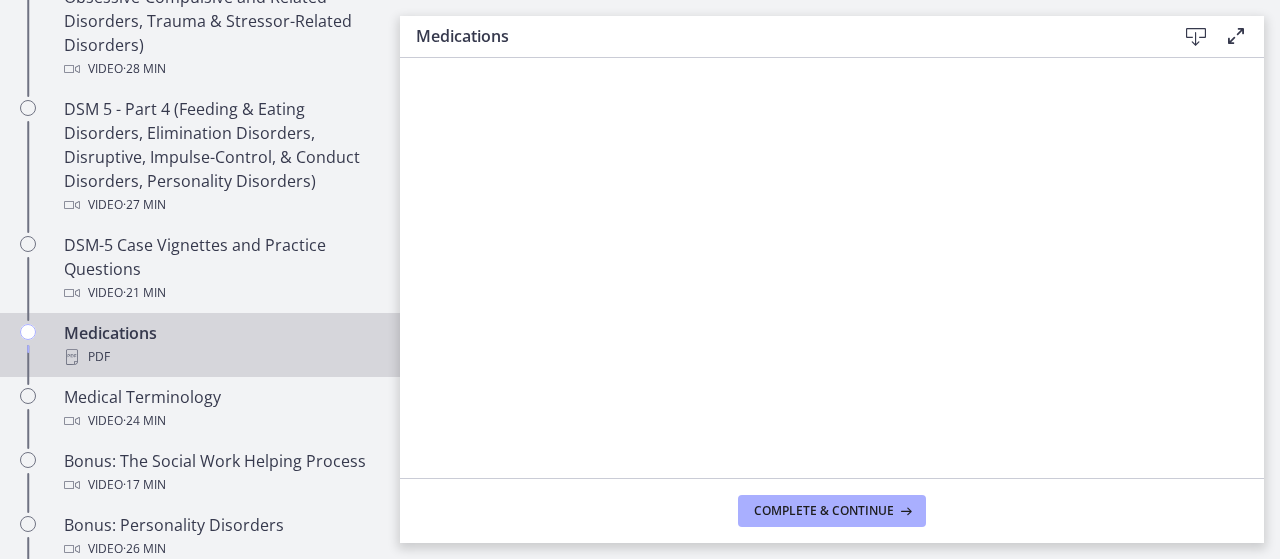 click at bounding box center (1196, 37) 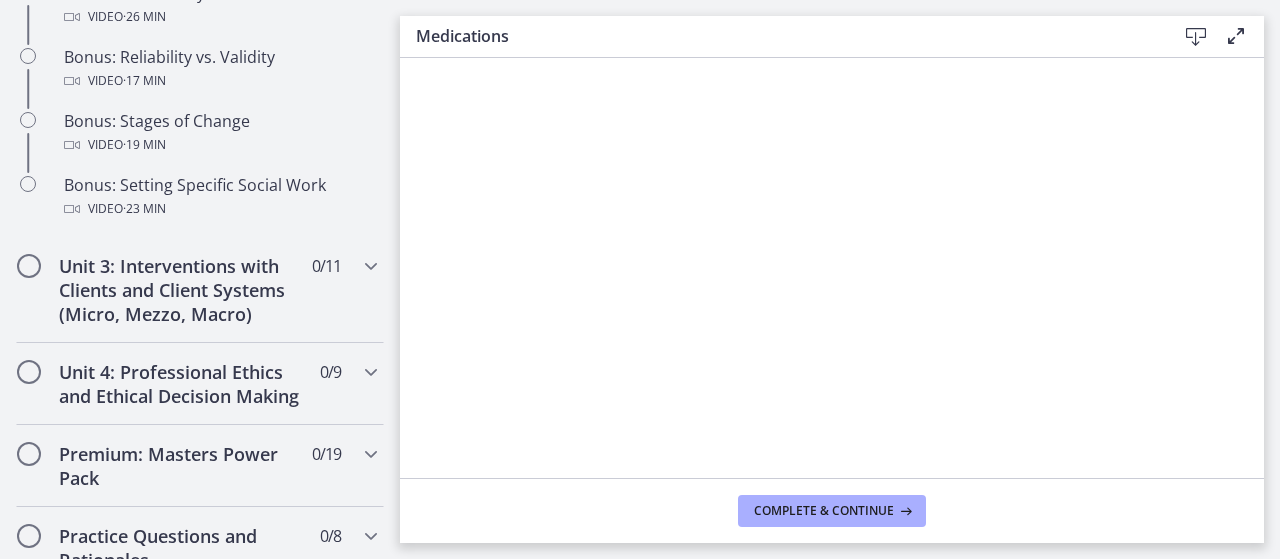 scroll, scrollTop: 1761, scrollLeft: 0, axis: vertical 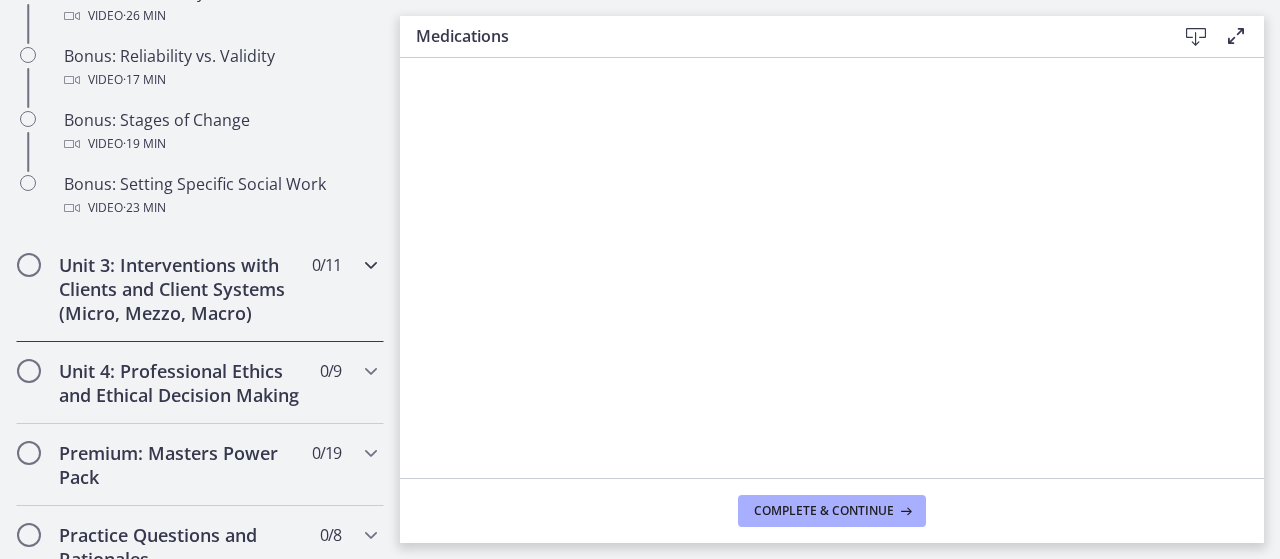 click at bounding box center [371, 265] 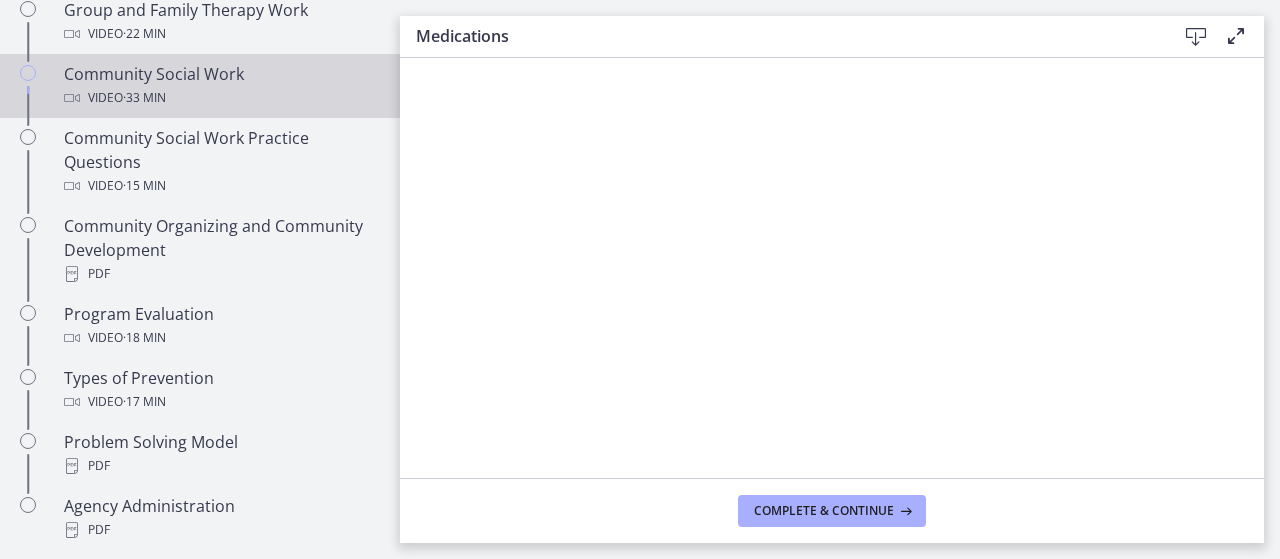 scroll, scrollTop: 1098, scrollLeft: 0, axis: vertical 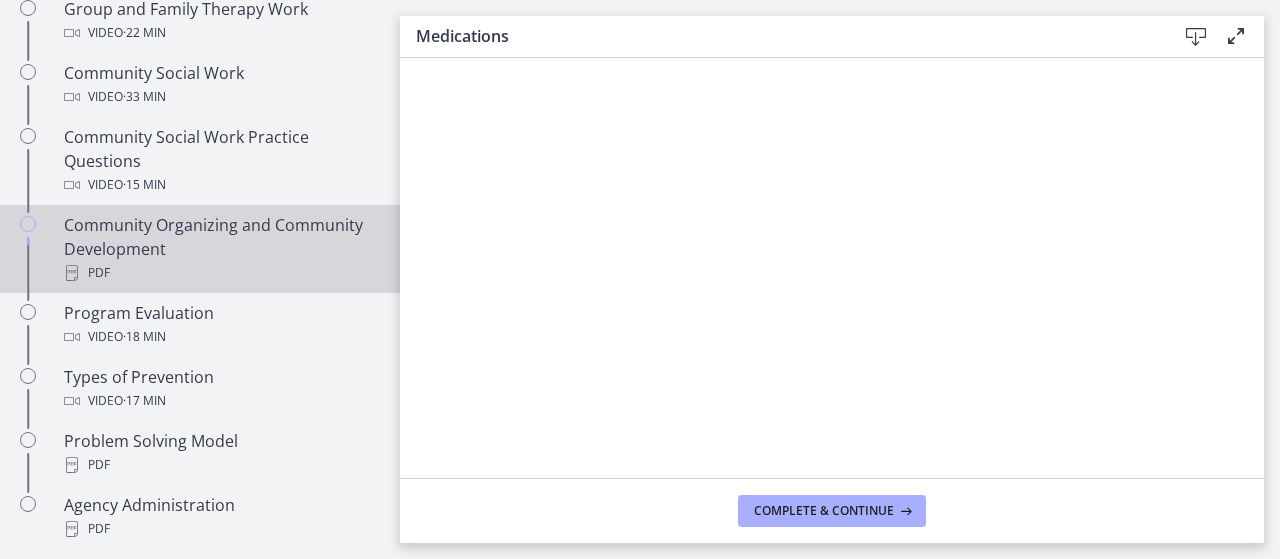 click on "Community Organizing and Community Development
PDF" at bounding box center (220, 249) 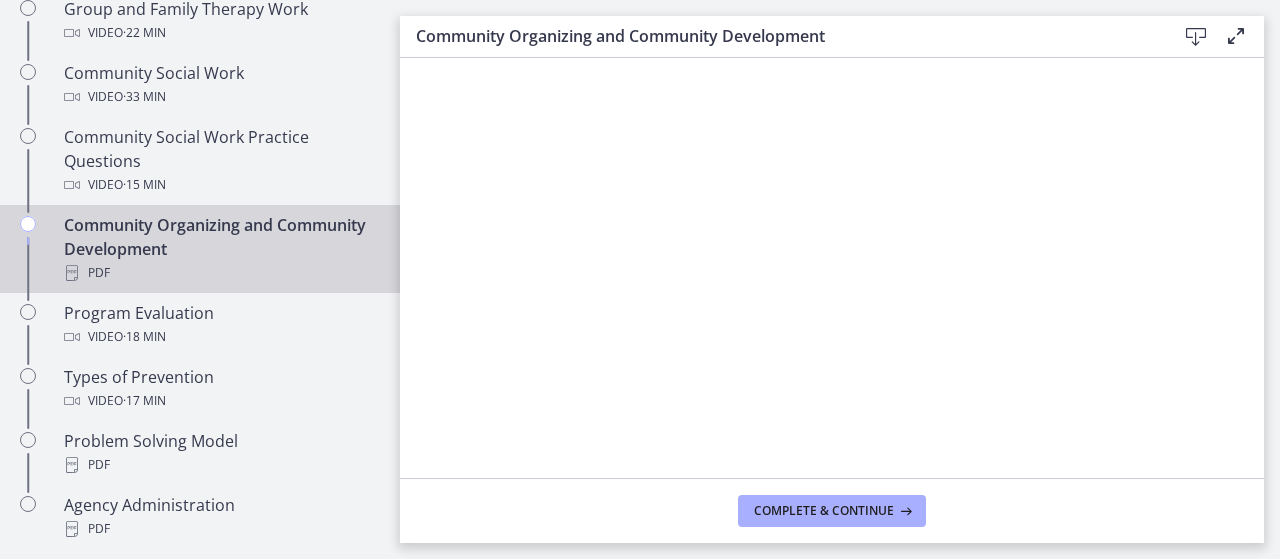 click at bounding box center [1196, 37] 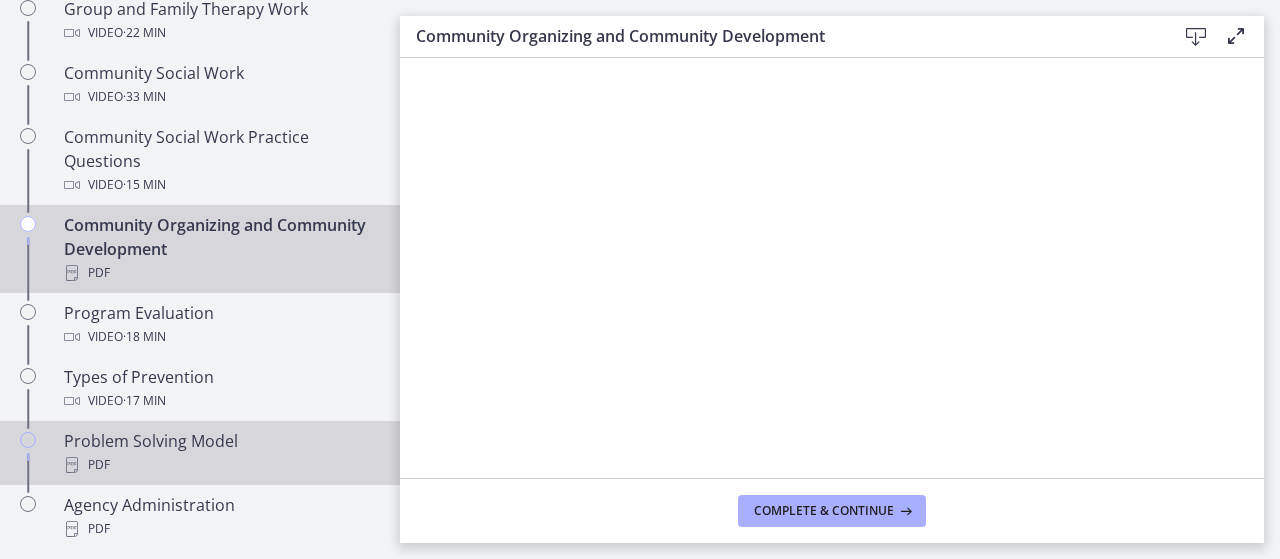 click on "Problem Solving Model
PDF" at bounding box center [220, 453] 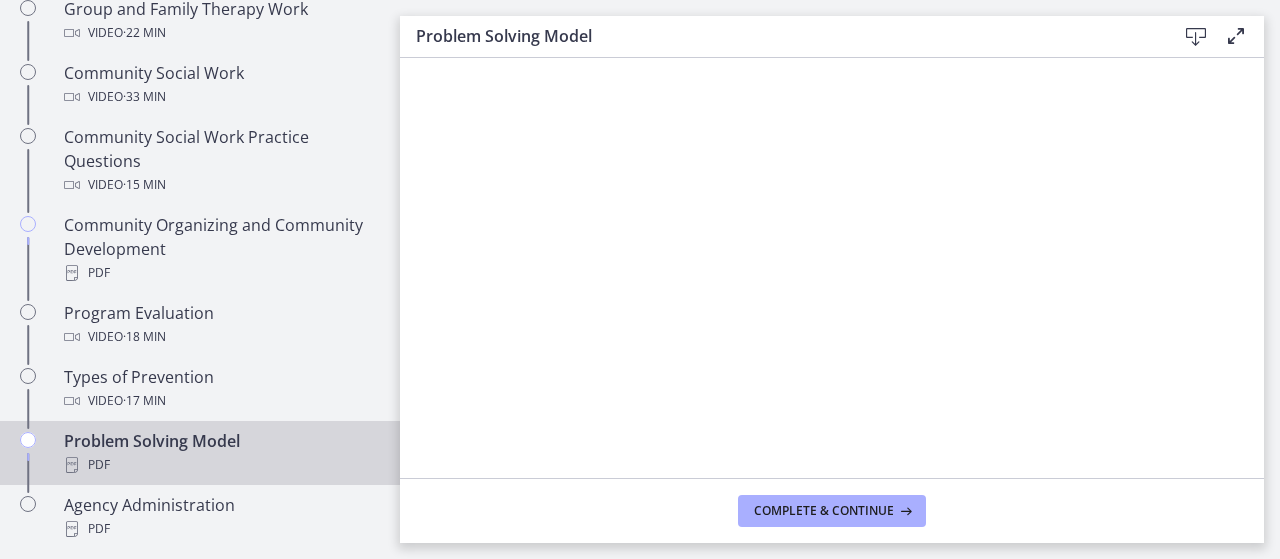 click at bounding box center [1196, 37] 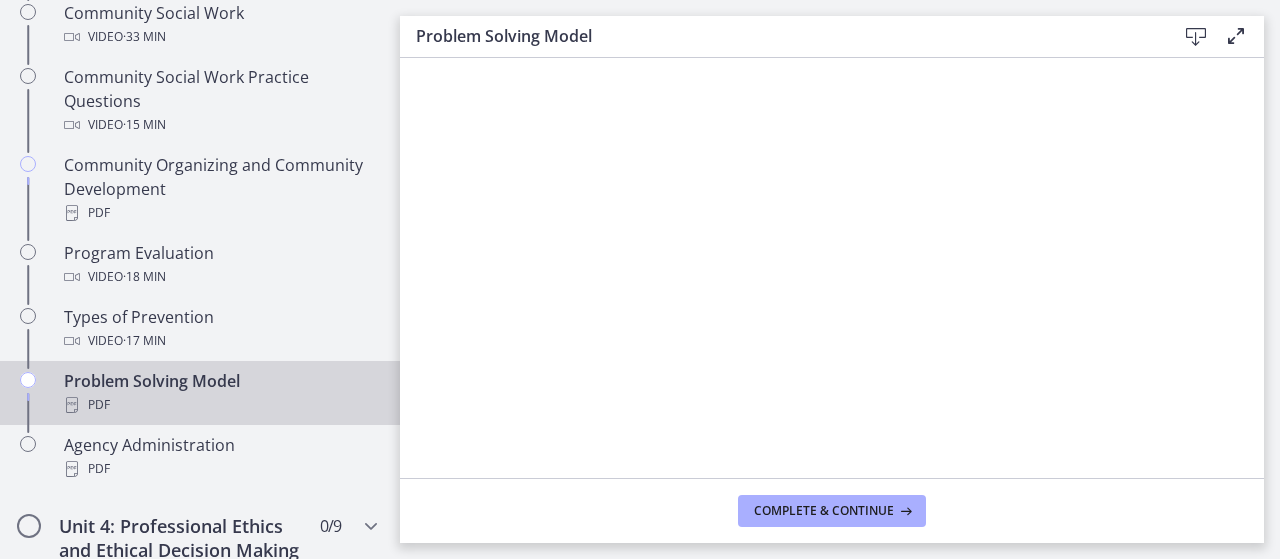 scroll, scrollTop: 1231, scrollLeft: 0, axis: vertical 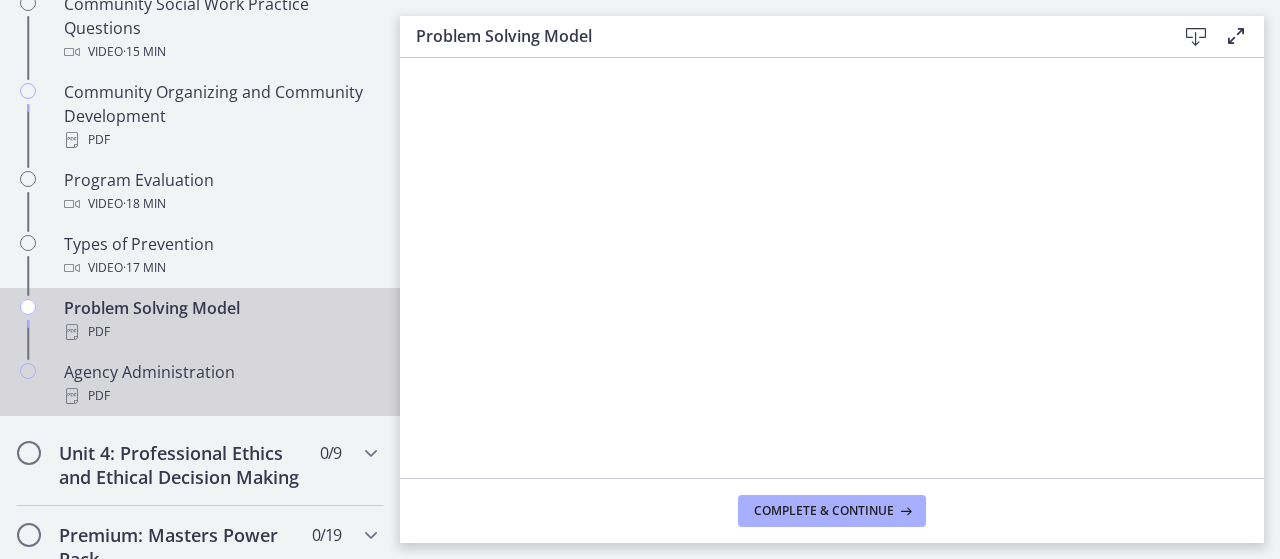 click on "Agency Administration
PDF" at bounding box center [220, 384] 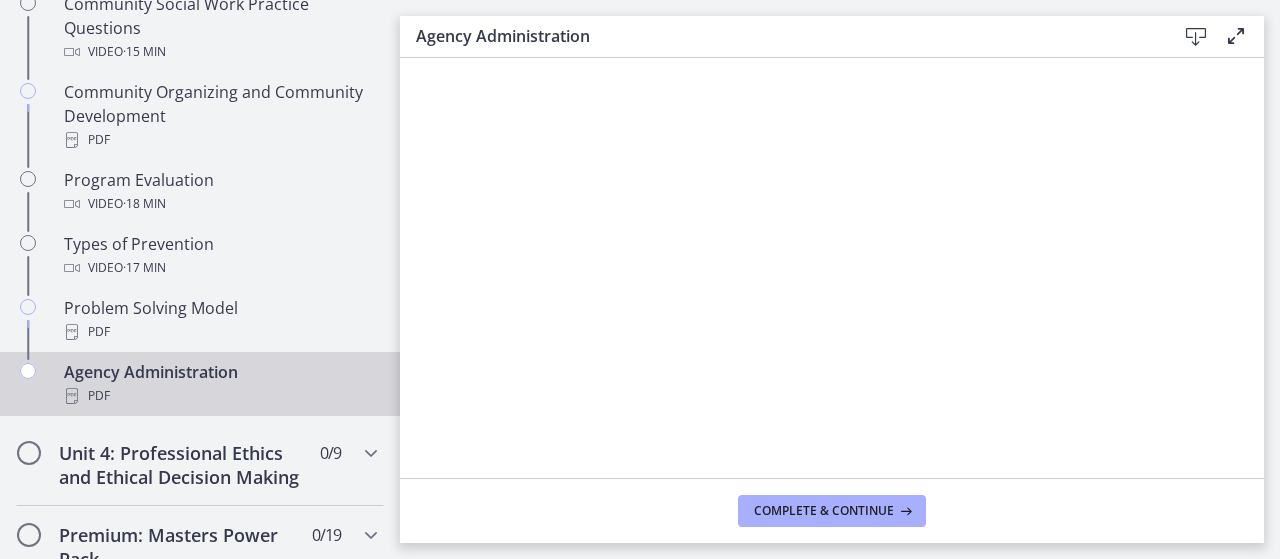 click at bounding box center (1196, 37) 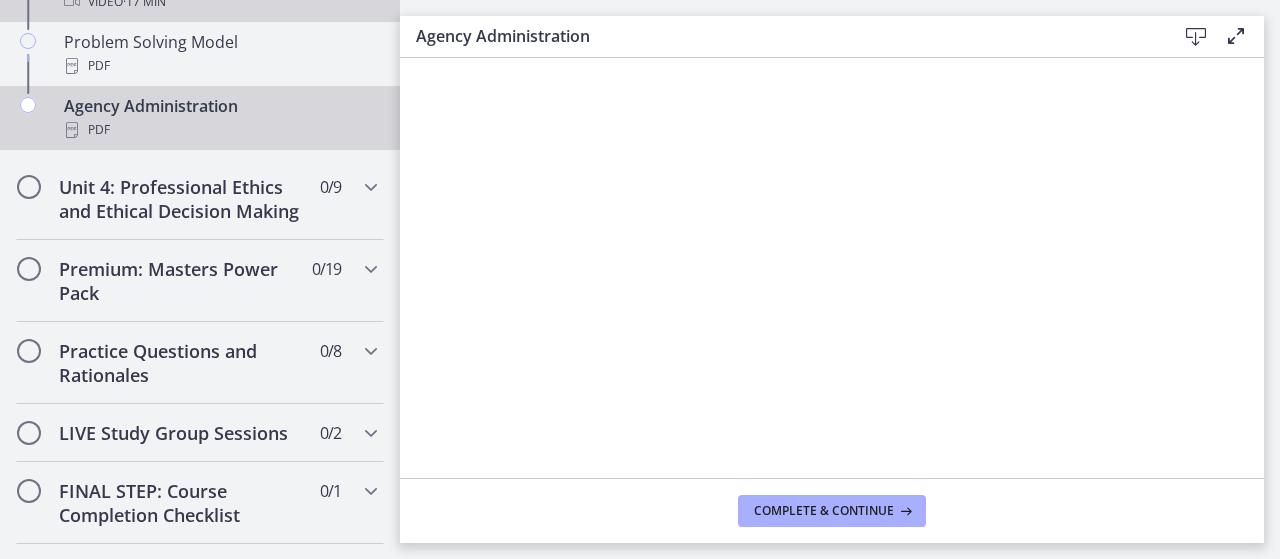 scroll, scrollTop: 1498, scrollLeft: 0, axis: vertical 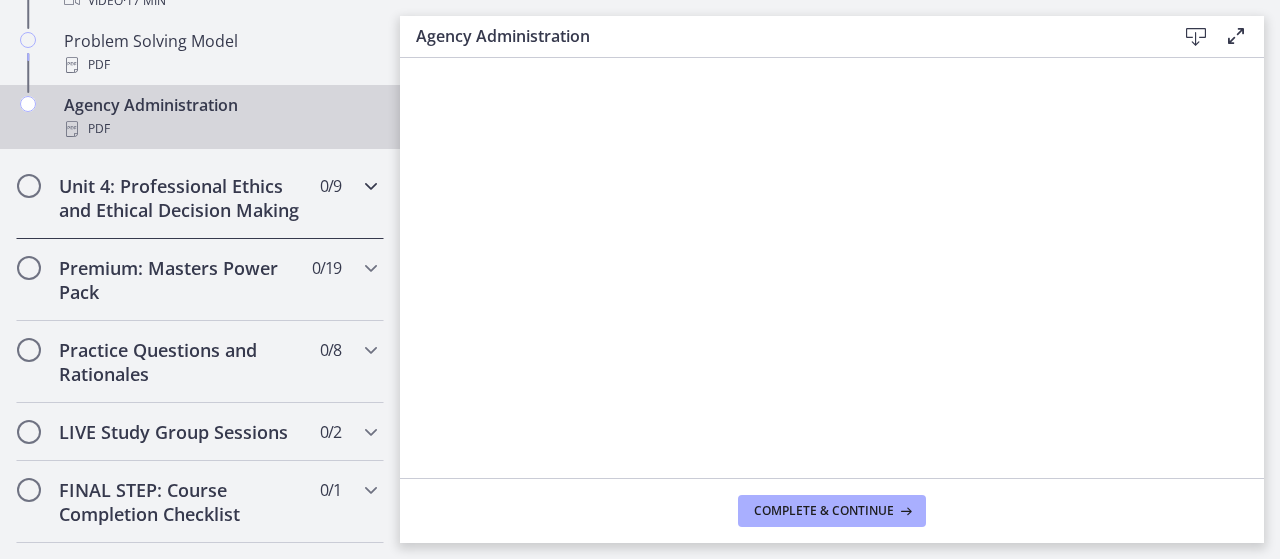 click at bounding box center [371, 186] 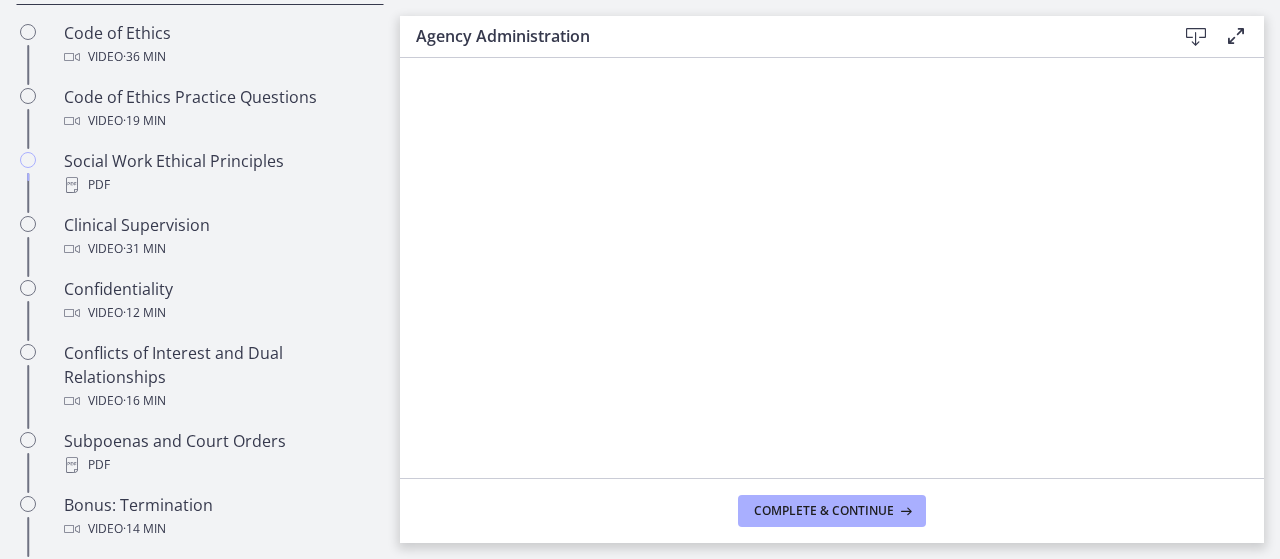 scroll, scrollTop: 964, scrollLeft: 0, axis: vertical 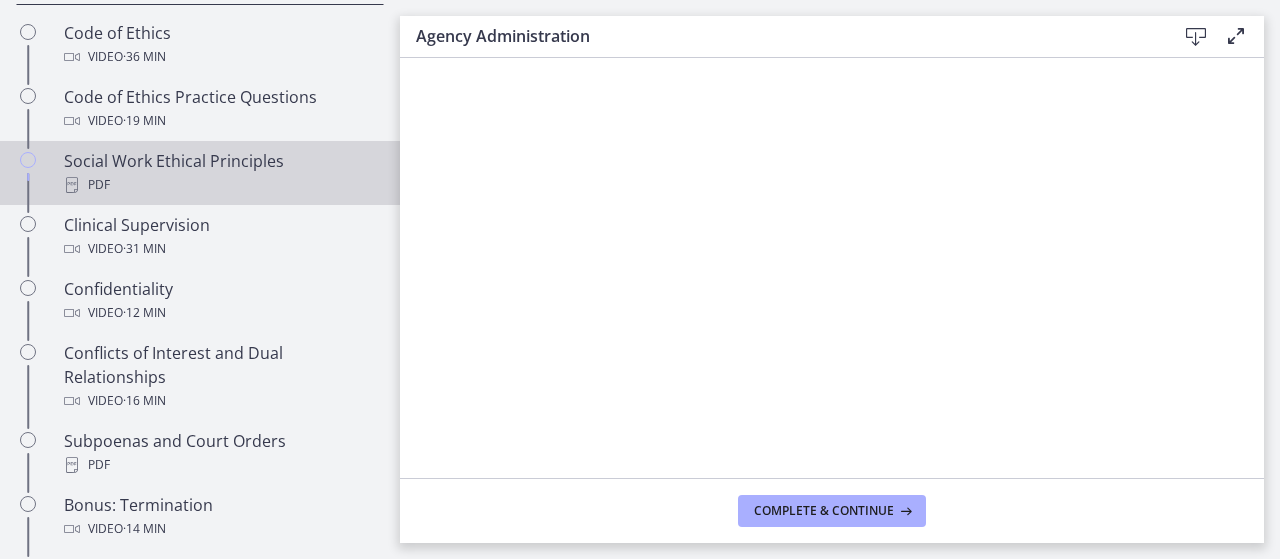 click on "Social Work Ethical Principles
PDF" at bounding box center [220, 173] 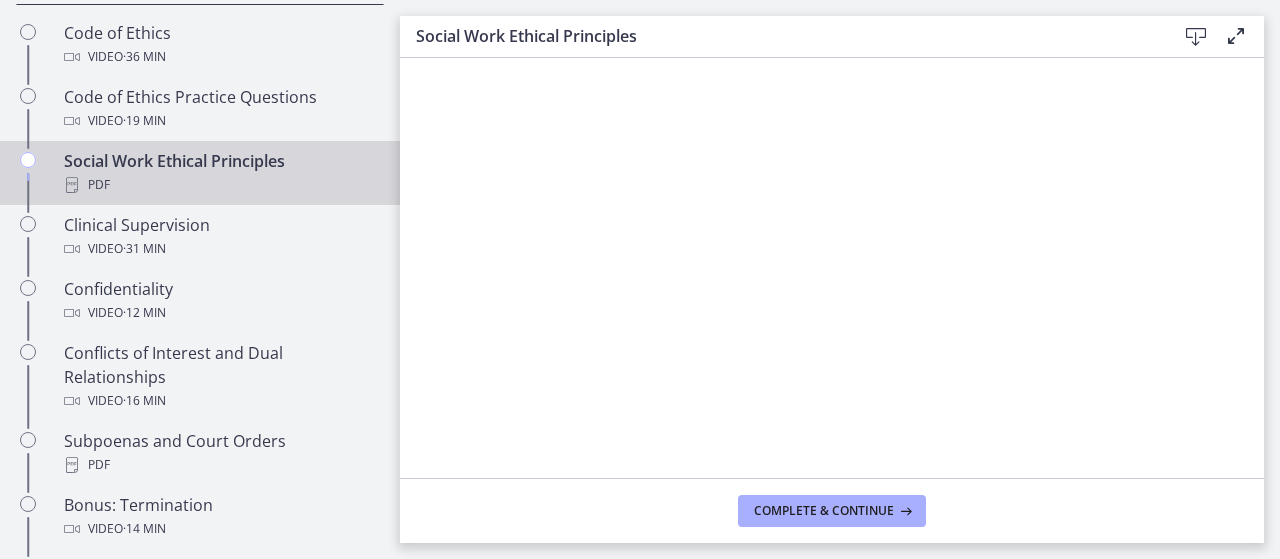 click at bounding box center (1196, 37) 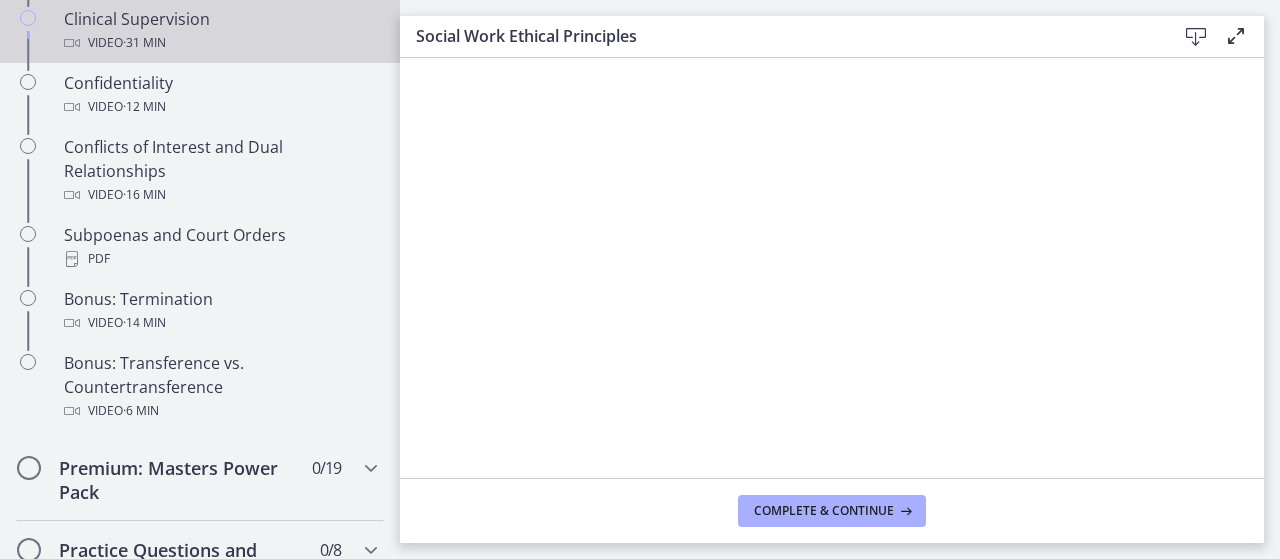 scroll, scrollTop: 1231, scrollLeft: 0, axis: vertical 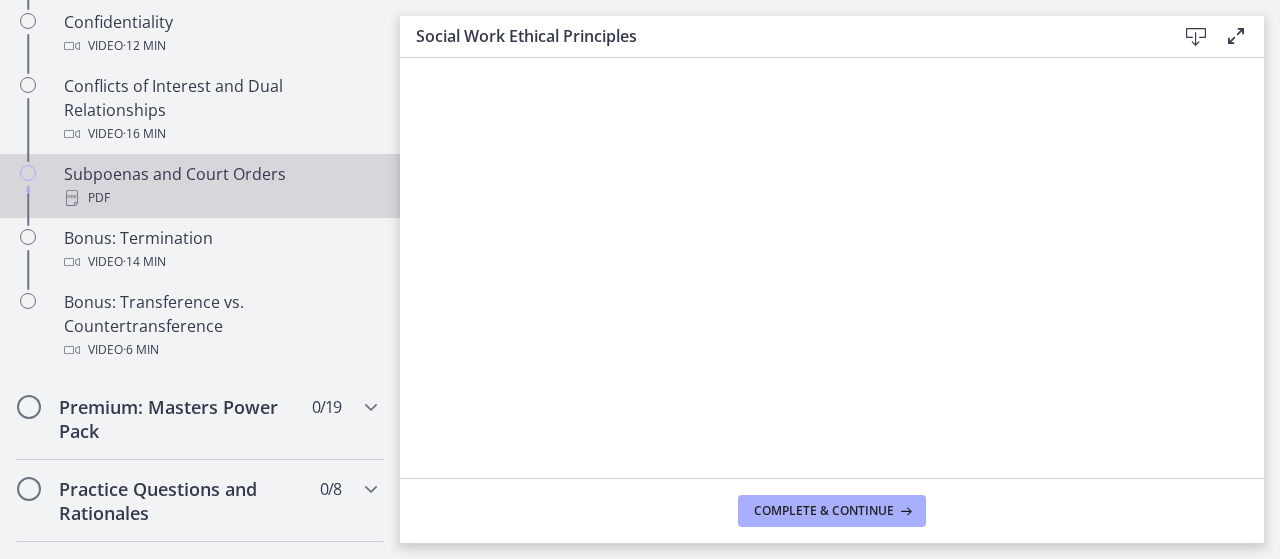 click on "Subpoenas and Court Orders
PDF" at bounding box center (220, 186) 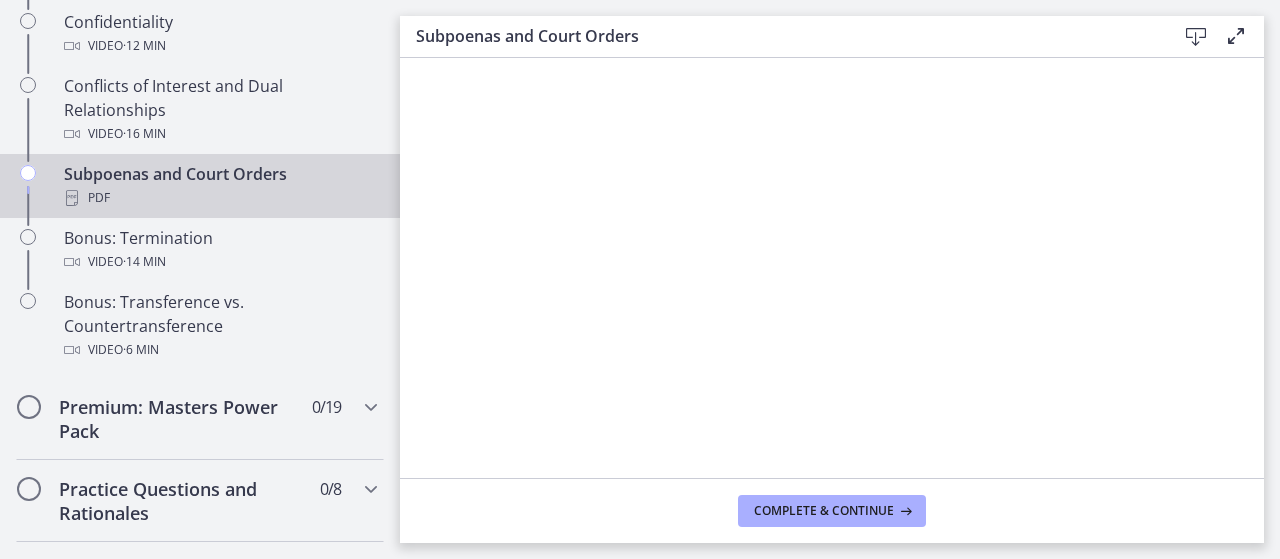 click at bounding box center [1196, 37] 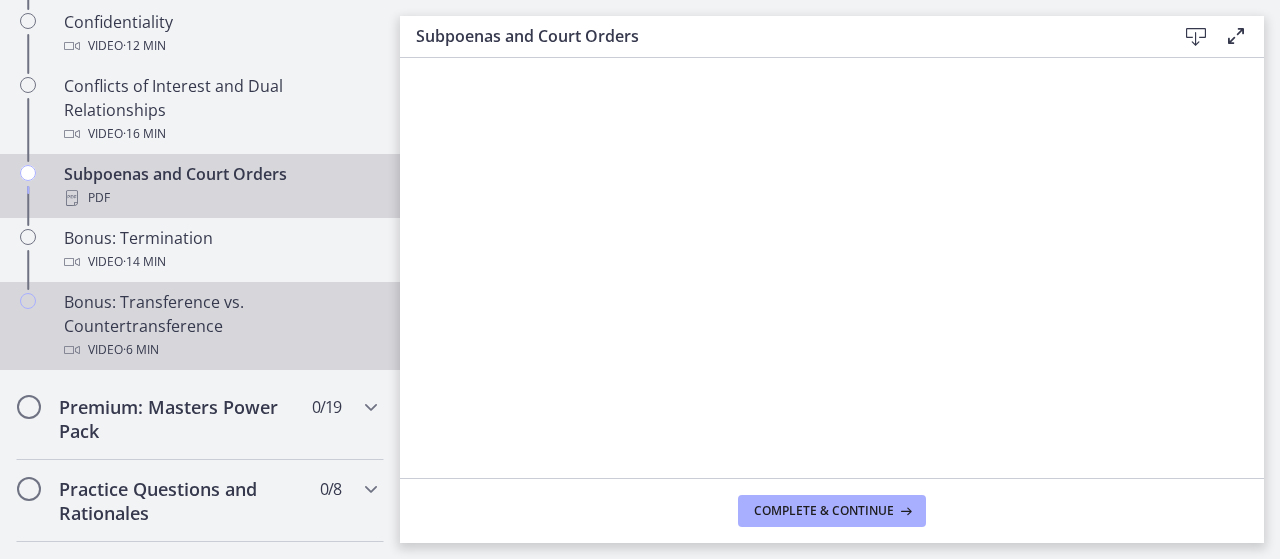 scroll, scrollTop: 1364, scrollLeft: 0, axis: vertical 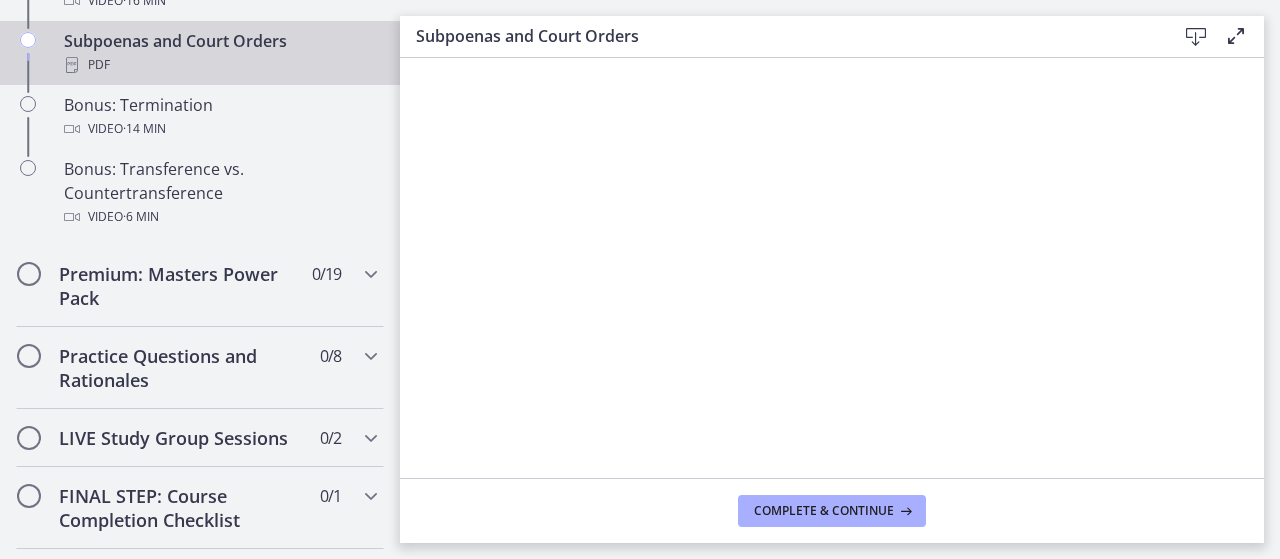 drag, startPoint x: 142, startPoint y: 60, endPoint x: 167, endPoint y: 85, distance: 35.35534 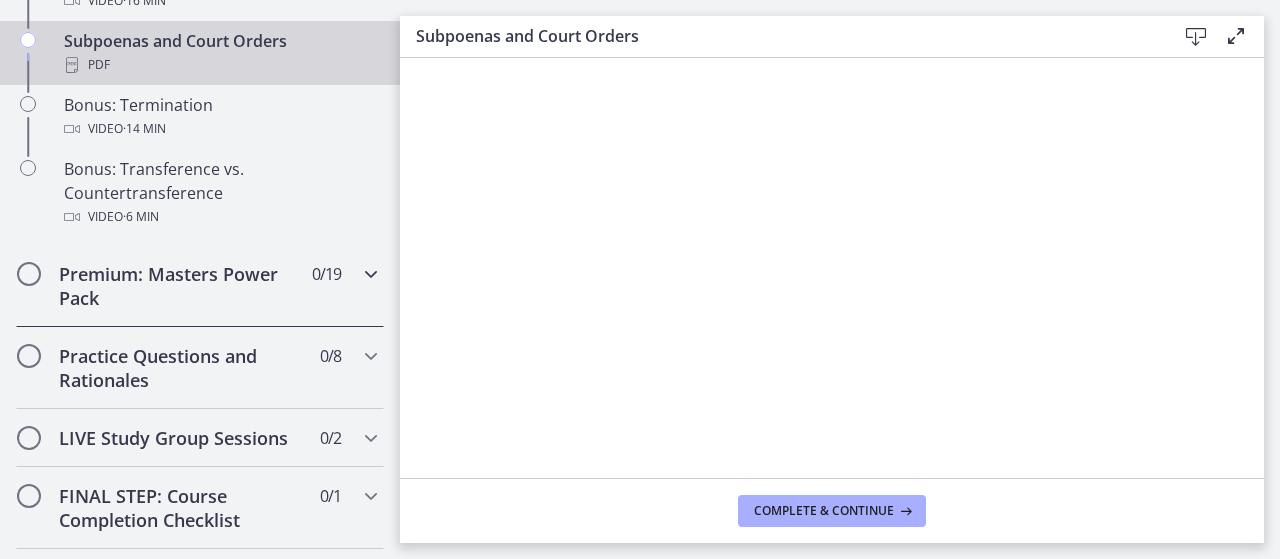 click at bounding box center [371, 274] 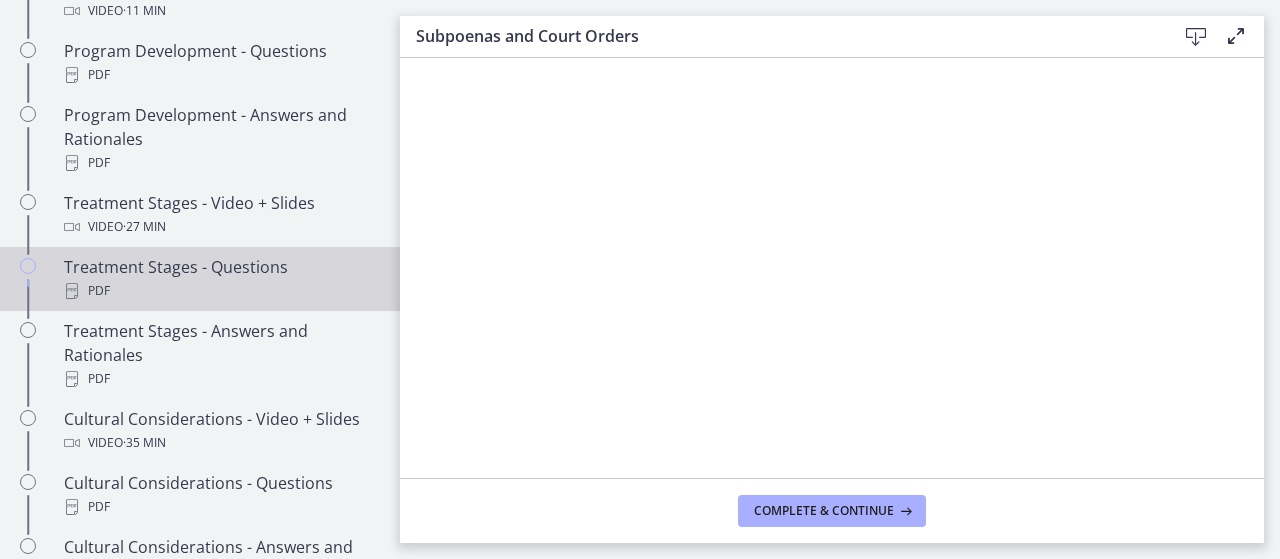 scroll, scrollTop: 1098, scrollLeft: 0, axis: vertical 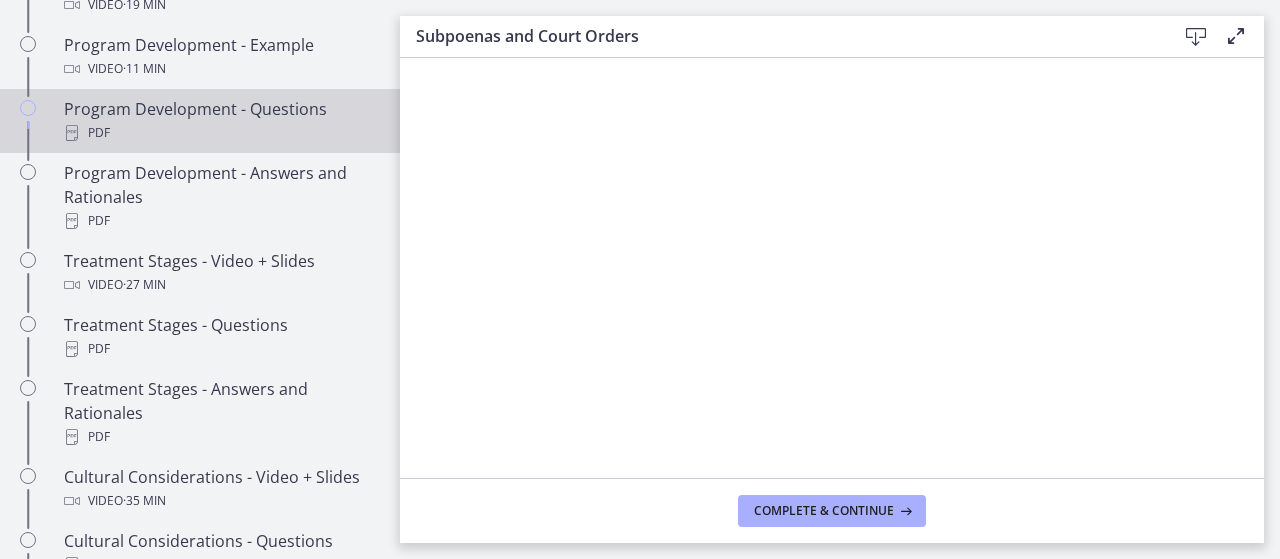 click on "Program Development - Questions
PDF" at bounding box center [220, 121] 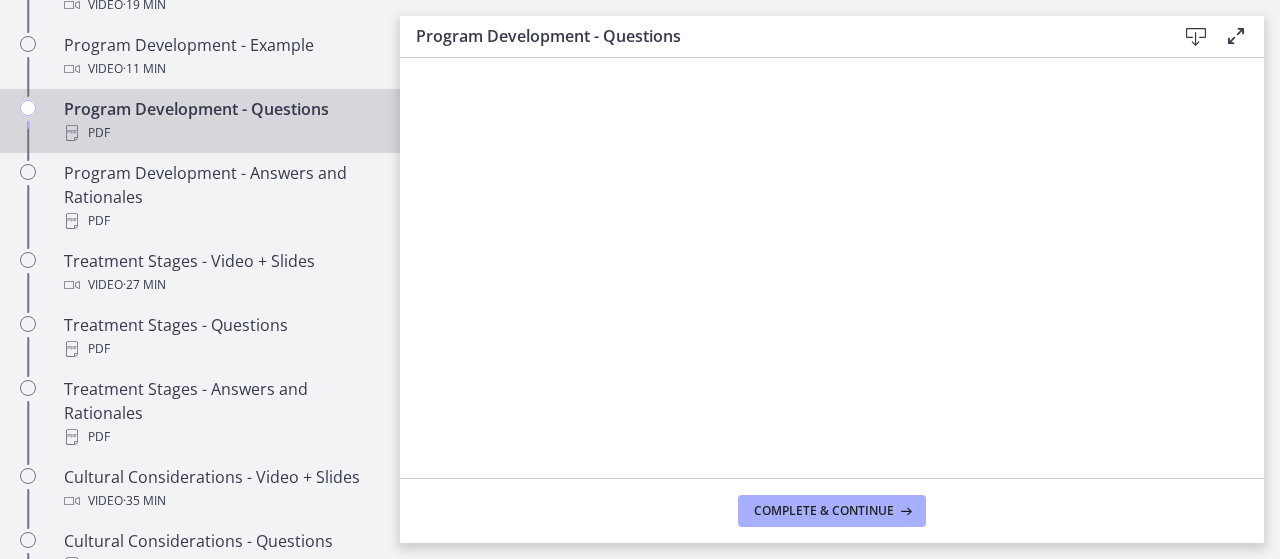 click at bounding box center [1196, 37] 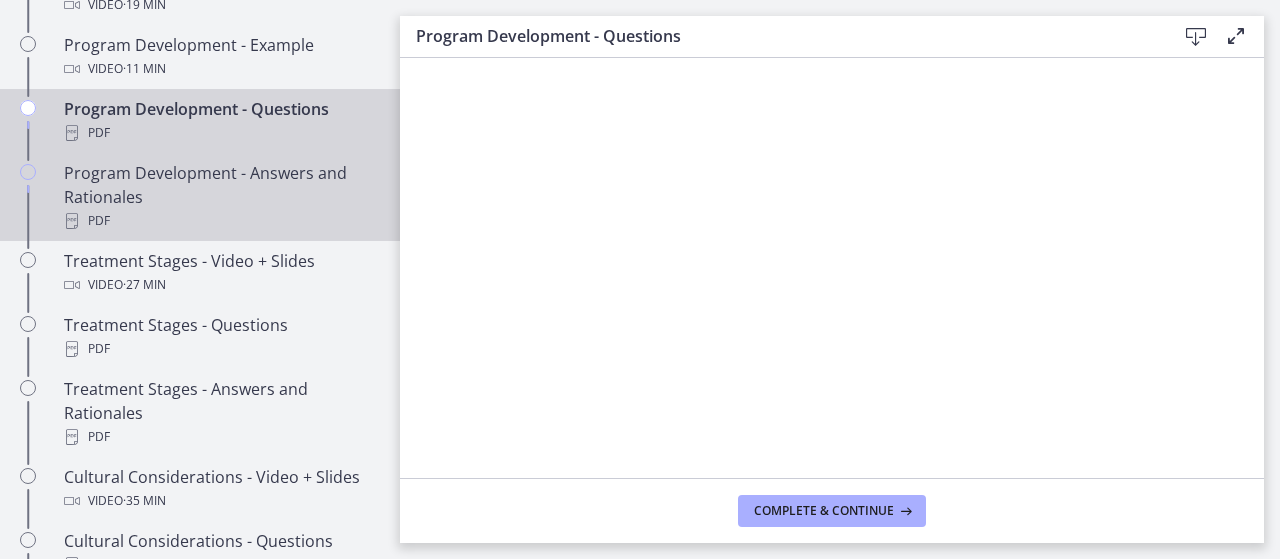 click on "Program Development - Answers and Rationales
PDF" at bounding box center [220, 197] 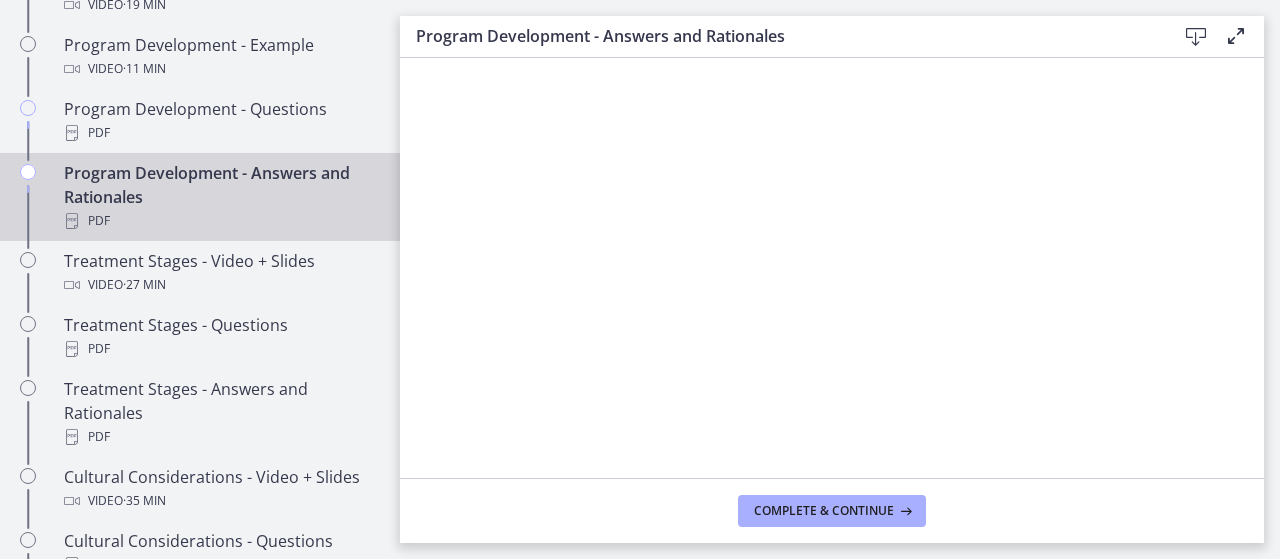 click at bounding box center (1196, 37) 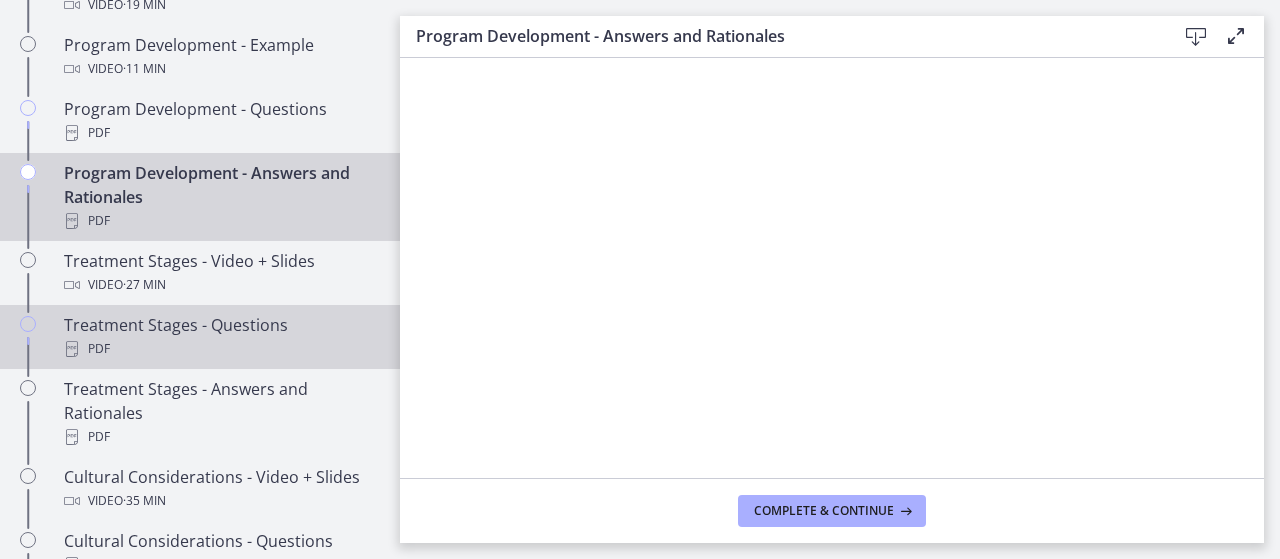 click on "Treatment Stages - Questions
PDF" at bounding box center [220, 337] 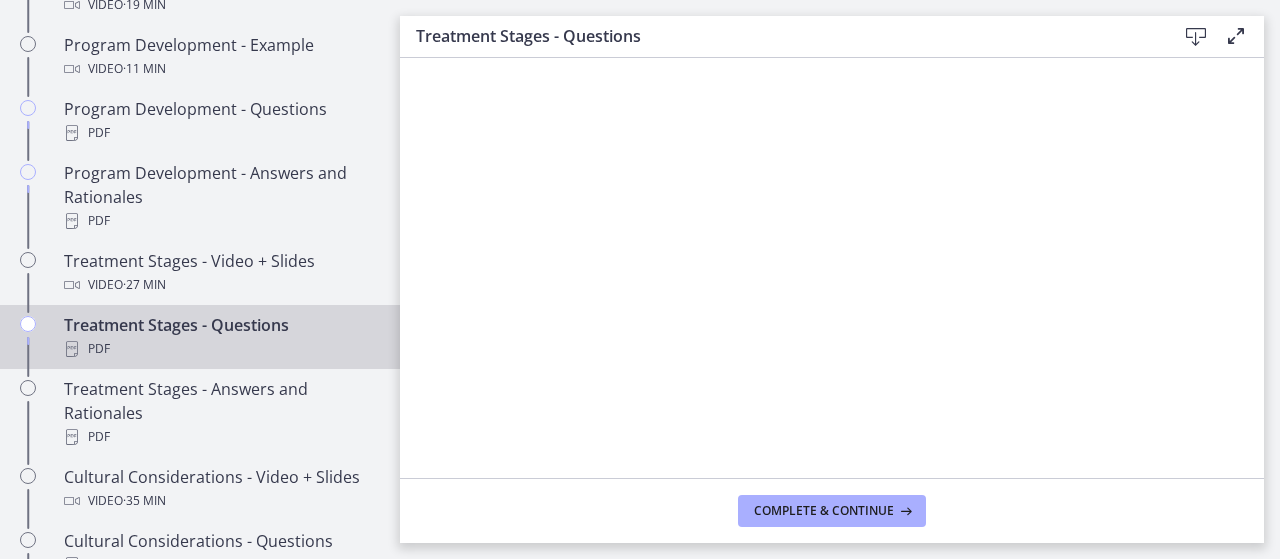 click at bounding box center [1196, 37] 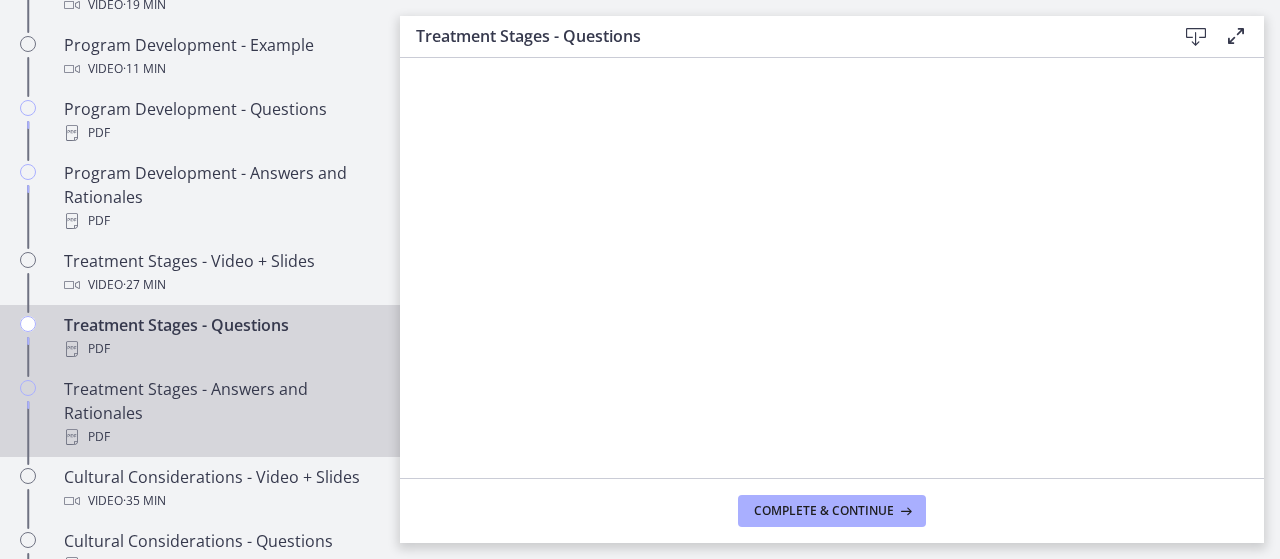 click on "Treatment Stages - Answers and Rationales
PDF" at bounding box center (220, 413) 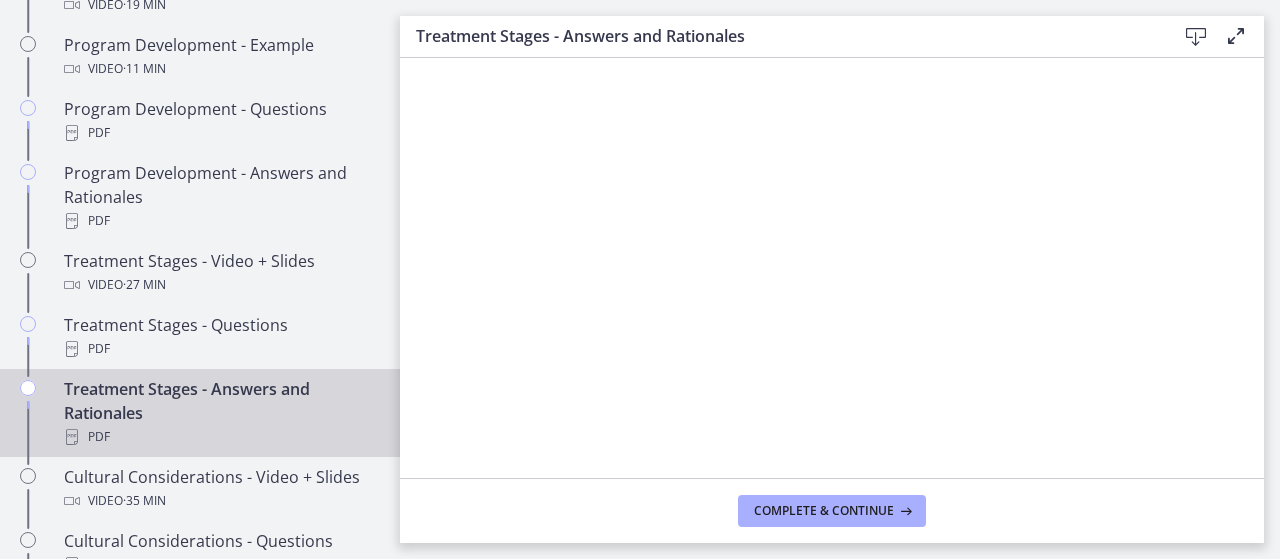 click at bounding box center [1196, 37] 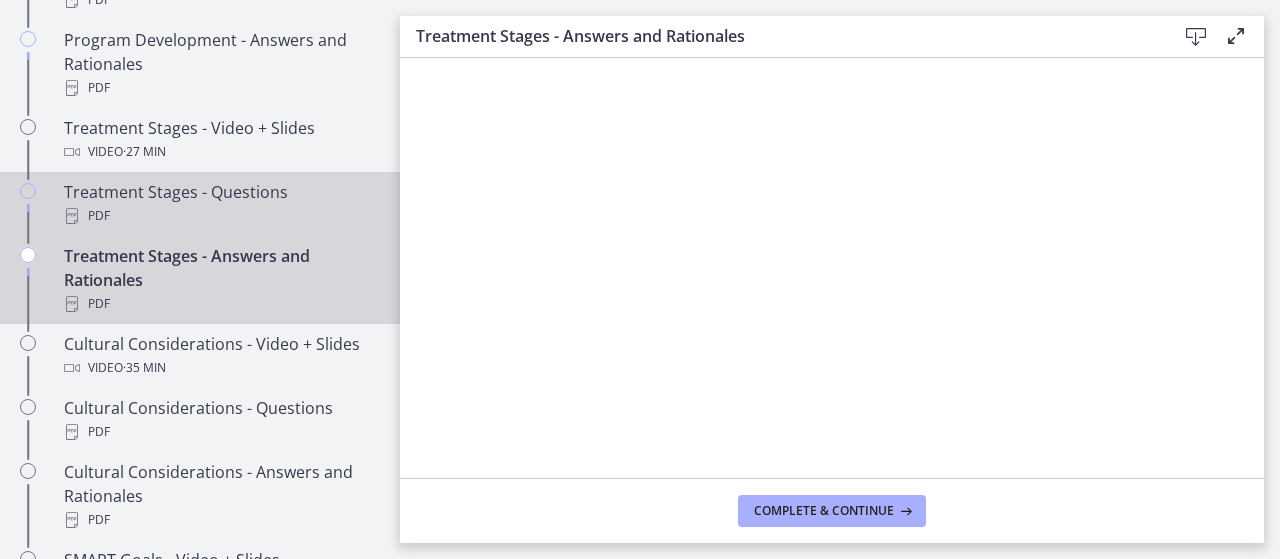 scroll, scrollTop: 1364, scrollLeft: 0, axis: vertical 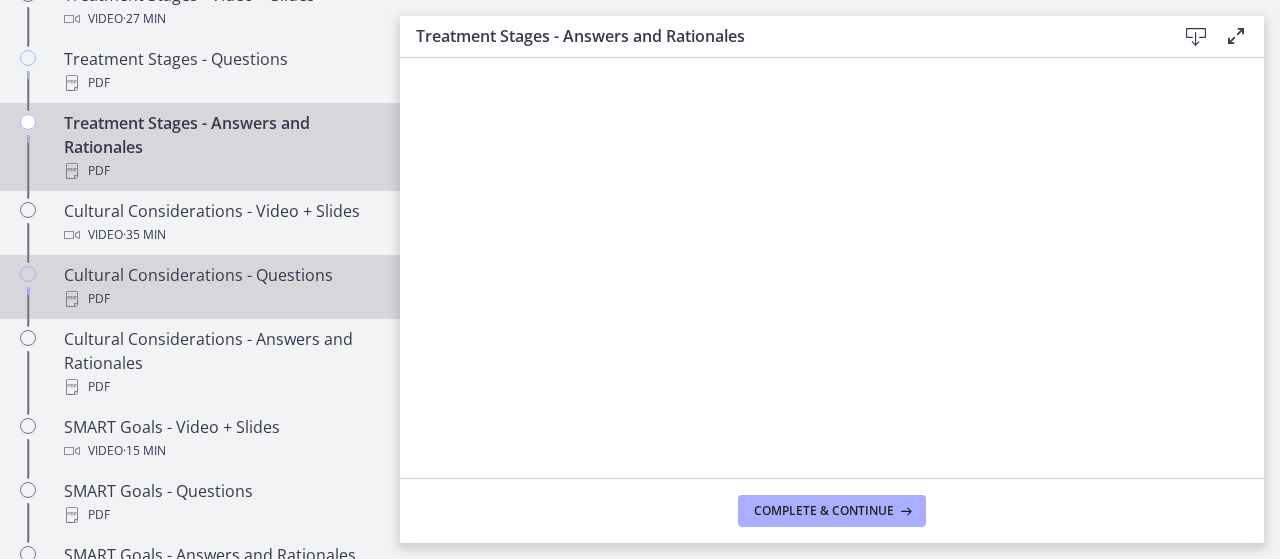 click on "Cultural Considerations - Questions
PDF" at bounding box center [220, 287] 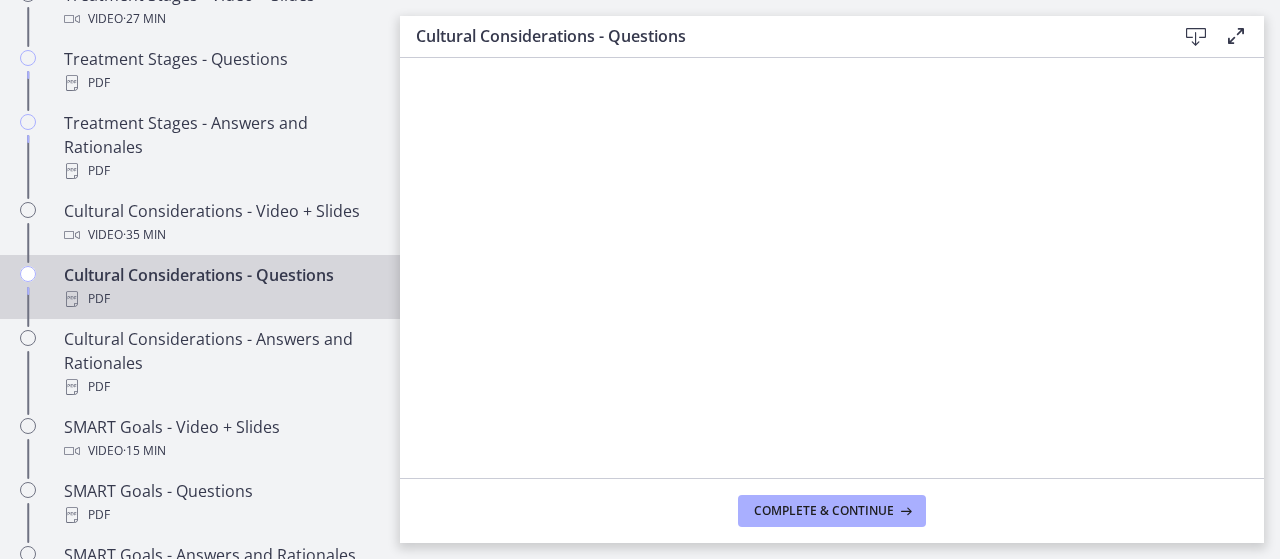 click at bounding box center [1196, 37] 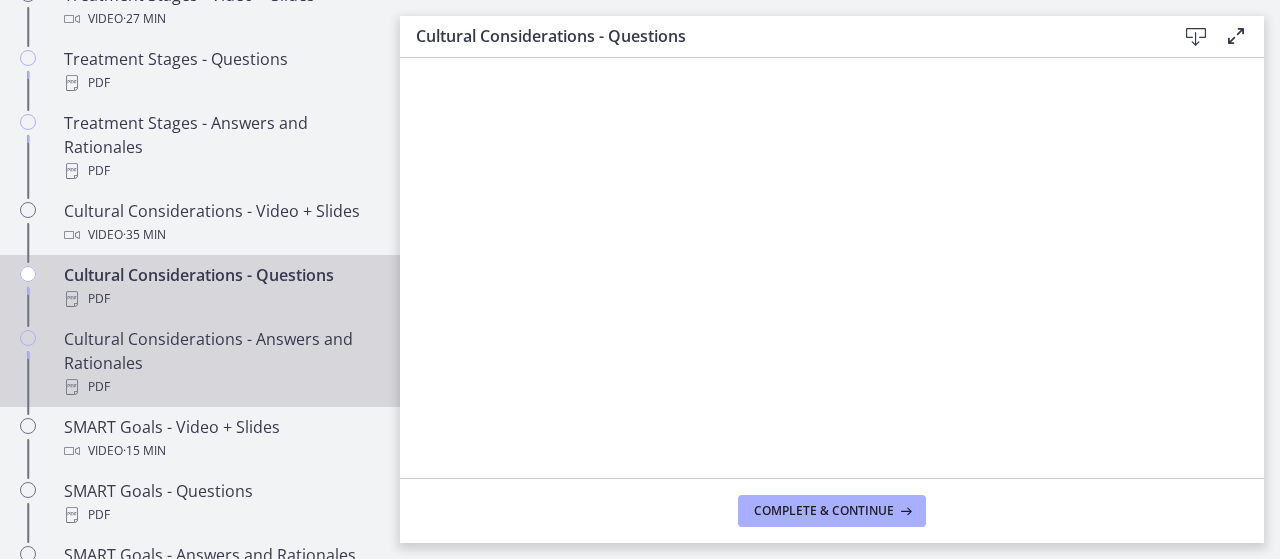 click on "Cultural Considerations - Answers and Rationales
PDF" at bounding box center [220, 363] 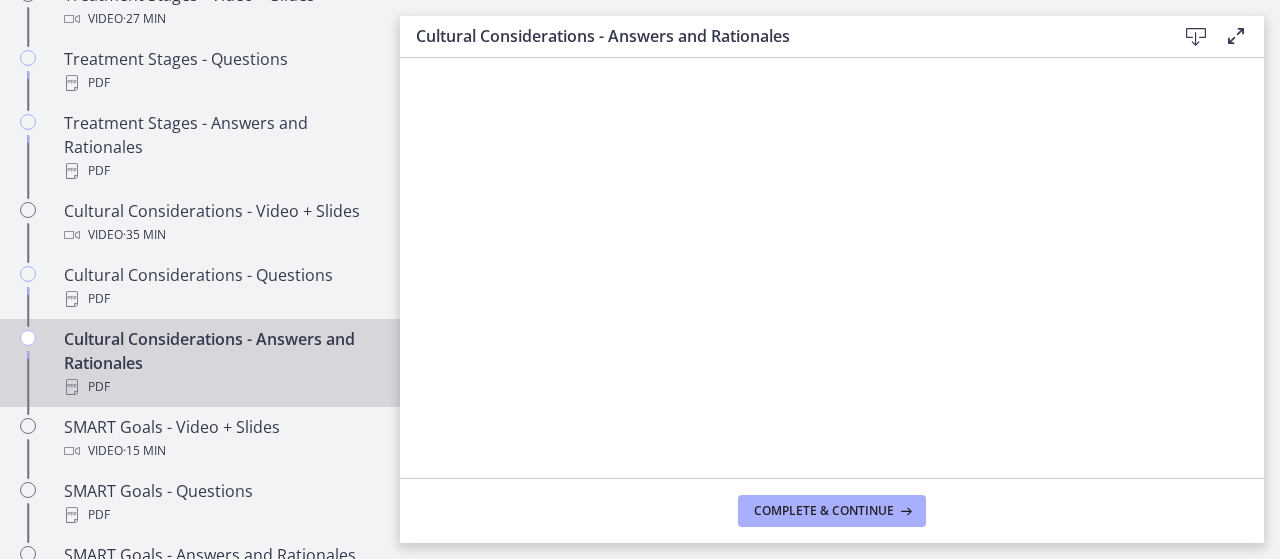 click at bounding box center [1196, 37] 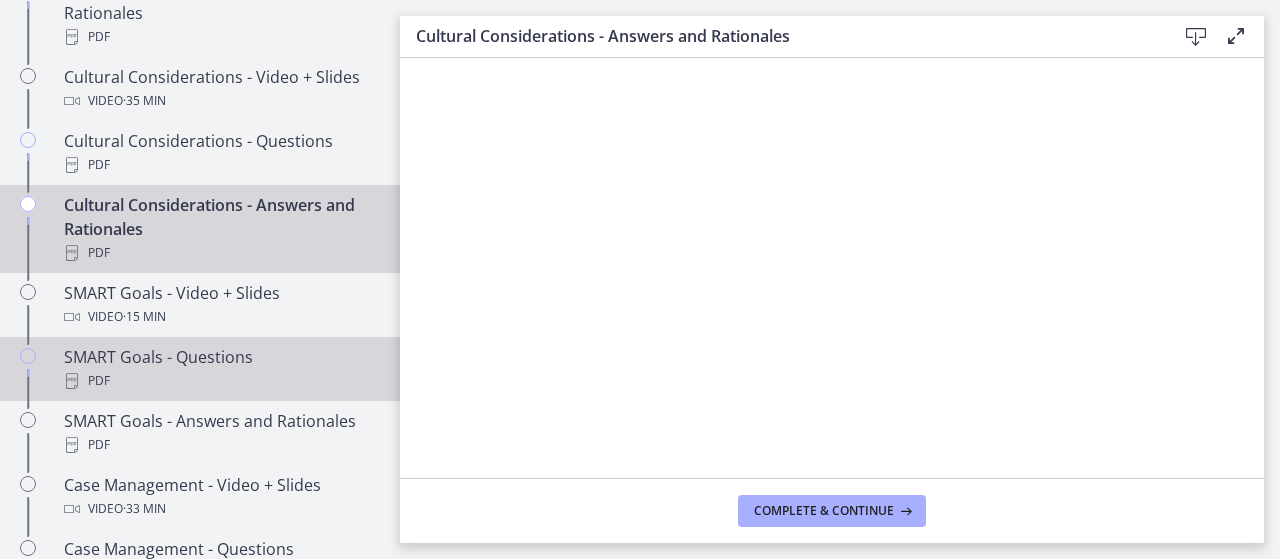 scroll, scrollTop: 1631, scrollLeft: 0, axis: vertical 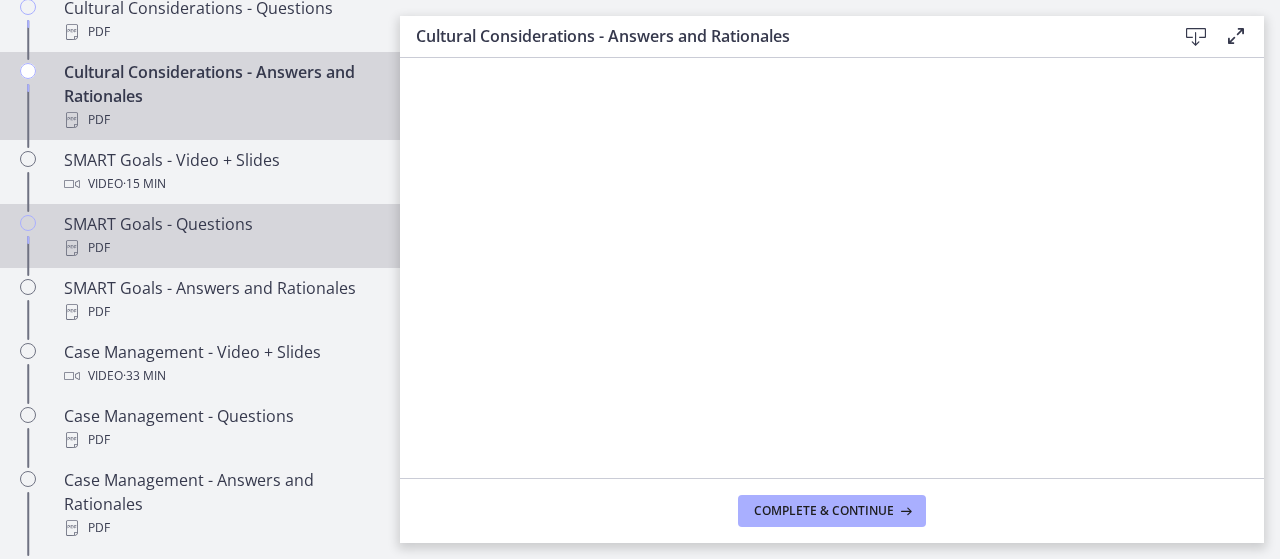click on "SMART Goals - Questions
PDF" at bounding box center (220, 236) 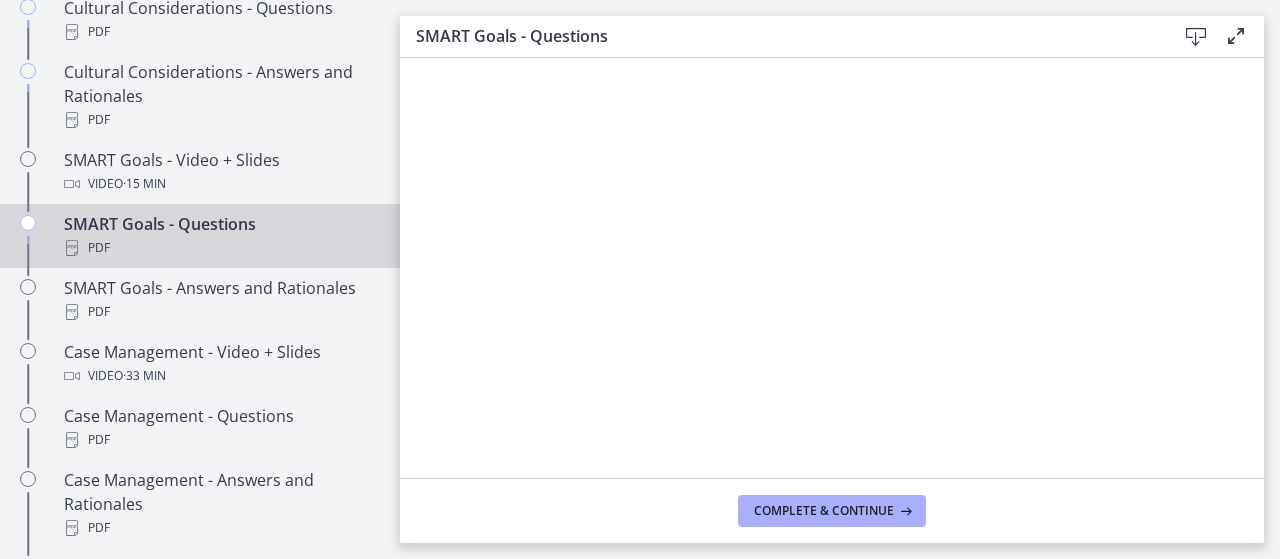 click at bounding box center (1196, 37) 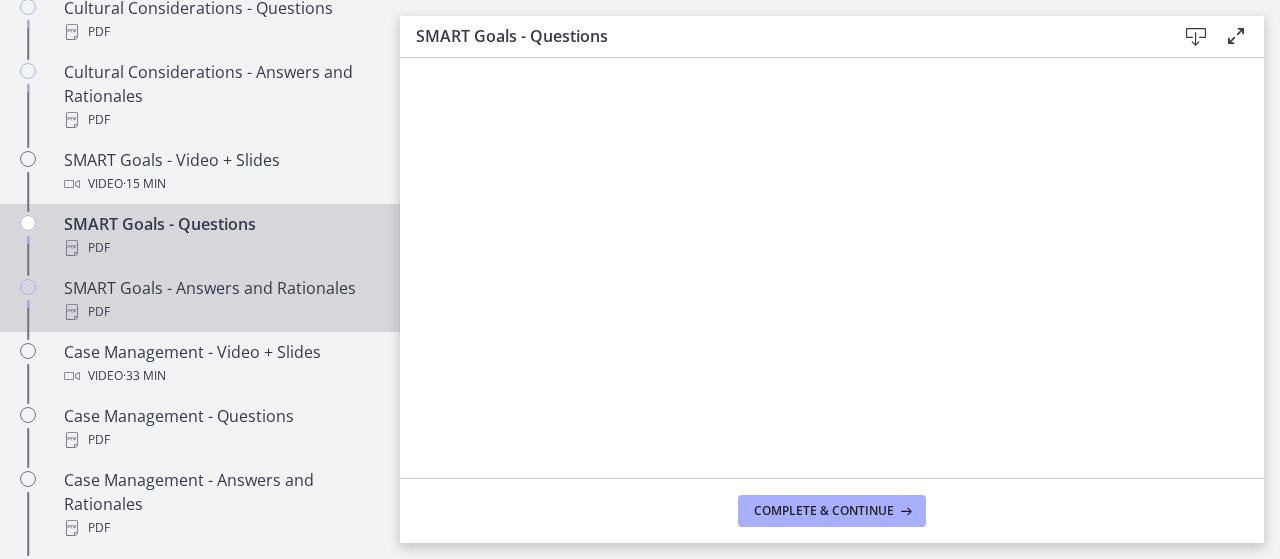 click on "SMART Goals - Answers and Rationales
PDF" at bounding box center (220, 300) 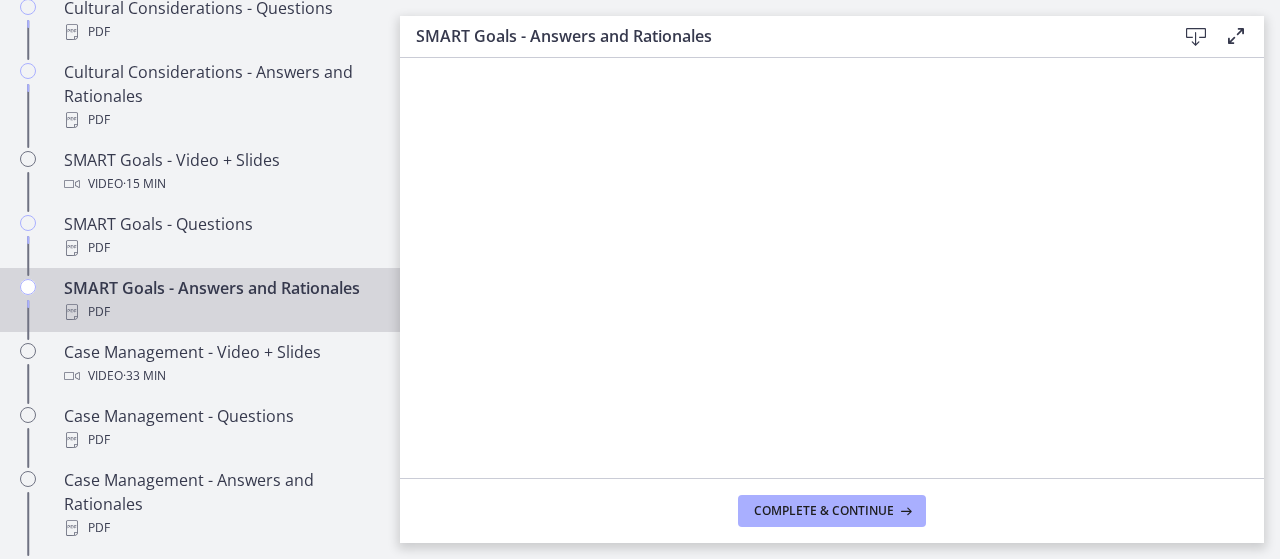 click at bounding box center (1196, 37) 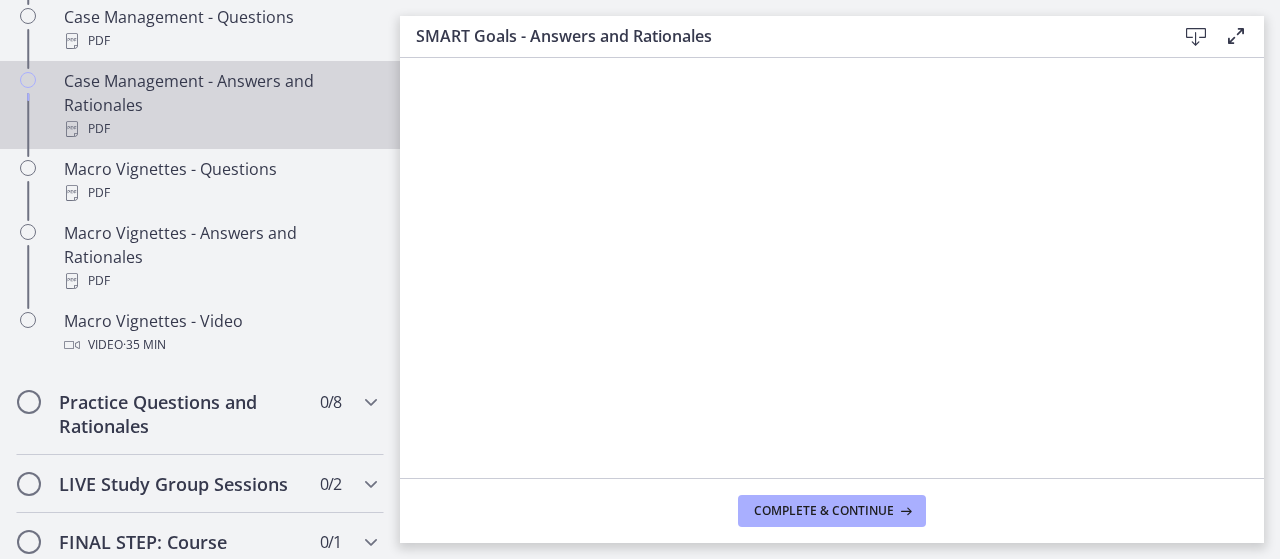scroll, scrollTop: 2031, scrollLeft: 0, axis: vertical 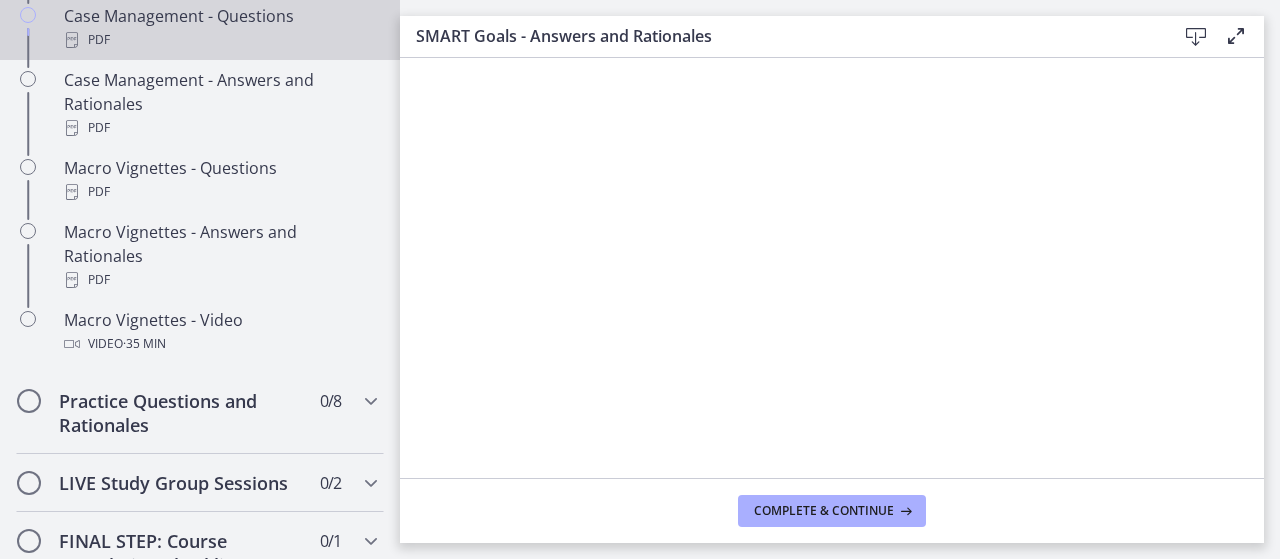 drag, startPoint x: 173, startPoint y: 54, endPoint x: 212, endPoint y: 60, distance: 39.45884 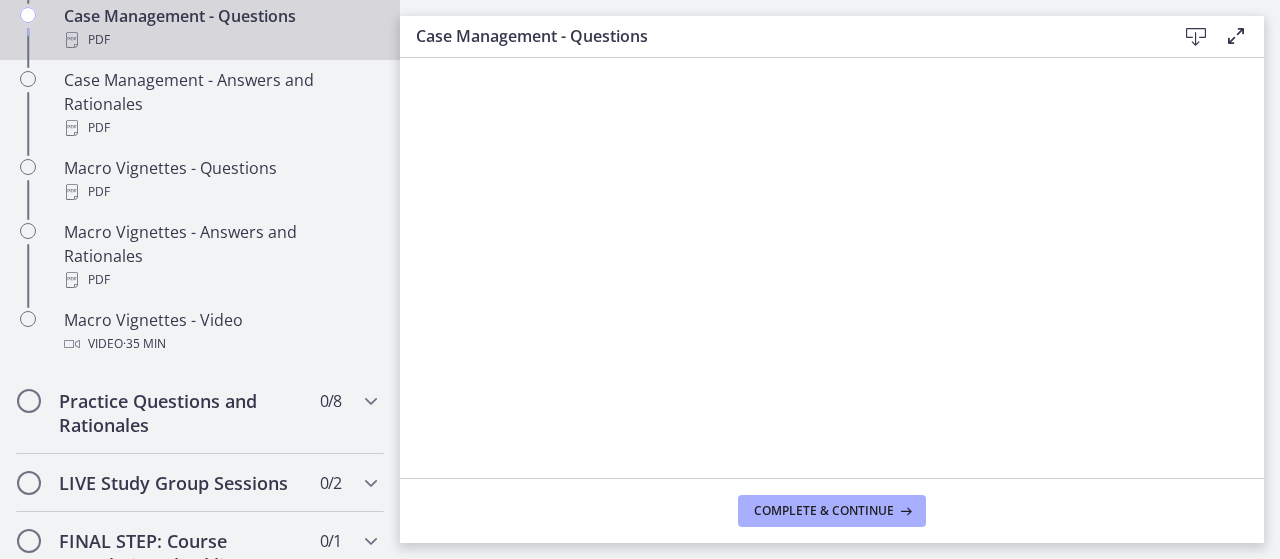 scroll, scrollTop: 2007, scrollLeft: 0, axis: vertical 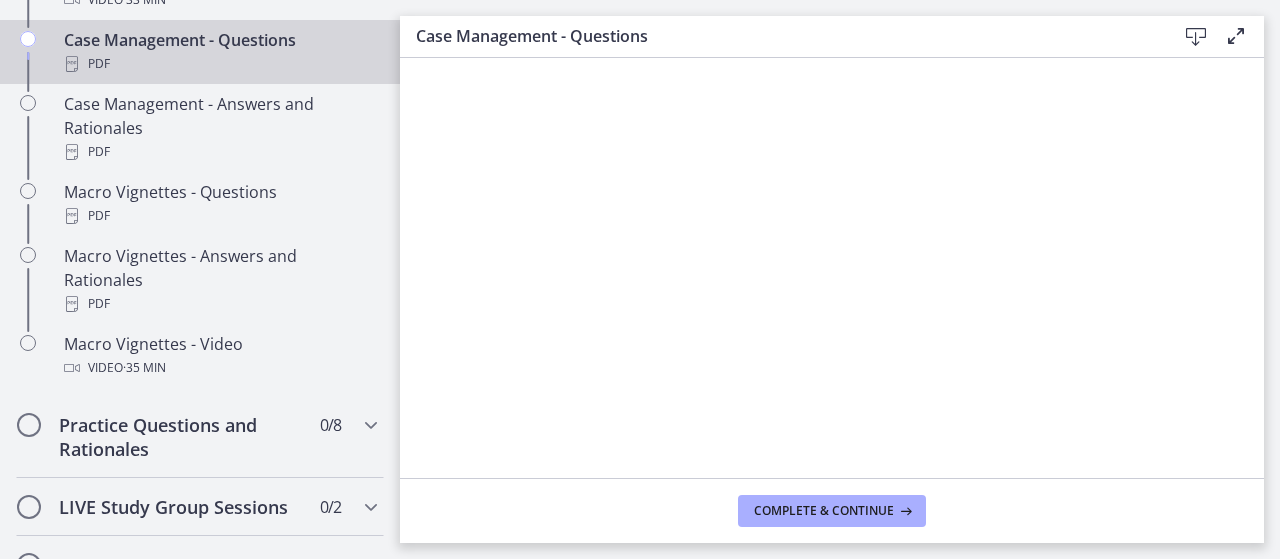 click at bounding box center (1196, 37) 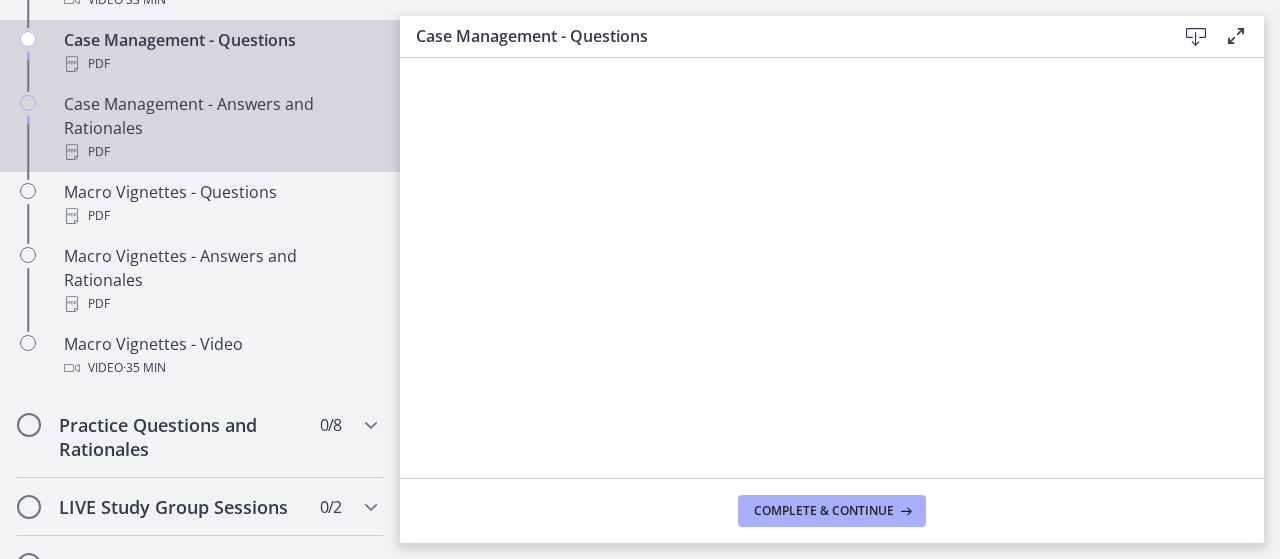 click on "Case Management - Answers and Rationales
PDF" at bounding box center (220, 128) 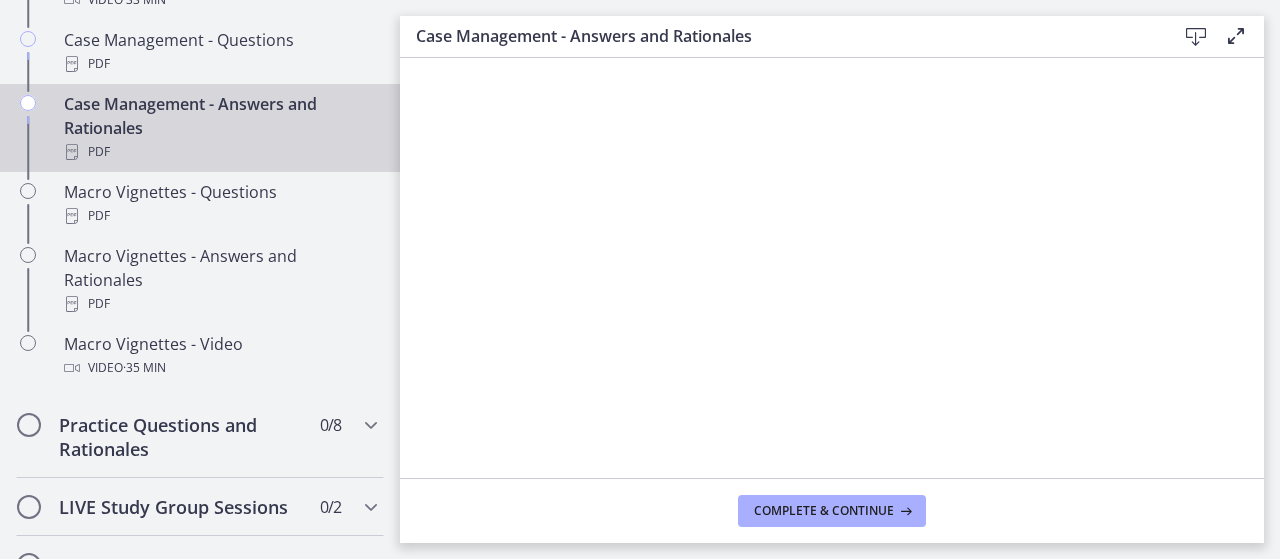 click at bounding box center (1196, 37) 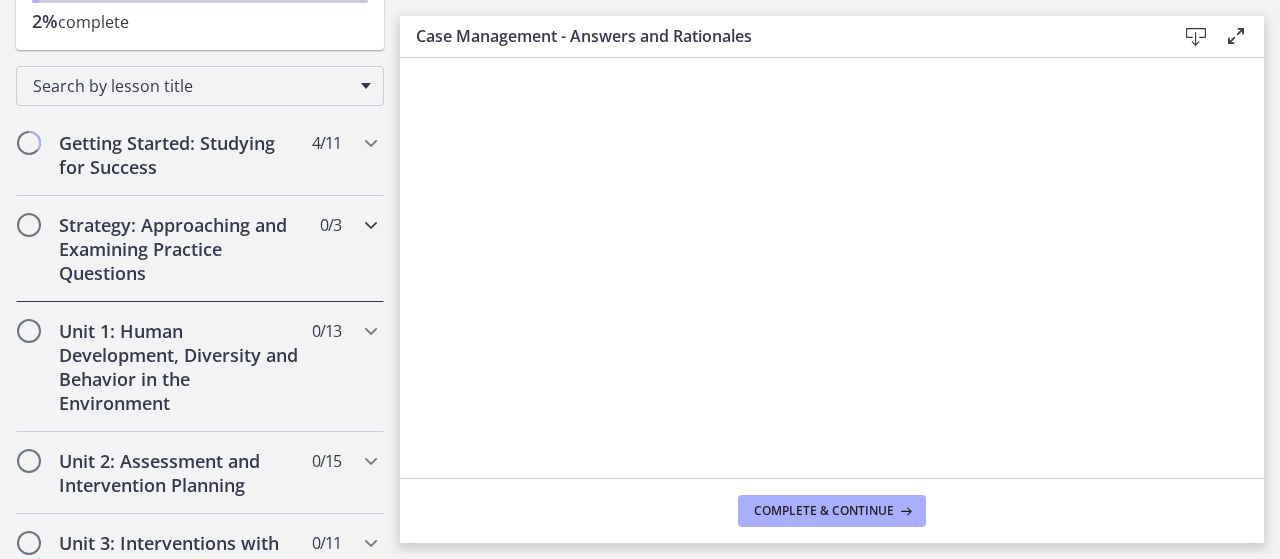 scroll, scrollTop: 266, scrollLeft: 0, axis: vertical 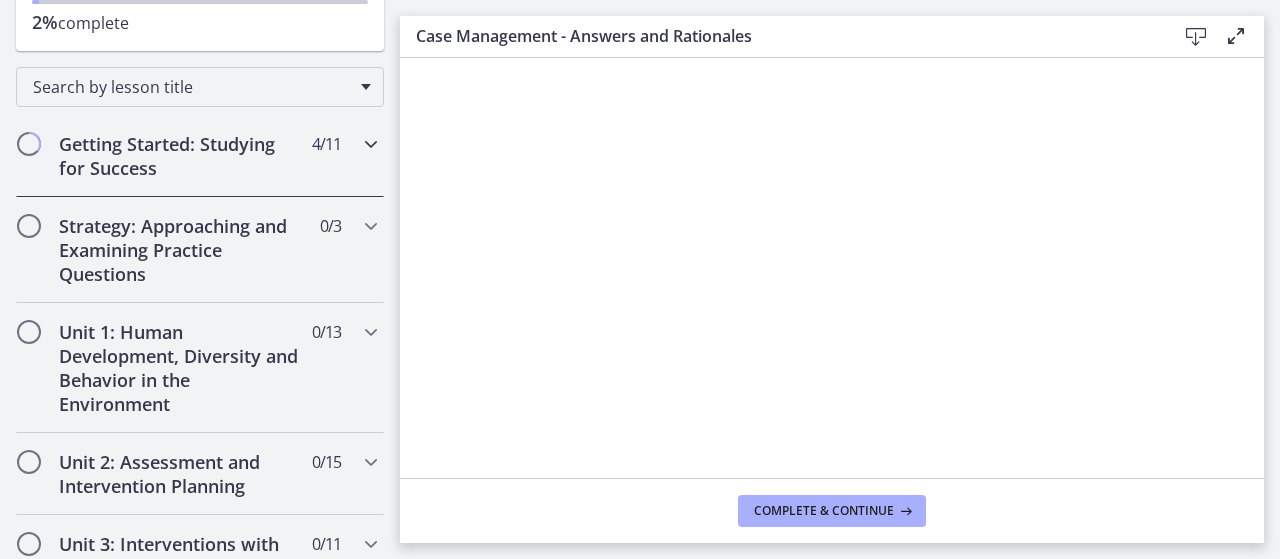 click at bounding box center [371, 144] 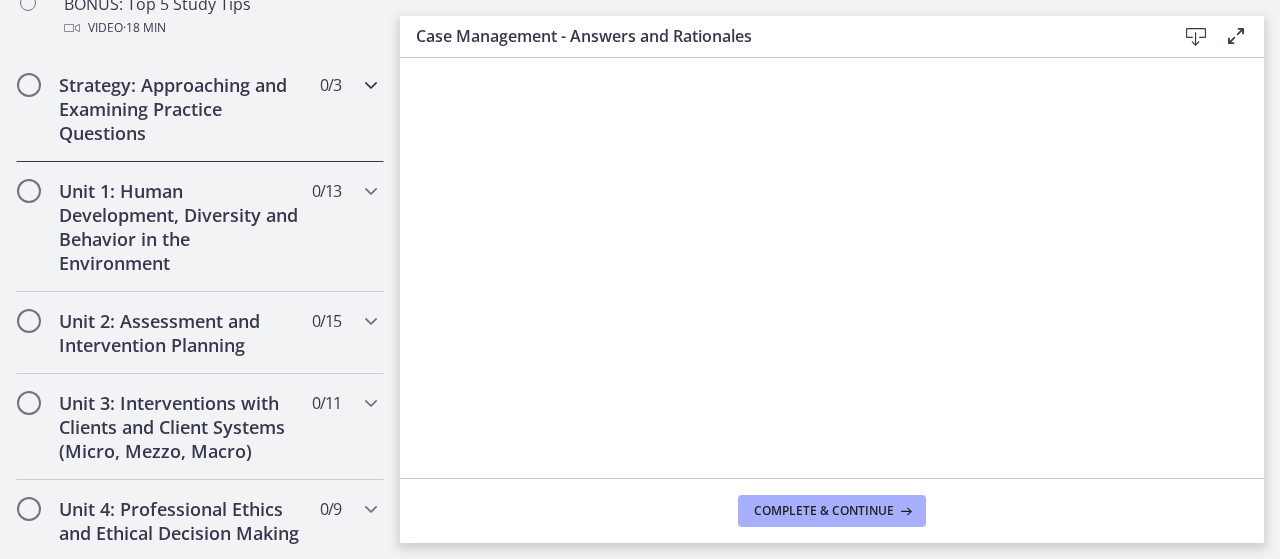scroll, scrollTop: 1200, scrollLeft: 0, axis: vertical 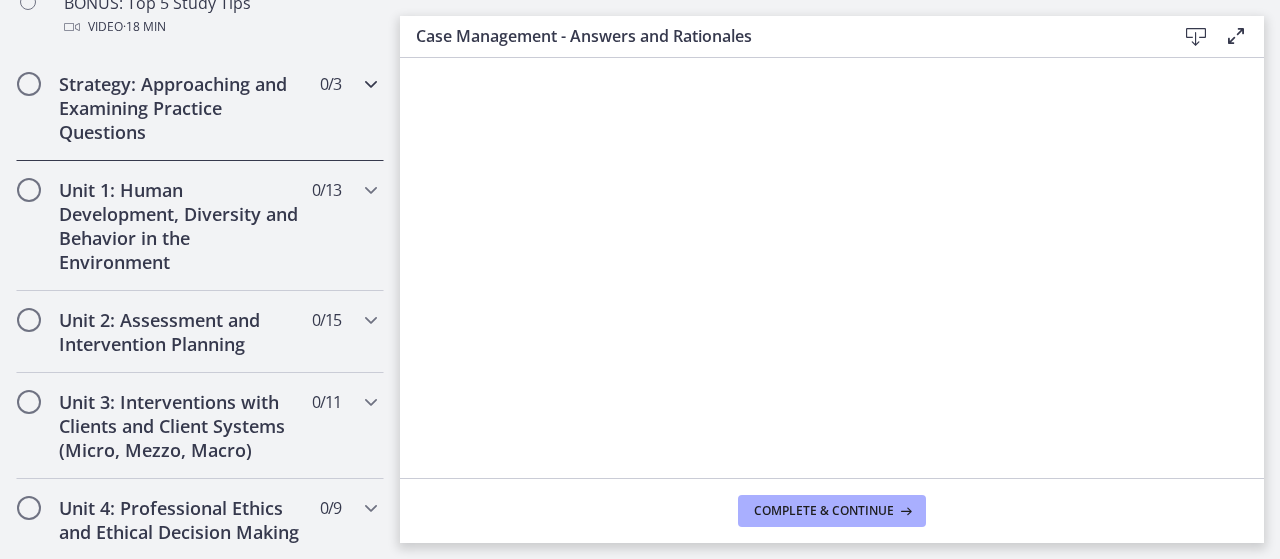 click at bounding box center [371, 84] 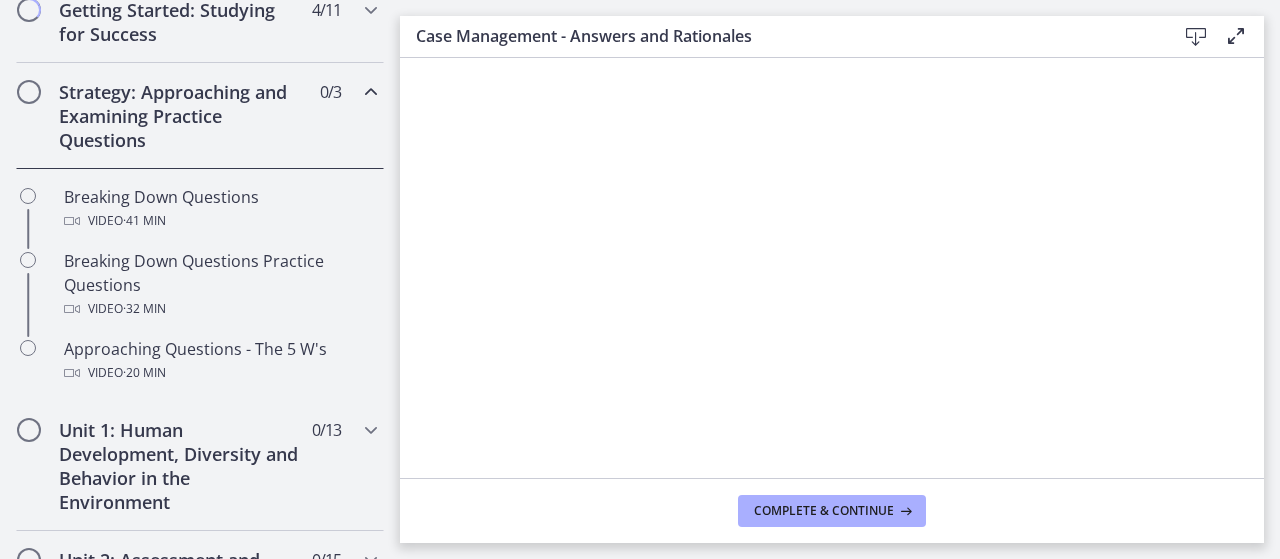 scroll, scrollTop: 533, scrollLeft: 0, axis: vertical 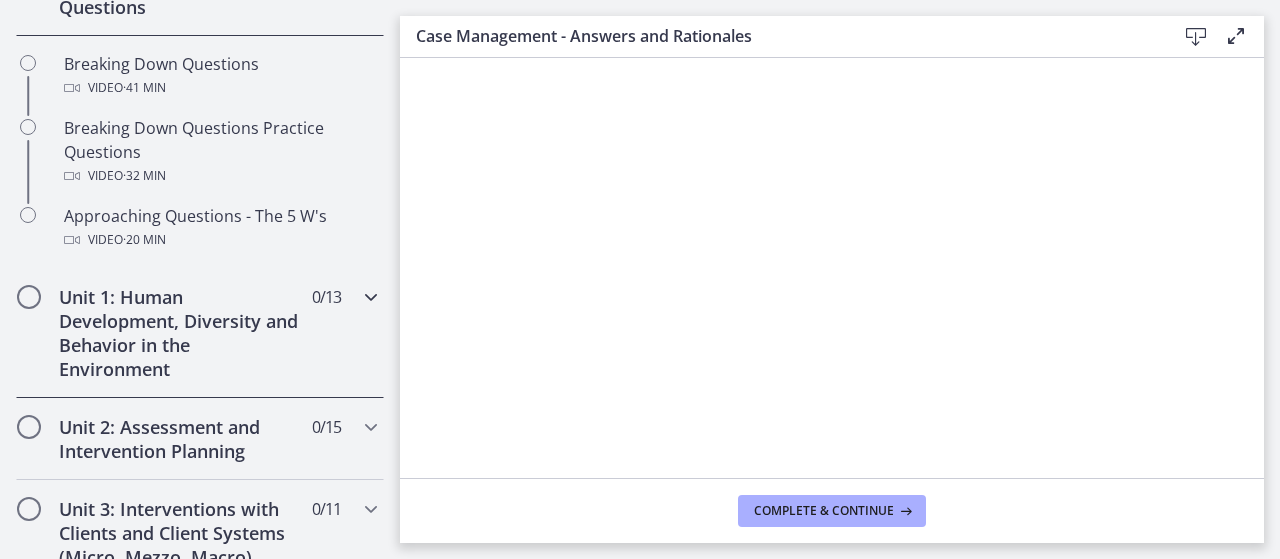 click at bounding box center [371, 297] 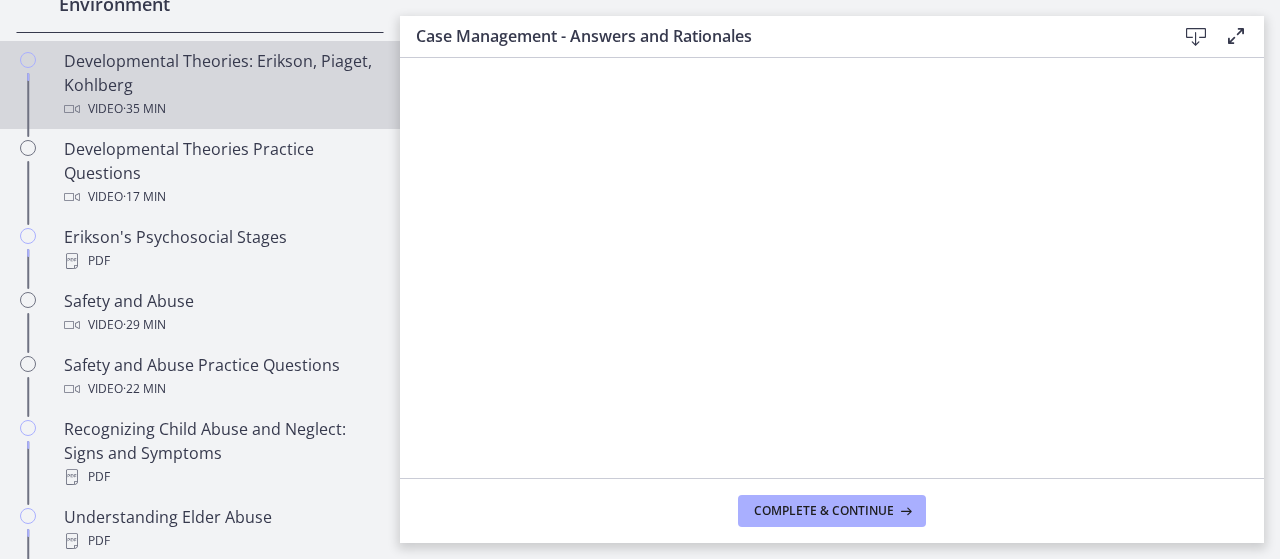 scroll, scrollTop: 666, scrollLeft: 0, axis: vertical 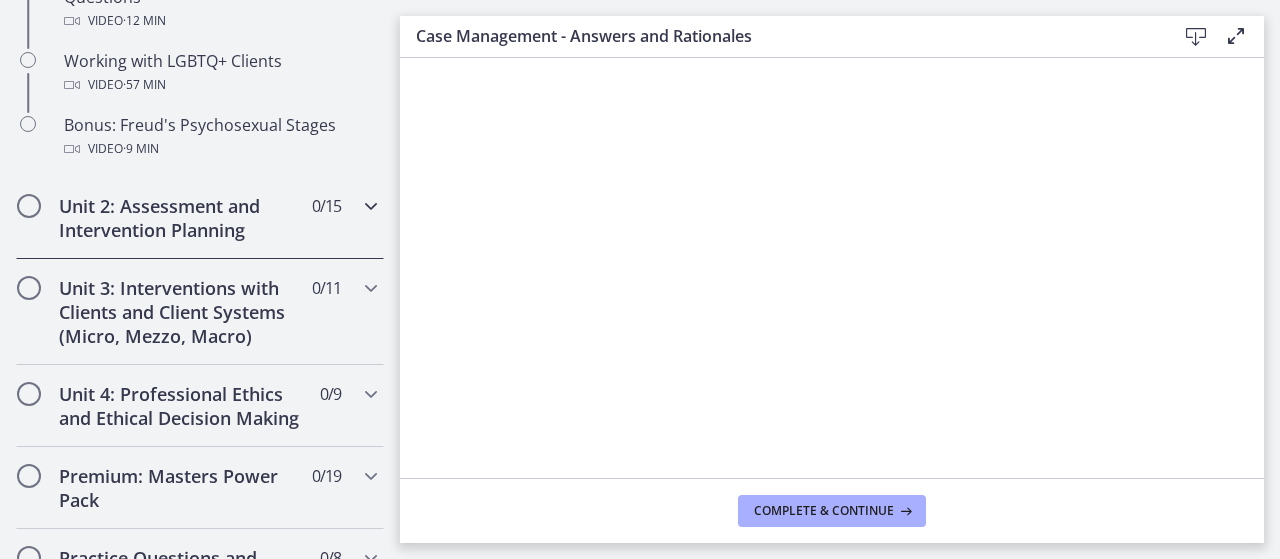 click at bounding box center [371, 206] 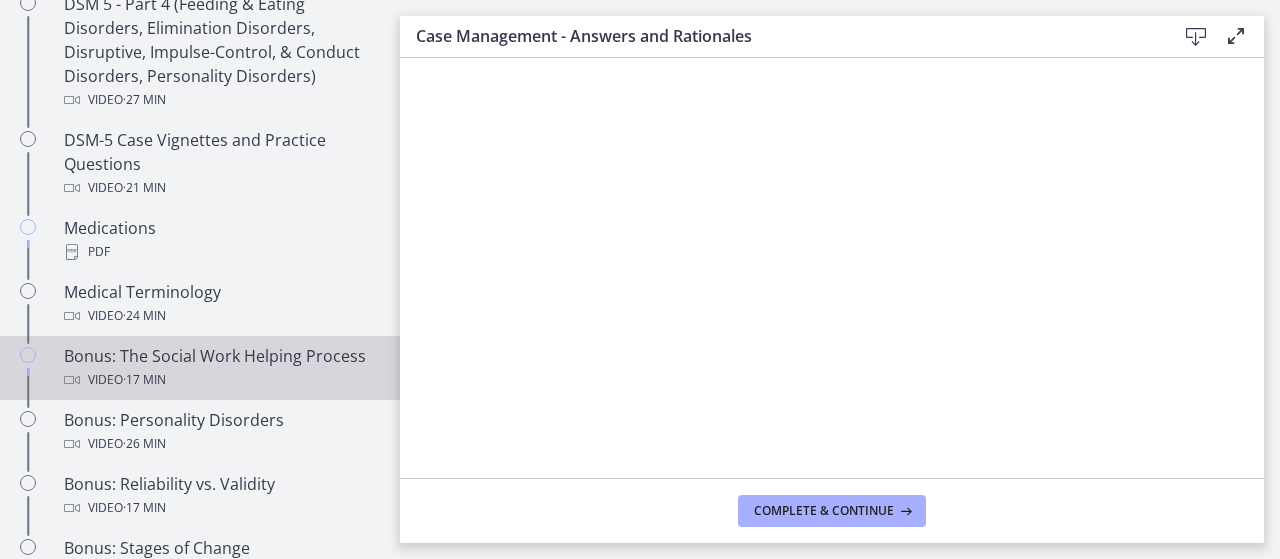 scroll, scrollTop: 1466, scrollLeft: 0, axis: vertical 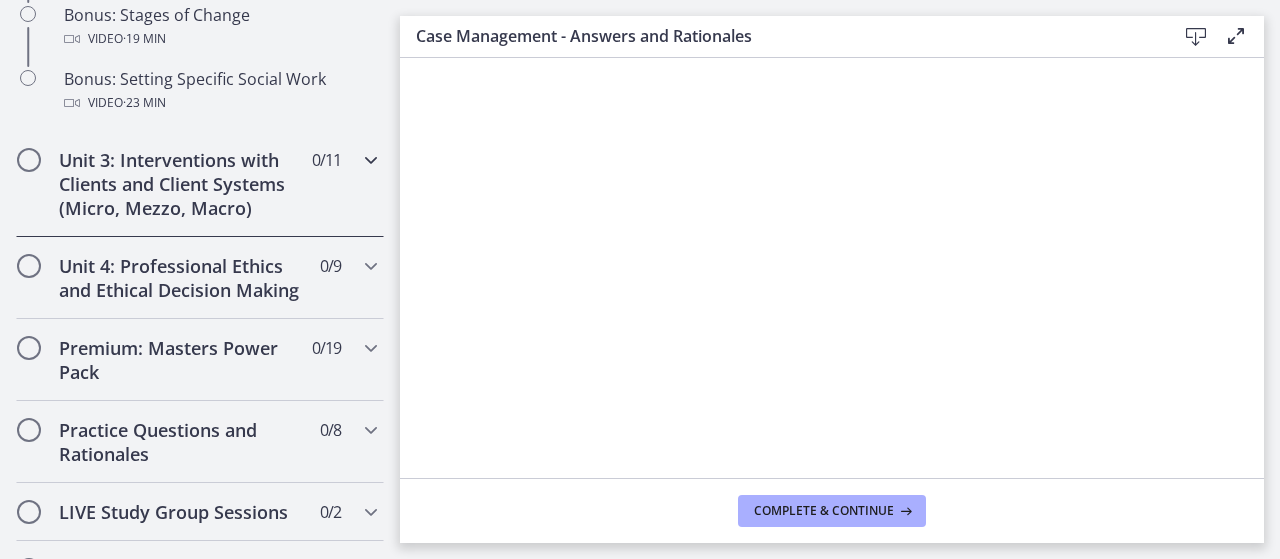 click at bounding box center (371, 160) 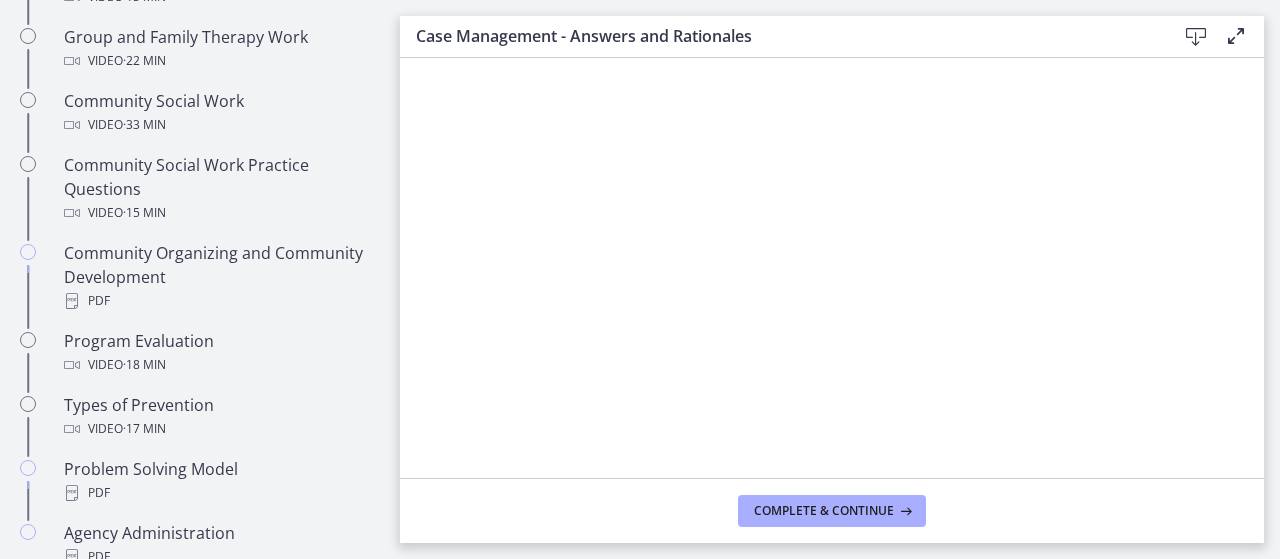 scroll, scrollTop: 1071, scrollLeft: 0, axis: vertical 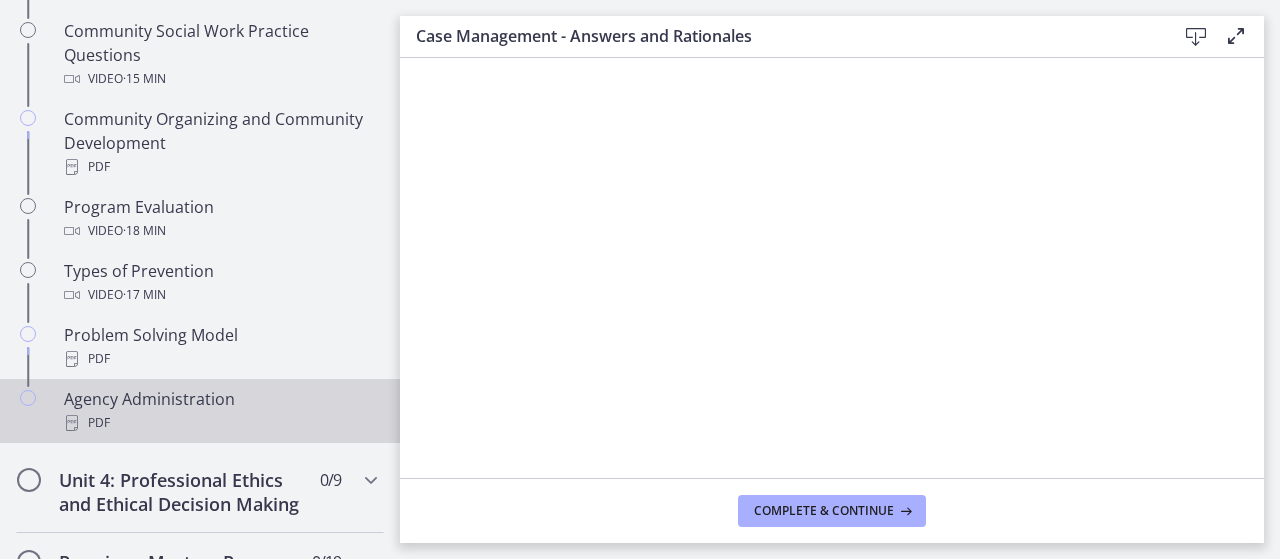 click on "PDF" at bounding box center (220, 423) 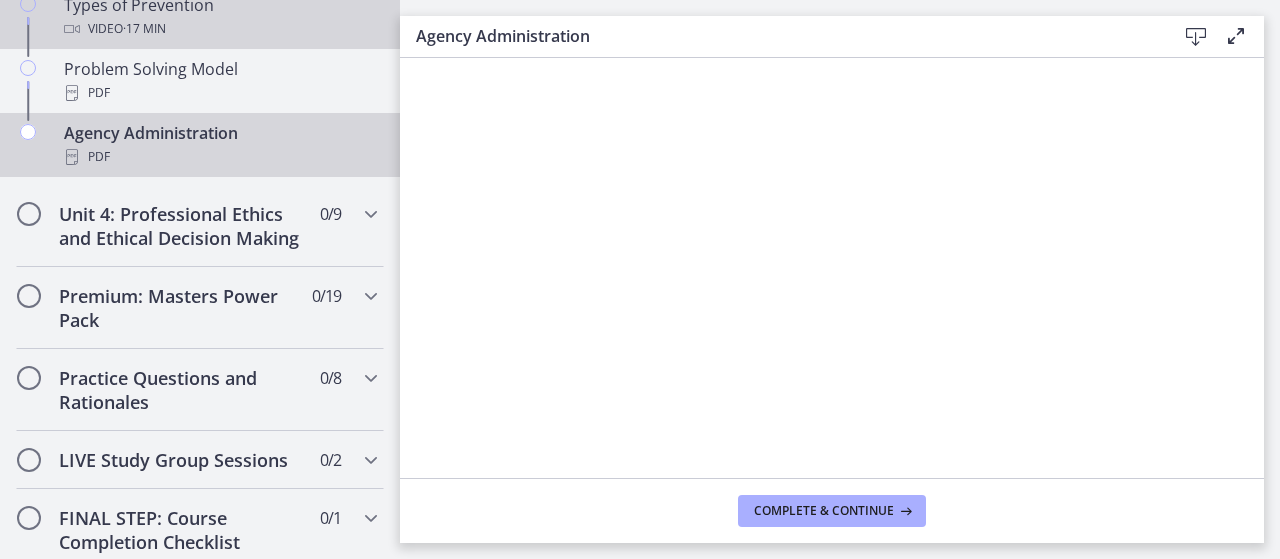 scroll, scrollTop: 1471, scrollLeft: 0, axis: vertical 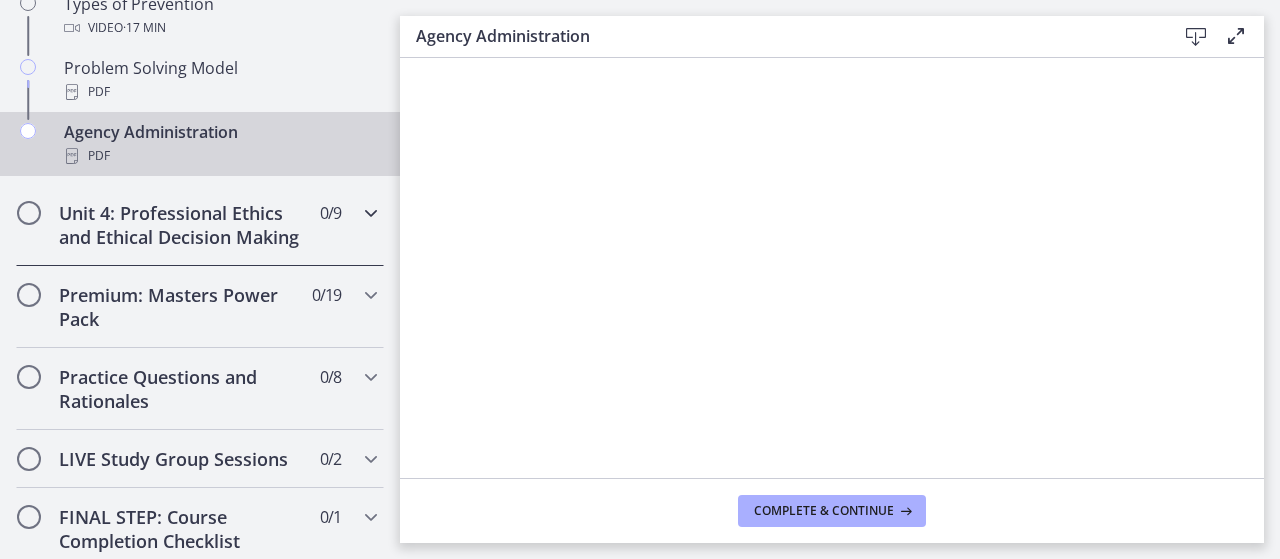 click at bounding box center [371, 213] 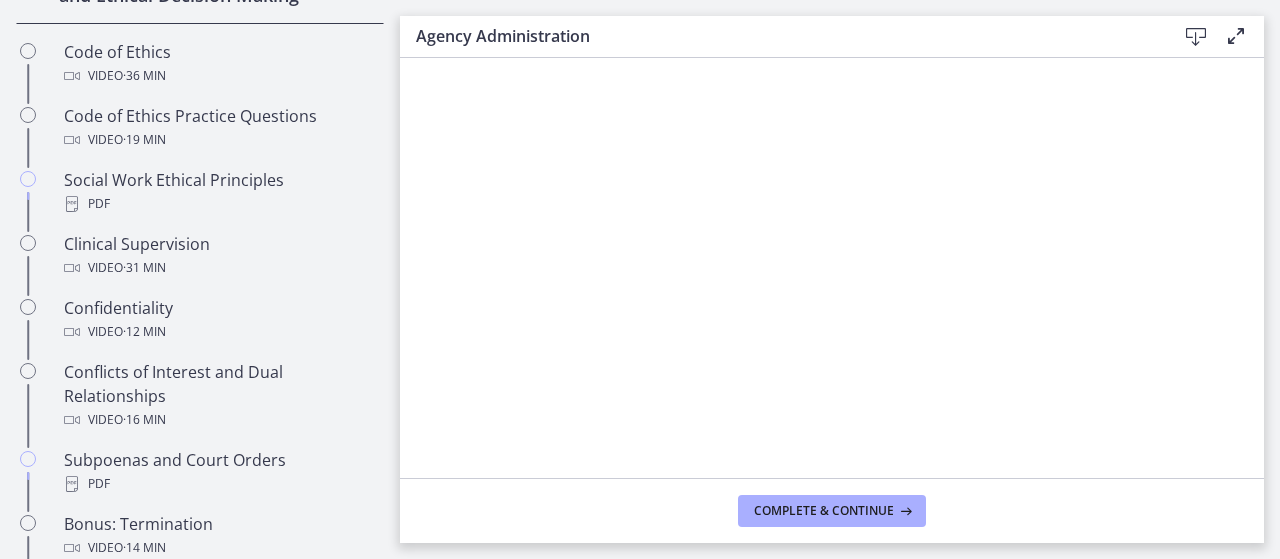 scroll, scrollTop: 938, scrollLeft: 0, axis: vertical 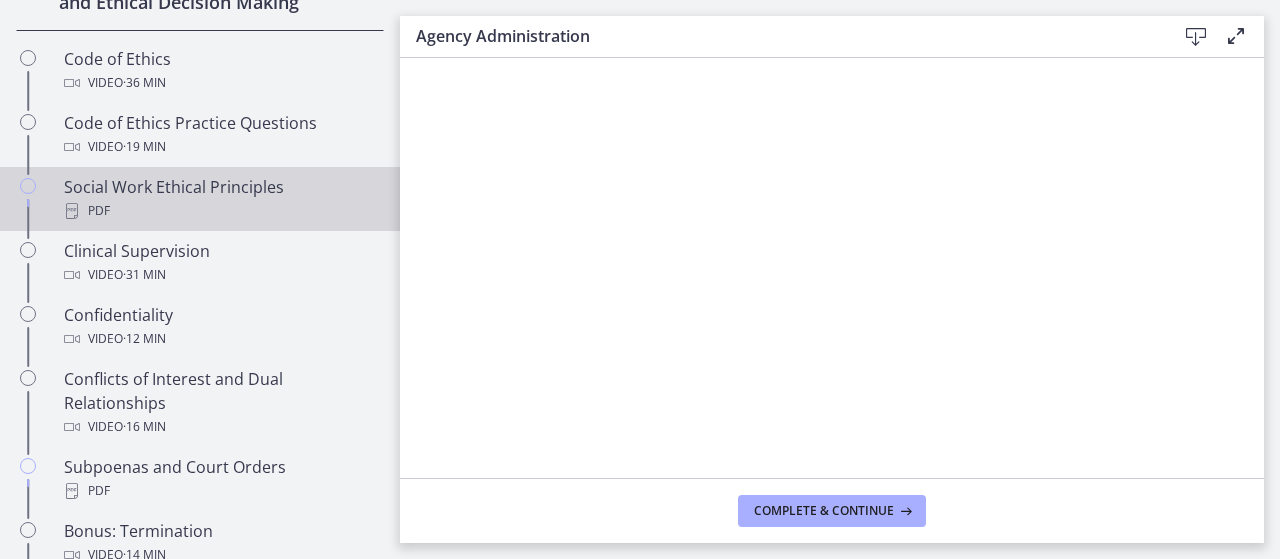 click on "Social Work Ethical Principles
PDF" at bounding box center [220, 199] 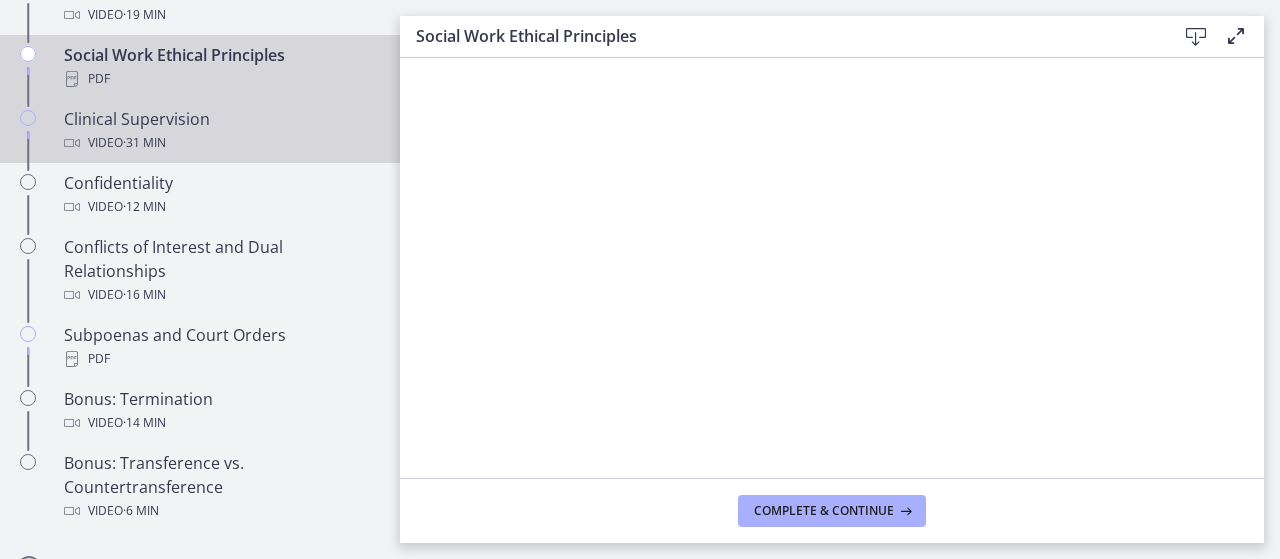 scroll, scrollTop: 1071, scrollLeft: 0, axis: vertical 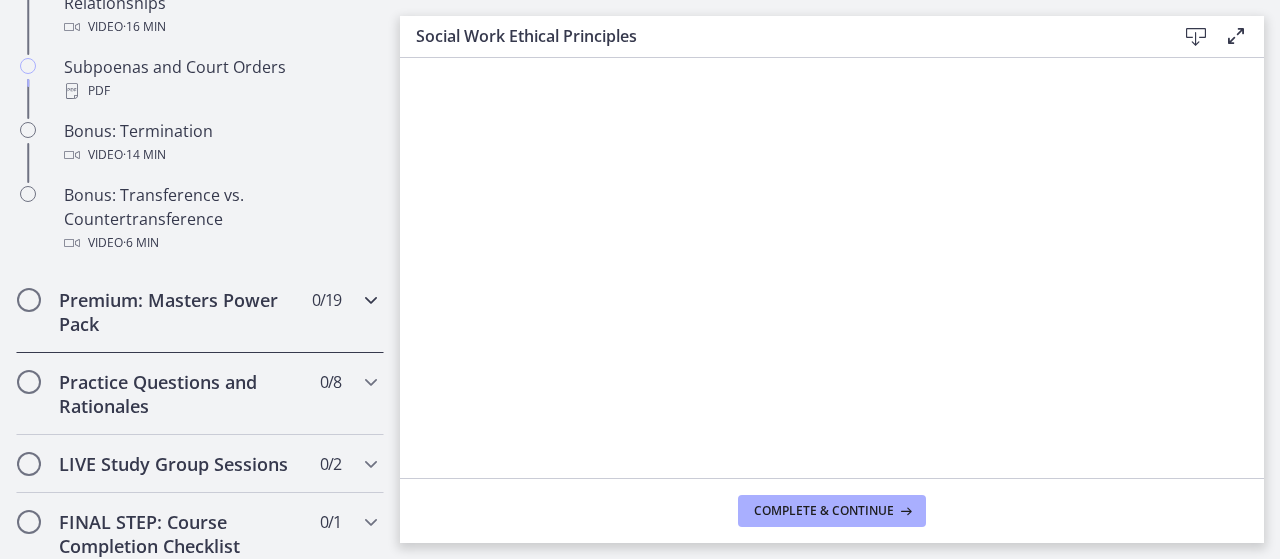 click at bounding box center [371, 300] 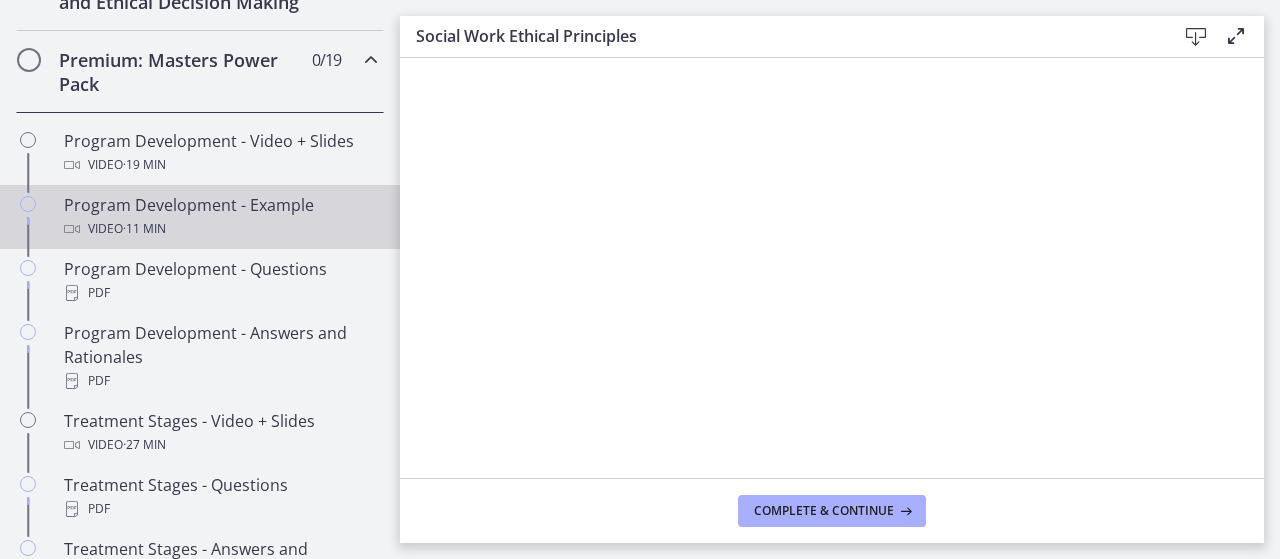 scroll, scrollTop: 938, scrollLeft: 0, axis: vertical 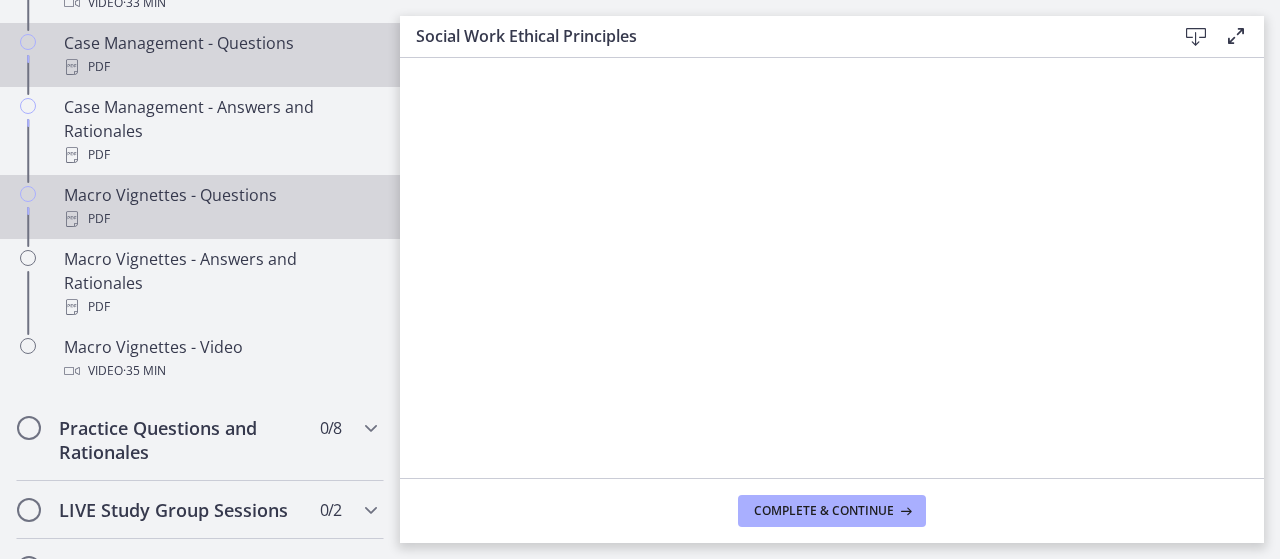 click on "Macro Vignettes - Questions
PDF" at bounding box center [220, 207] 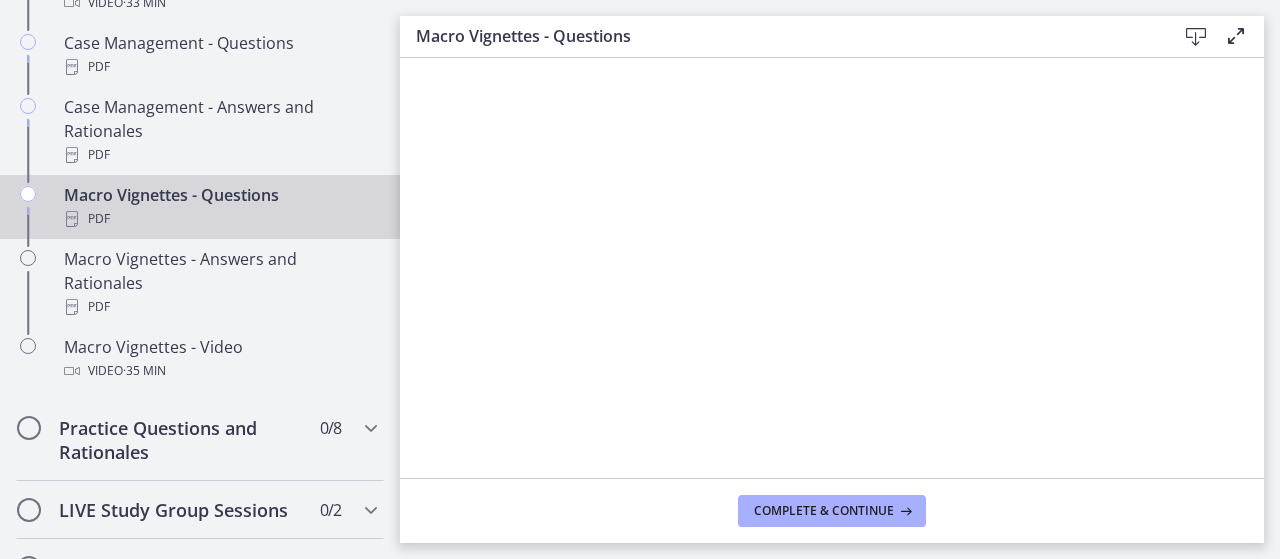 click at bounding box center [1196, 37] 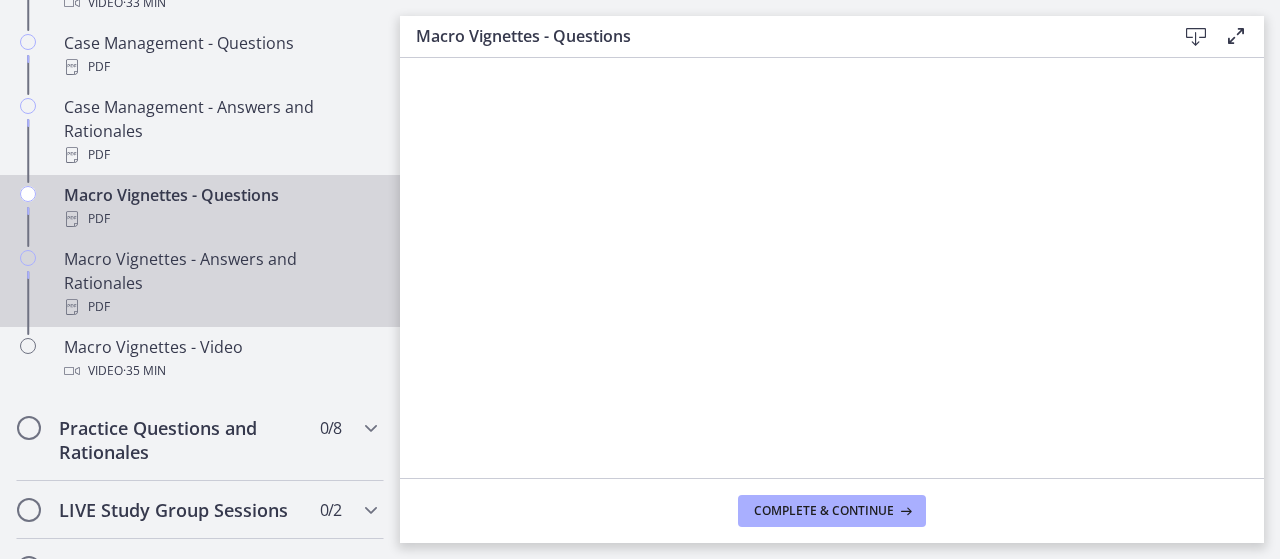 click on "Macro Vignettes - Answers and Rationales
PDF" at bounding box center (220, 283) 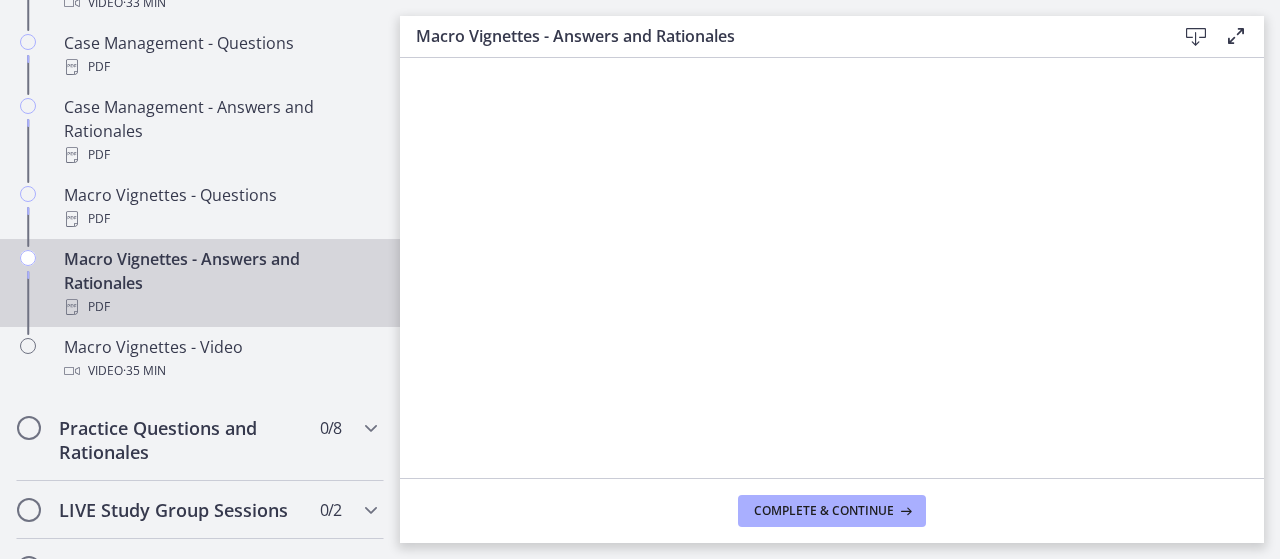 click at bounding box center (1196, 37) 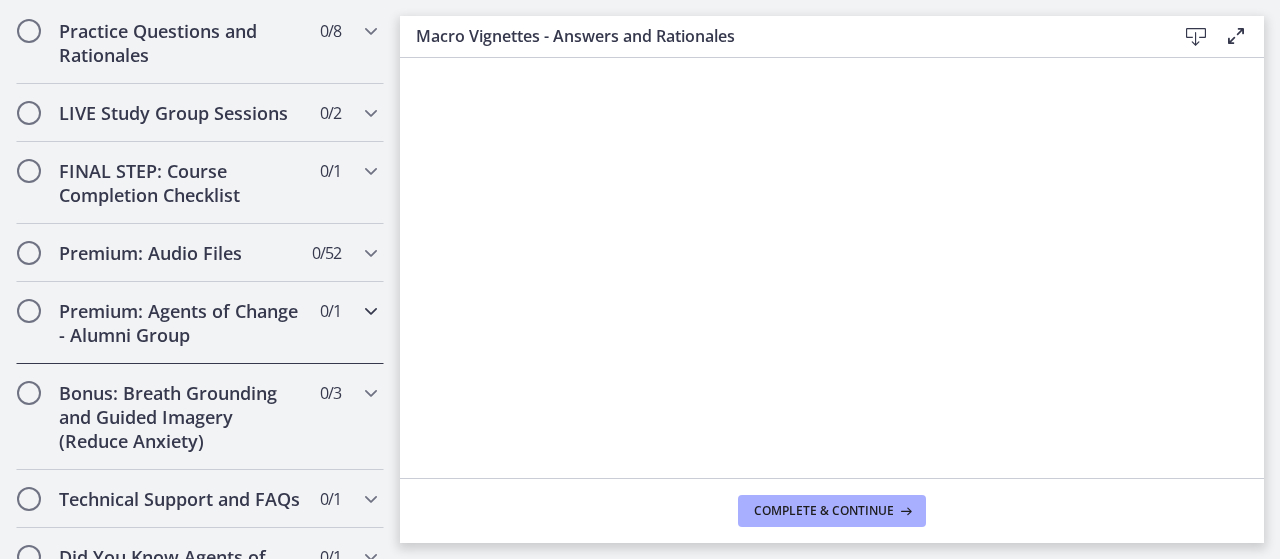 scroll, scrollTop: 2404, scrollLeft: 0, axis: vertical 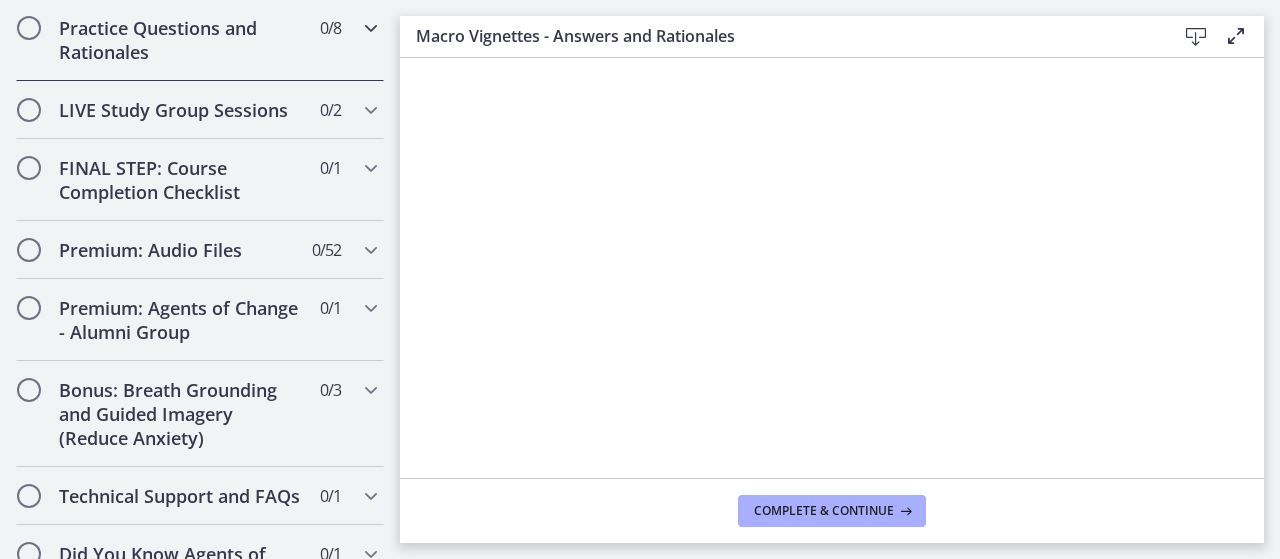 click at bounding box center [371, 28] 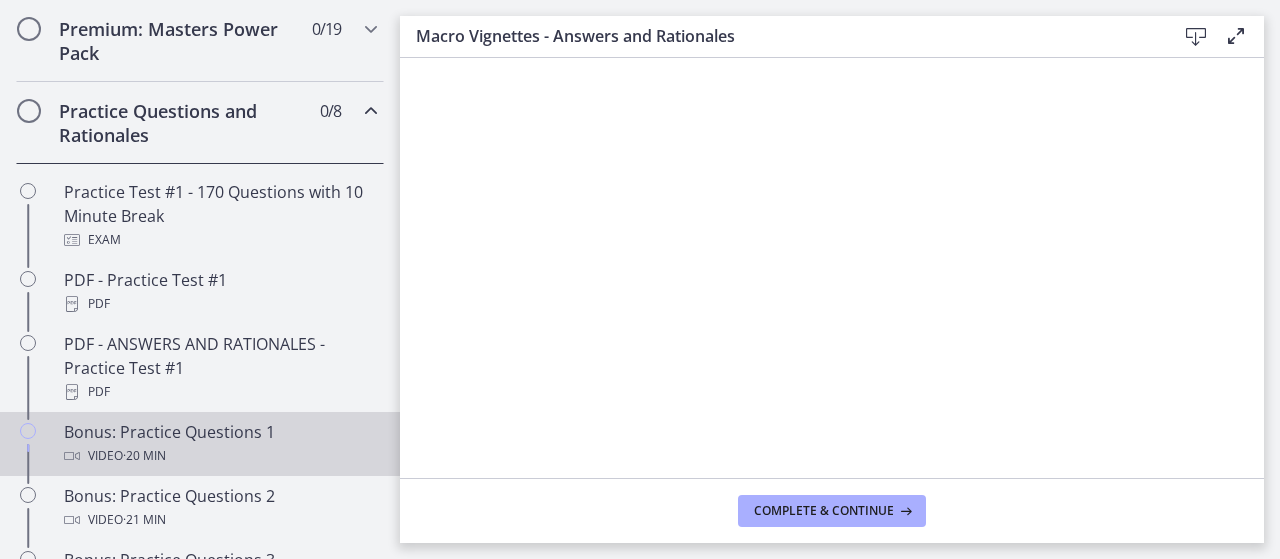 scroll, scrollTop: 961, scrollLeft: 0, axis: vertical 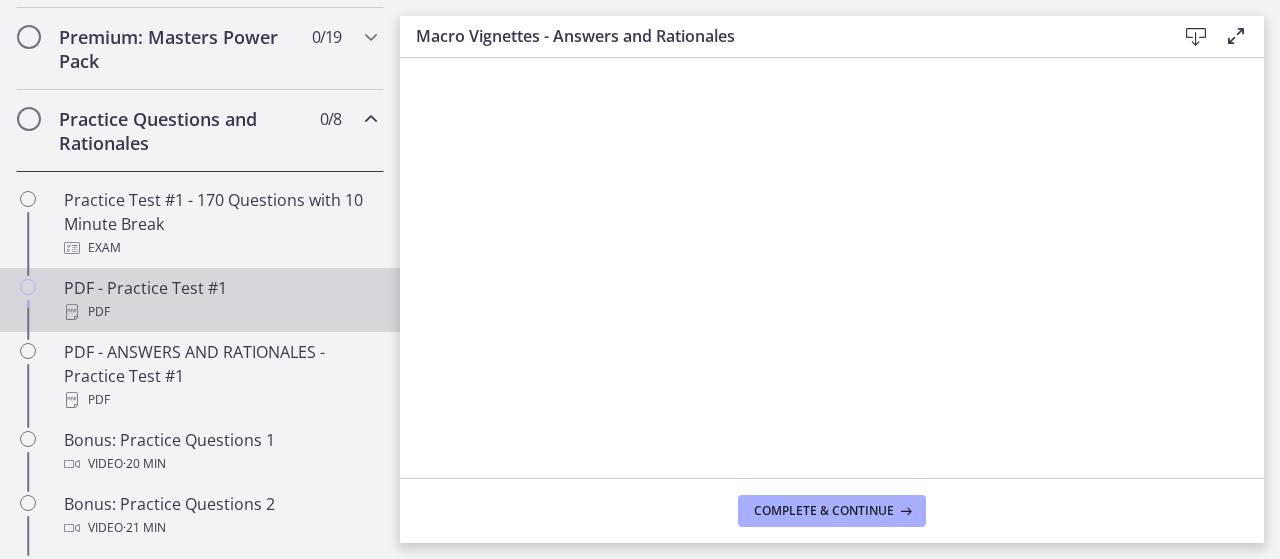 click on "PDF - Practice Test #1
PDF" at bounding box center [220, 300] 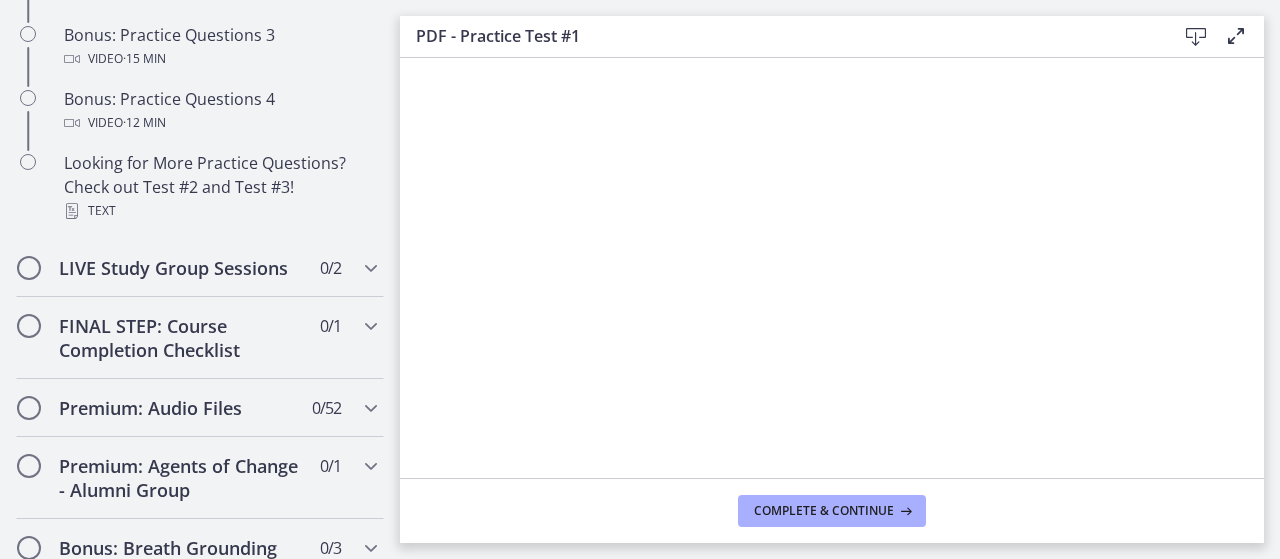 scroll, scrollTop: 1494, scrollLeft: 0, axis: vertical 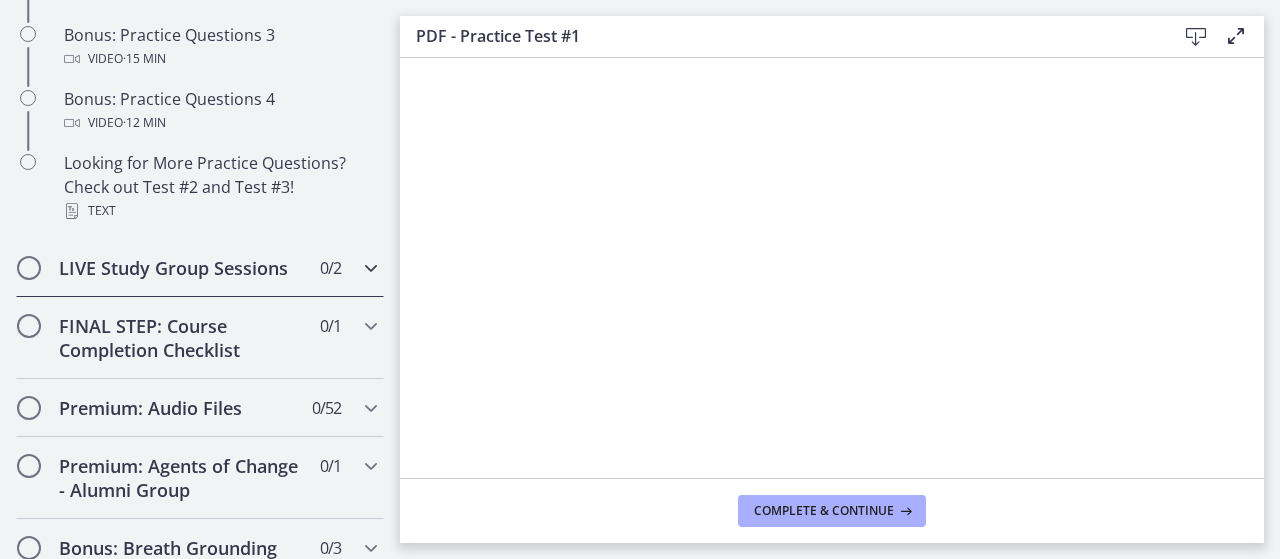 click at bounding box center (371, 268) 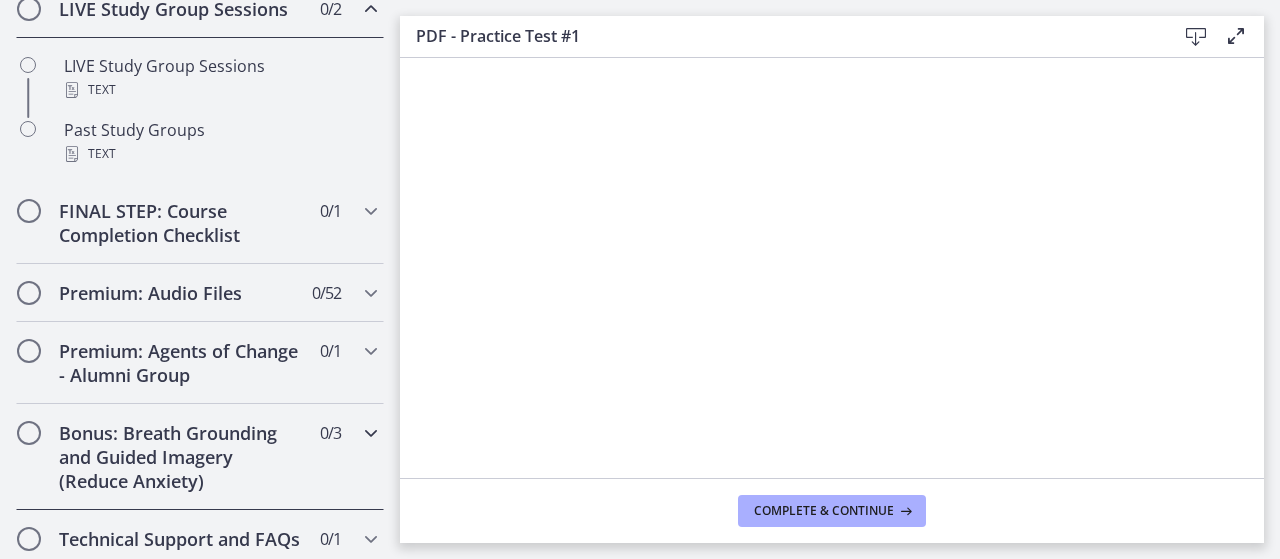 scroll, scrollTop: 1038, scrollLeft: 0, axis: vertical 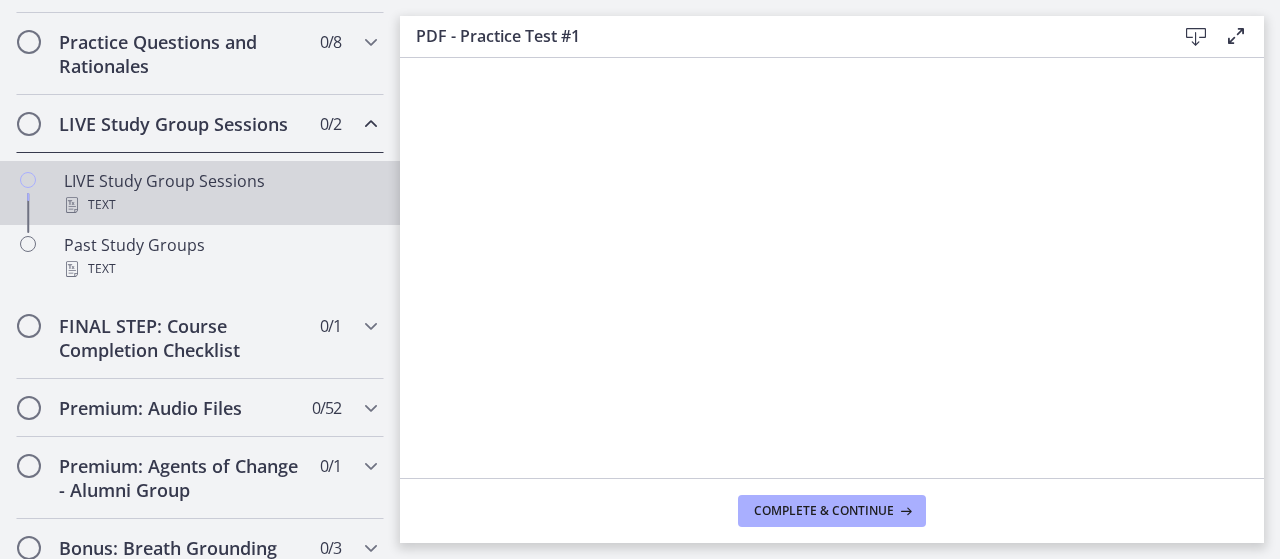 click on "LIVE Study Group Sessions
Text" at bounding box center [220, 193] 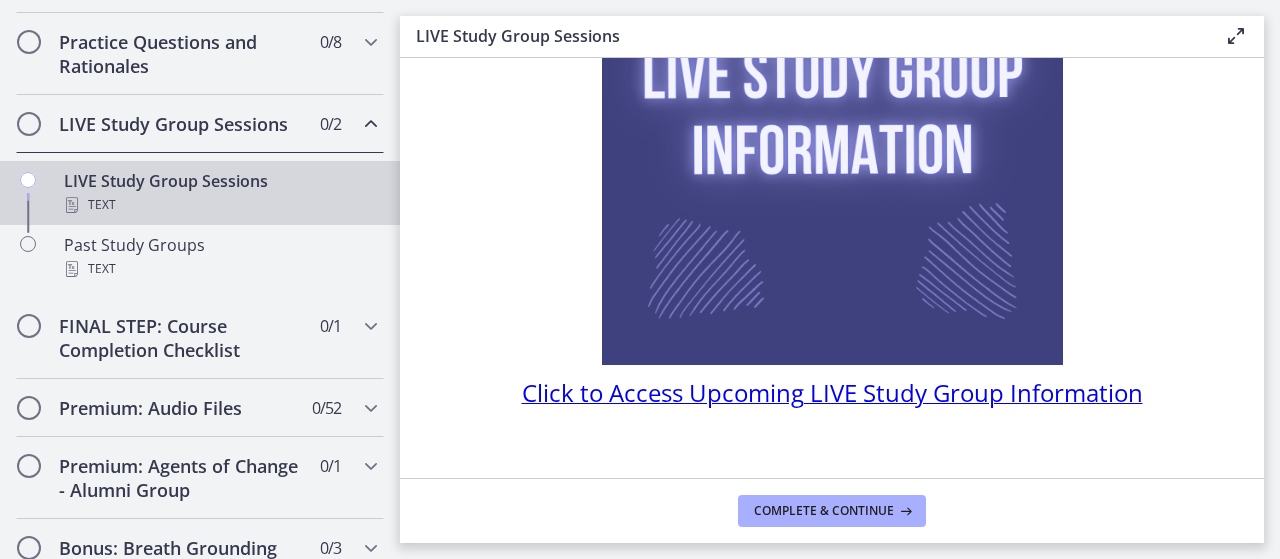 scroll, scrollTop: 304, scrollLeft: 0, axis: vertical 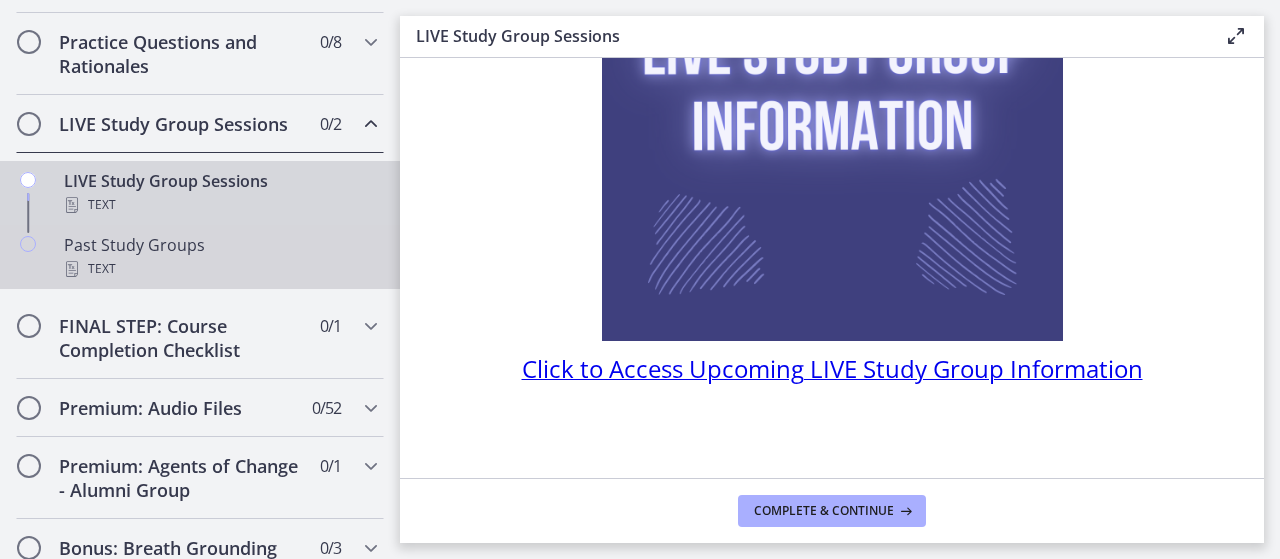 click on "Past Study Groups
Text" at bounding box center (220, 257) 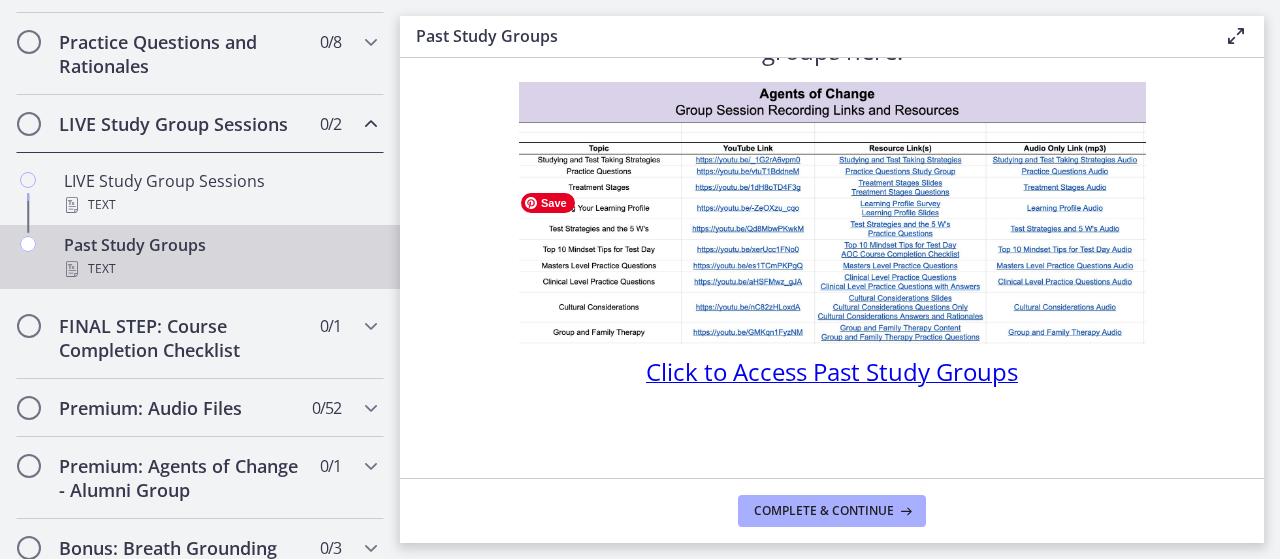 scroll, scrollTop: 105, scrollLeft: 0, axis: vertical 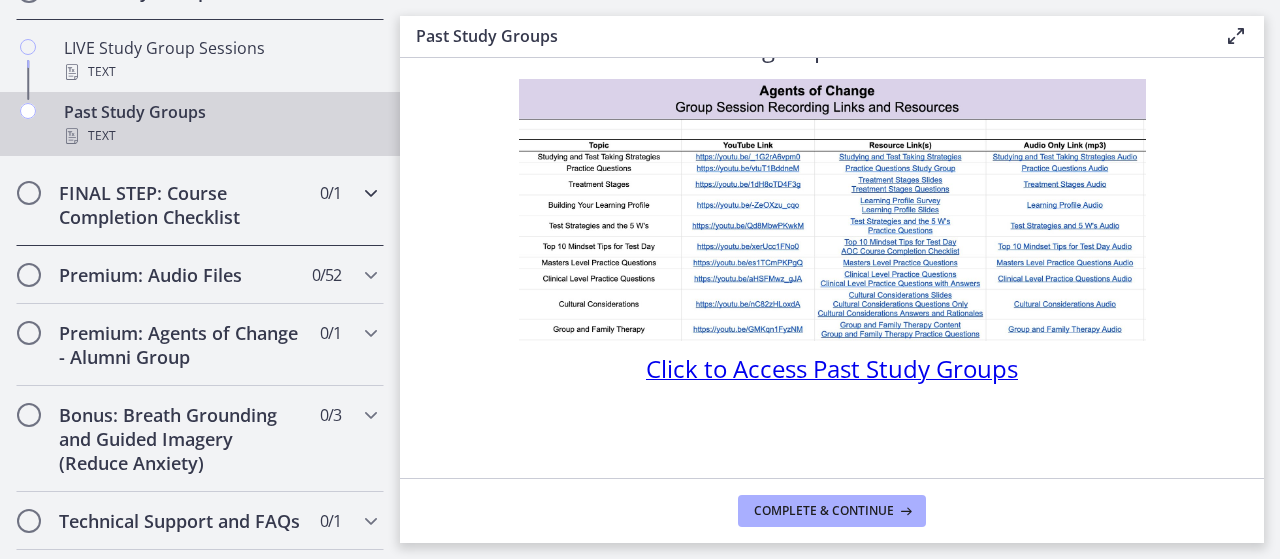 click at bounding box center (371, 193) 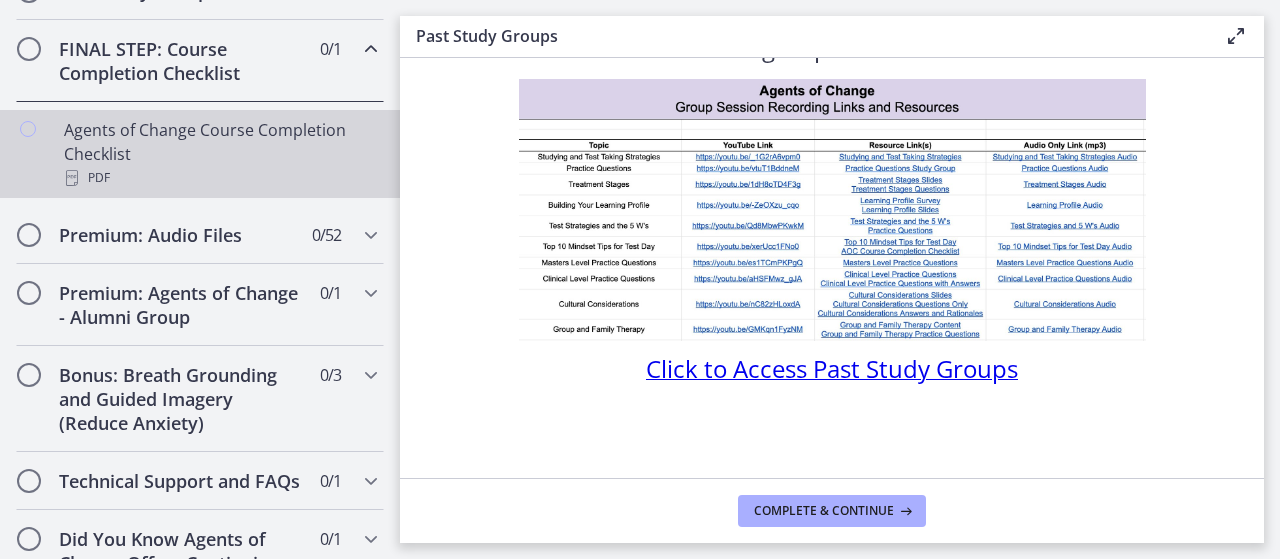 click on "Agents of Change Course Completion Checklist
PDF" at bounding box center (220, 154) 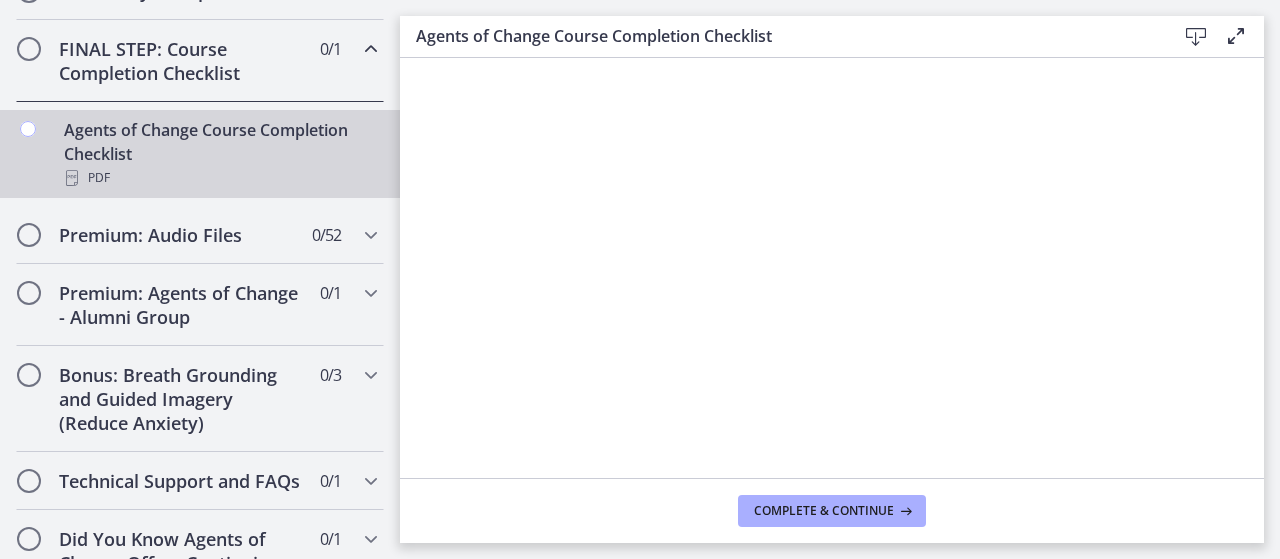 click at bounding box center [1196, 37] 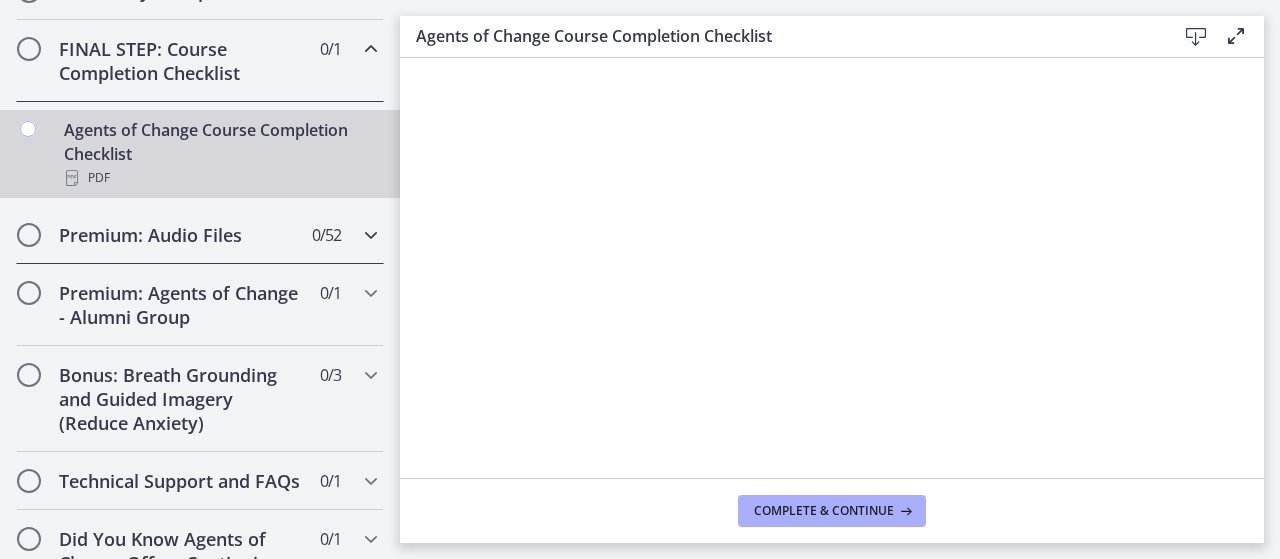 click at bounding box center (371, 235) 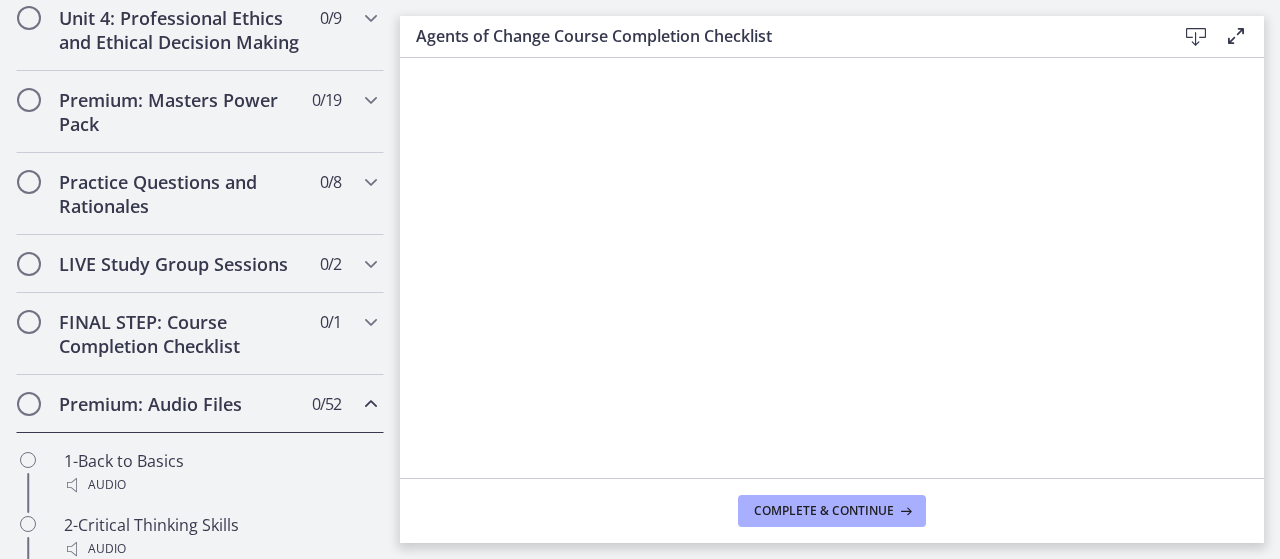 scroll, scrollTop: 904, scrollLeft: 0, axis: vertical 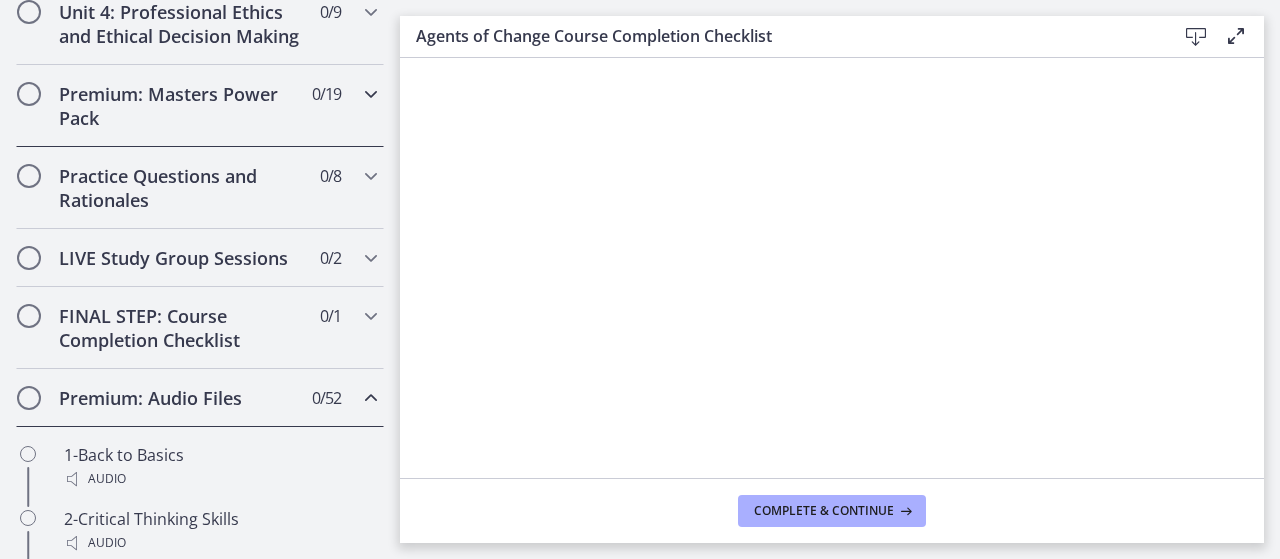 click at bounding box center [371, 94] 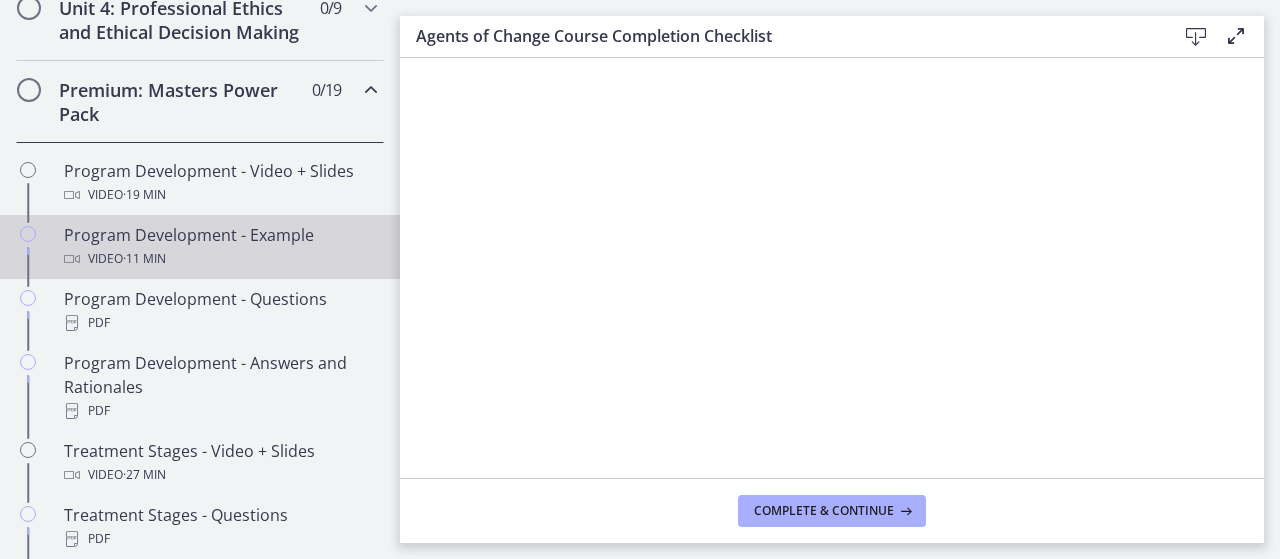 scroll, scrollTop: 904, scrollLeft: 0, axis: vertical 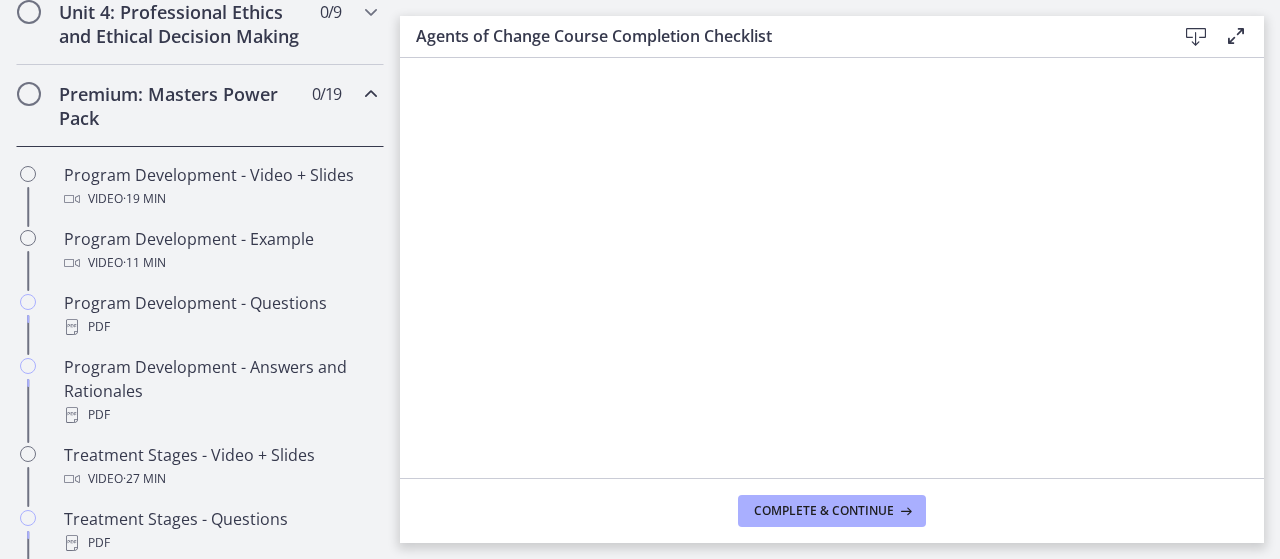 click at bounding box center [371, 94] 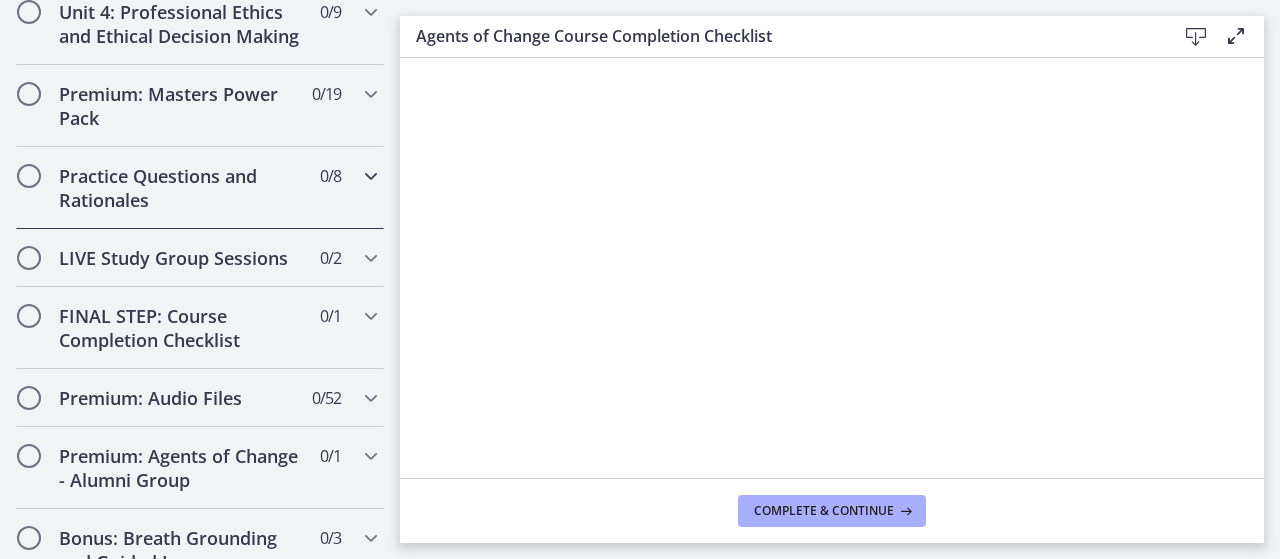 click at bounding box center (371, 176) 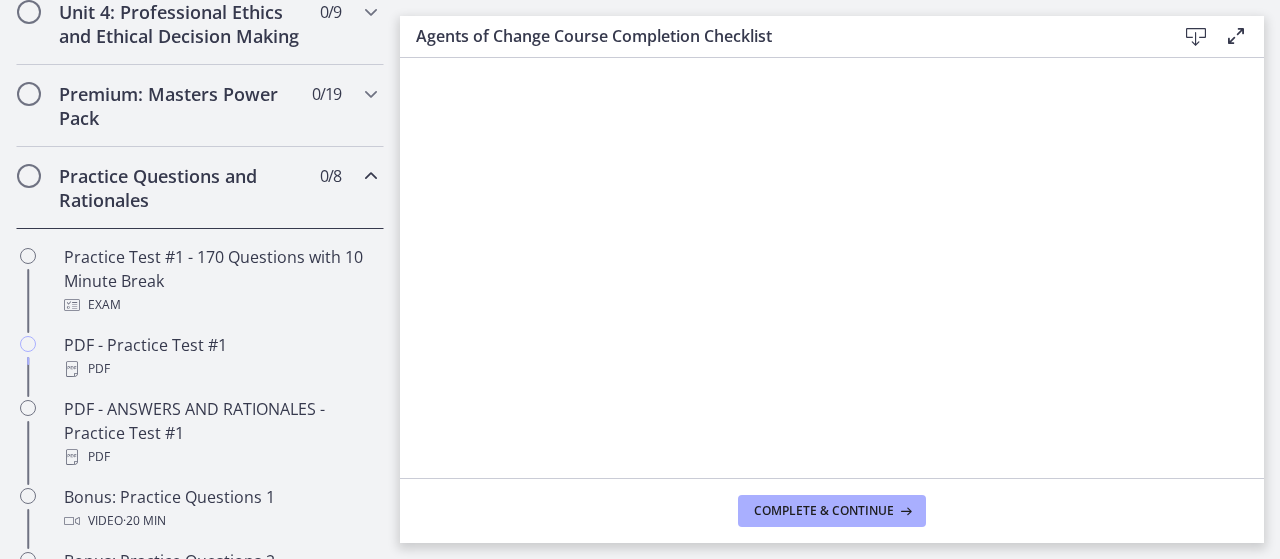 click at bounding box center (371, 176) 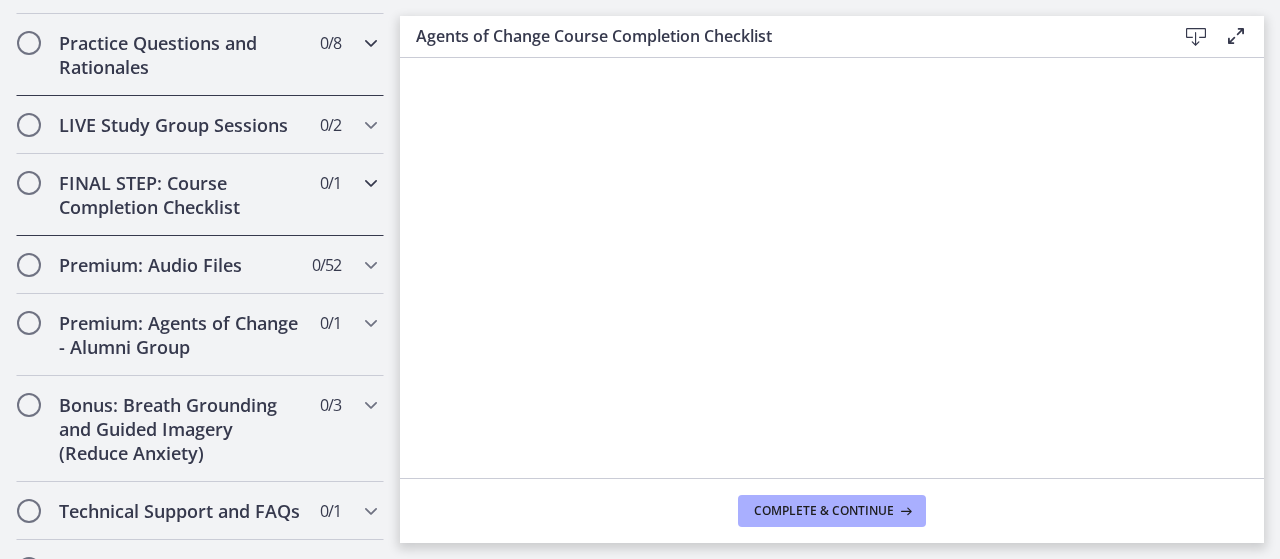scroll, scrollTop: 1038, scrollLeft: 0, axis: vertical 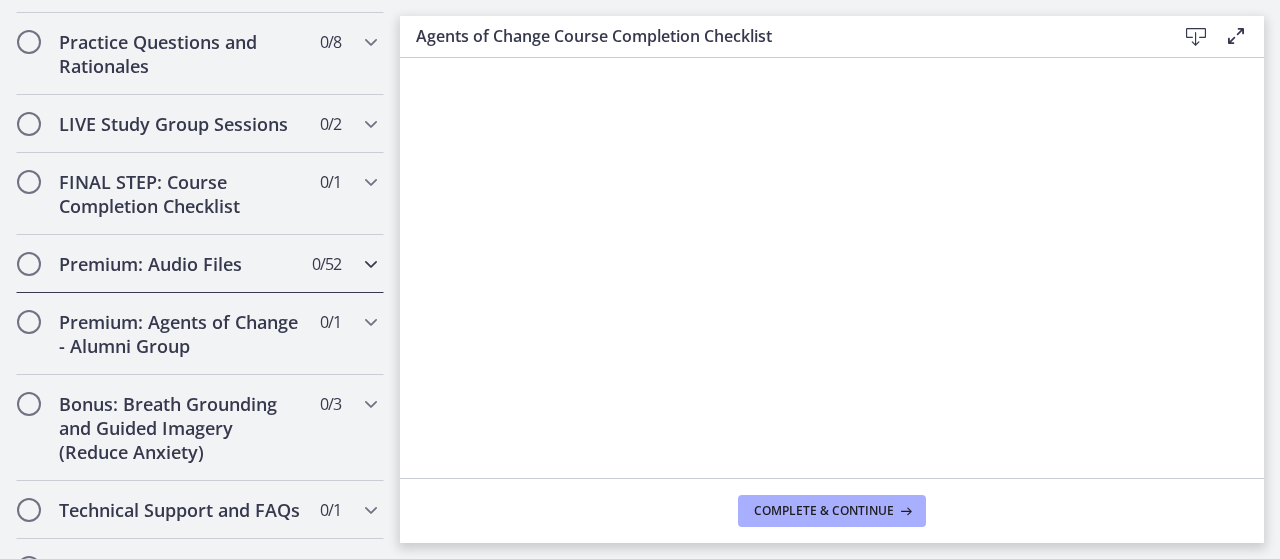 click at bounding box center (371, 264) 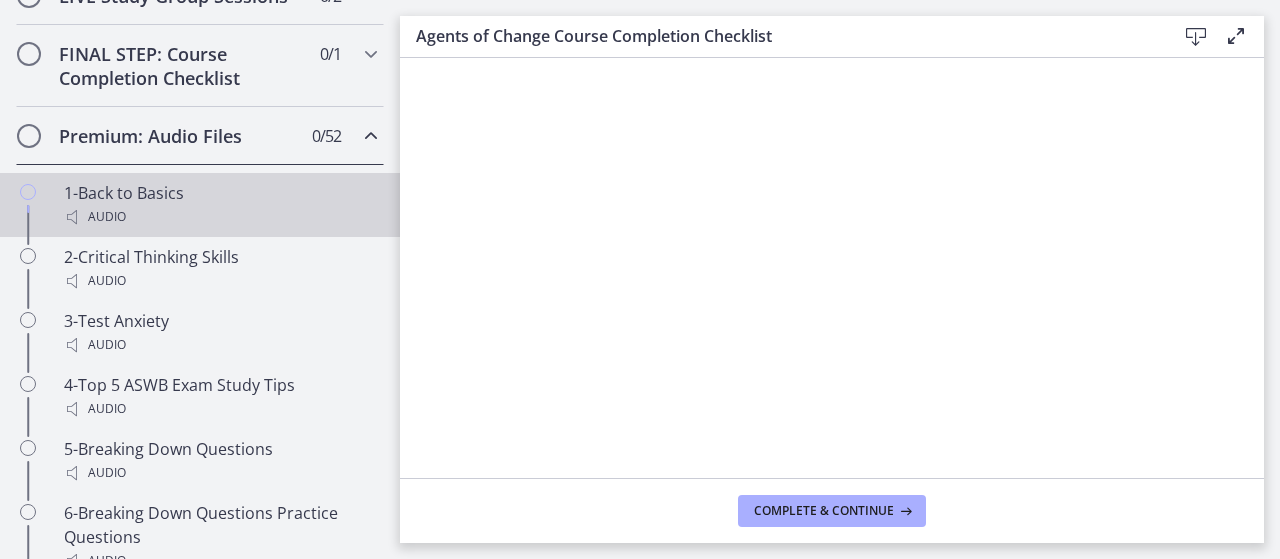 scroll, scrollTop: 1171, scrollLeft: 0, axis: vertical 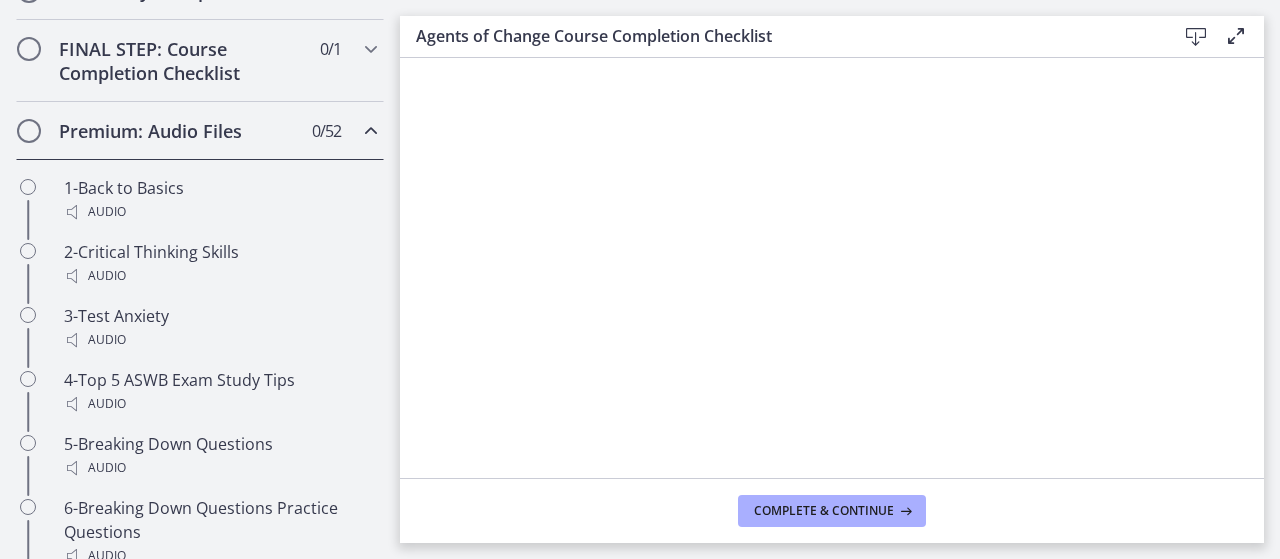 click at bounding box center (371, 131) 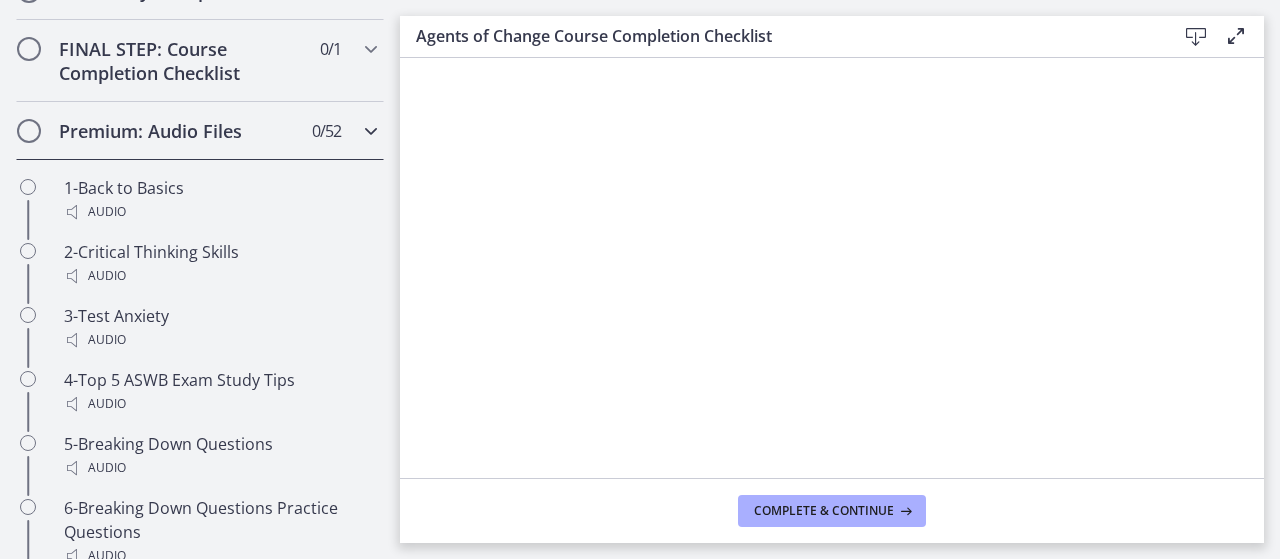 scroll, scrollTop: 1161, scrollLeft: 0, axis: vertical 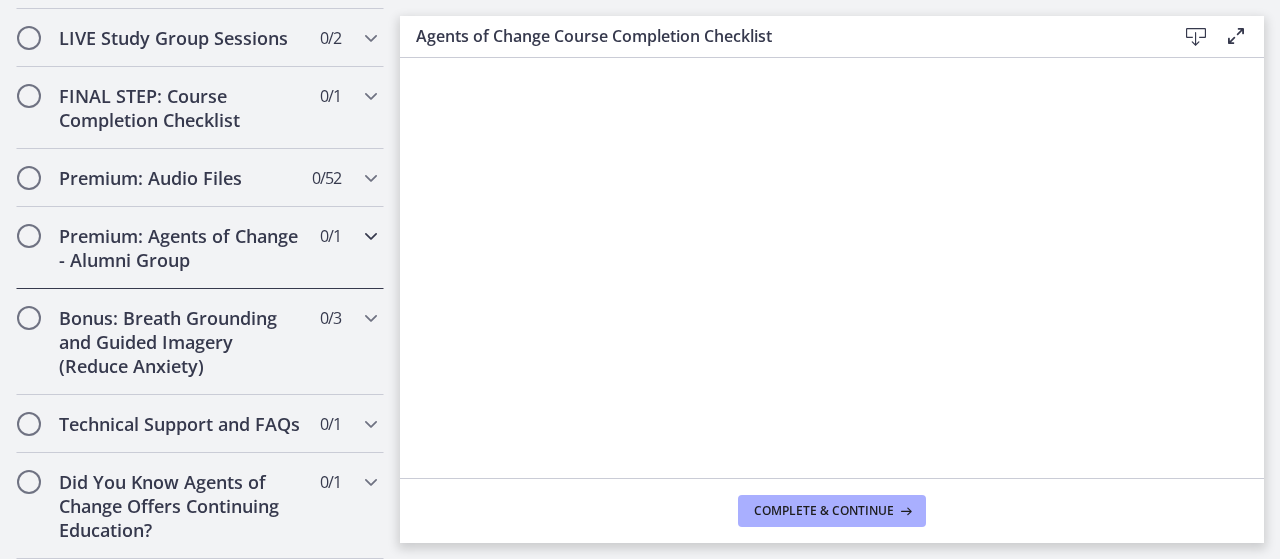 click at bounding box center (371, 236) 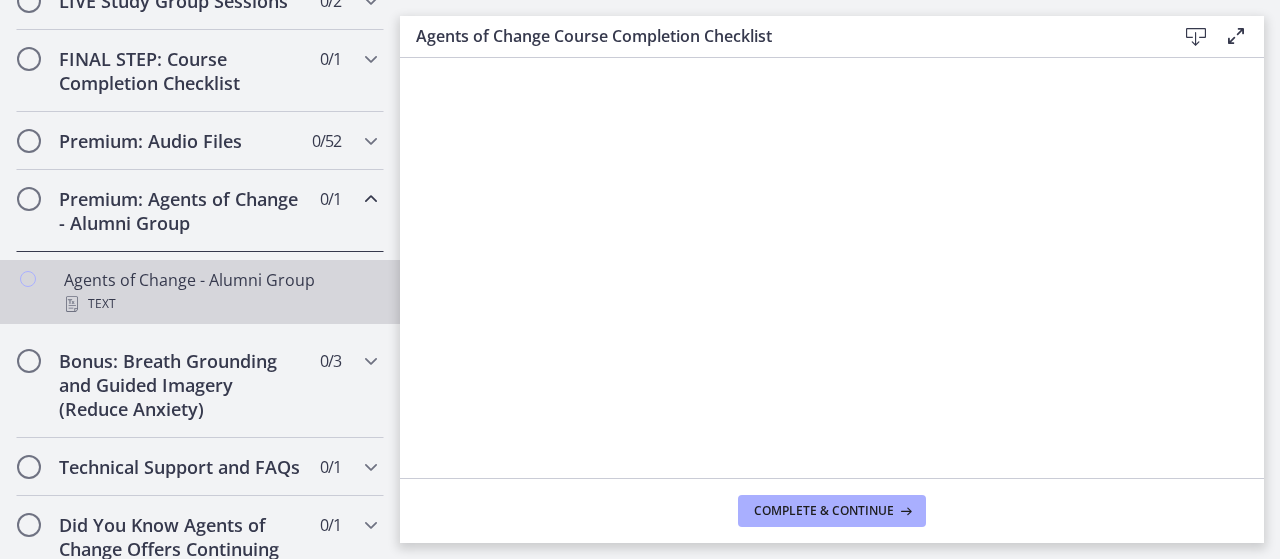 click on "Agents of Change - Alumni Group
Text" at bounding box center (220, 292) 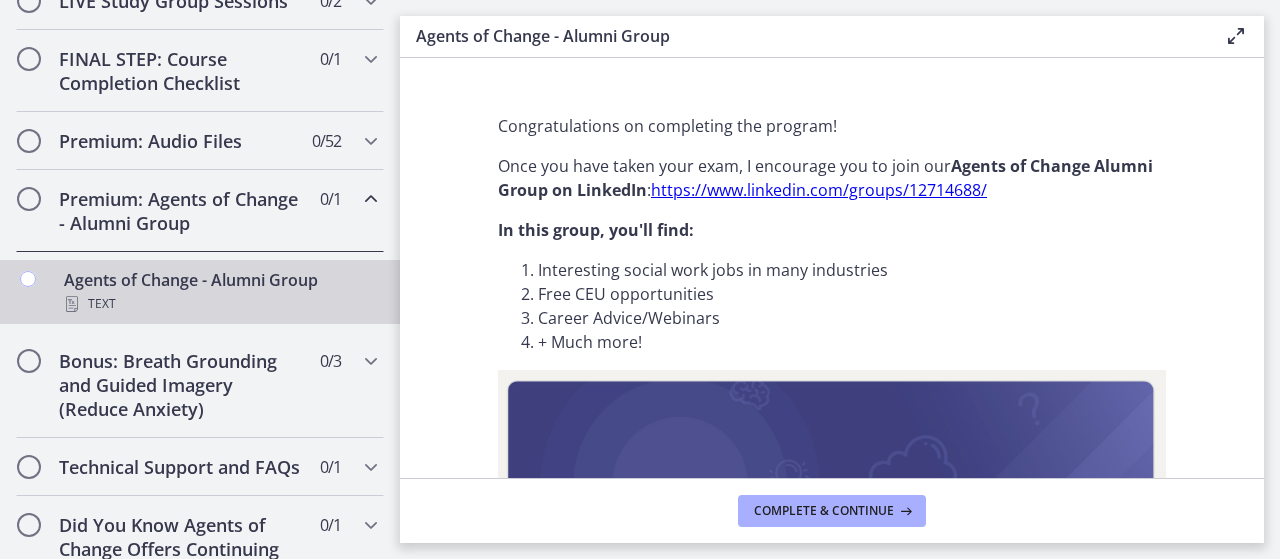 scroll, scrollTop: 0, scrollLeft: 0, axis: both 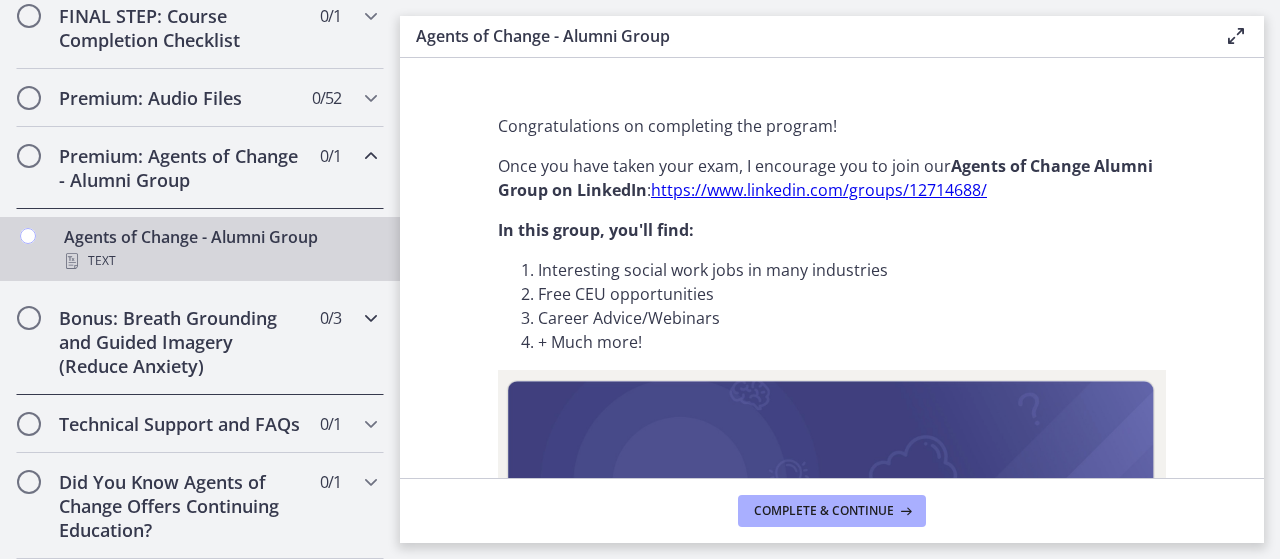 click at bounding box center (371, 318) 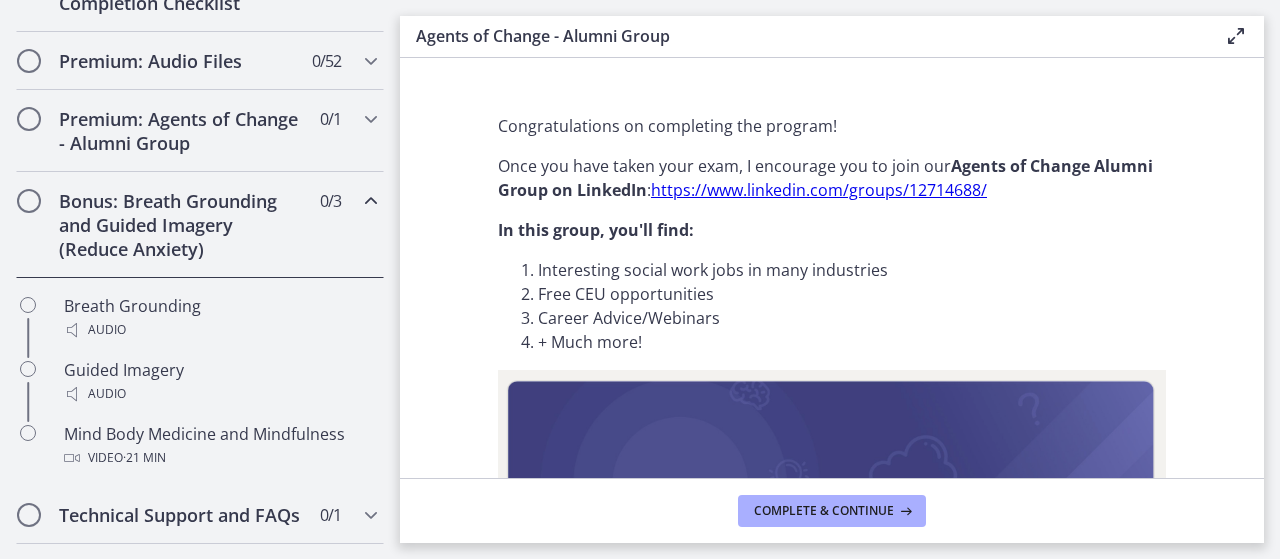 click on "Breath Grounding
Audio
Guided Imagery
Audio
Mind Body Medicine and Mindfulness
Video
·  21 min" at bounding box center [200, 382] 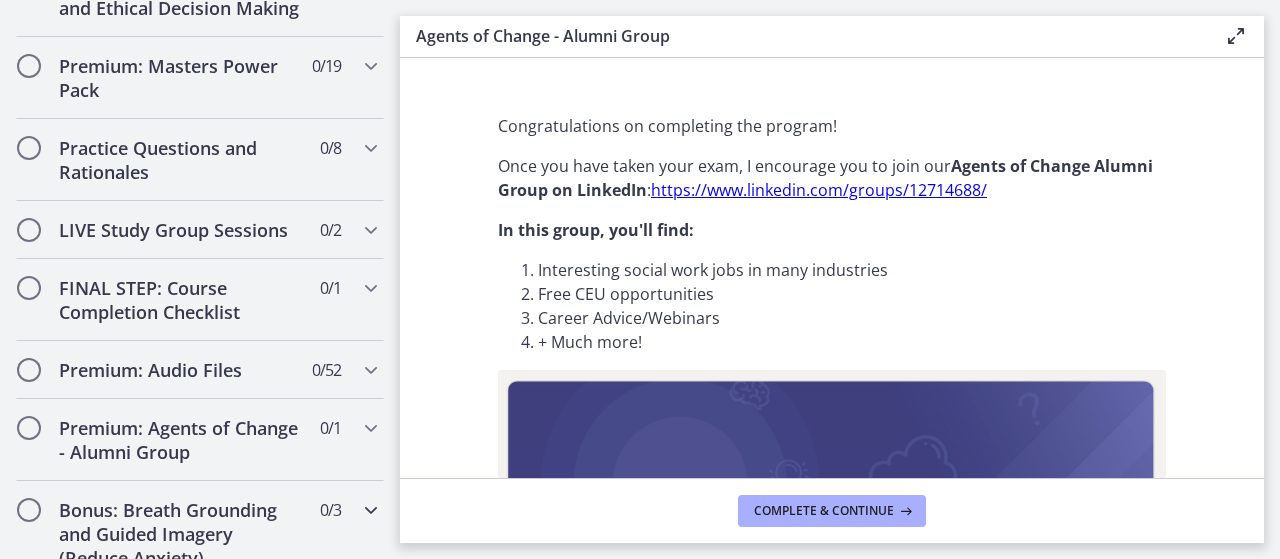 scroll, scrollTop: 933, scrollLeft: 0, axis: vertical 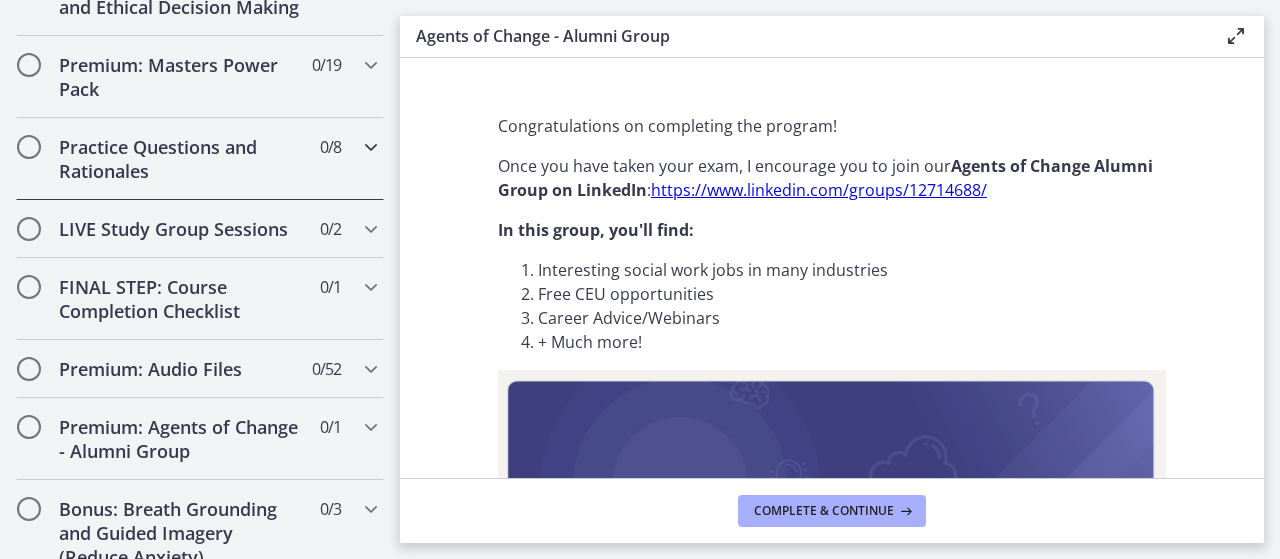 click at bounding box center (371, 147) 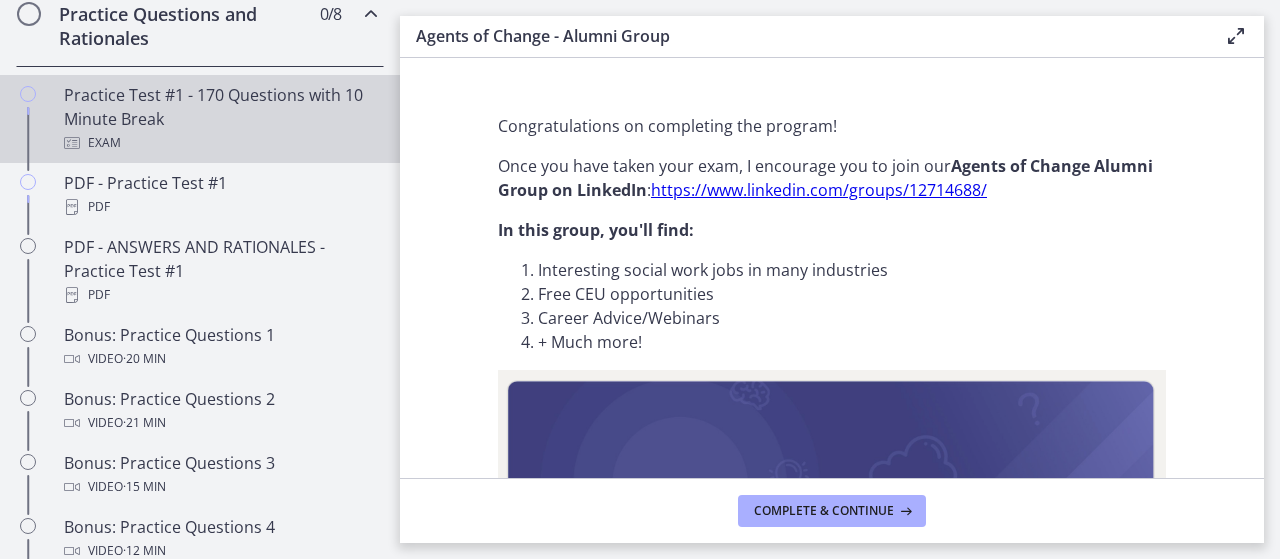 scroll, scrollTop: 1066, scrollLeft: 0, axis: vertical 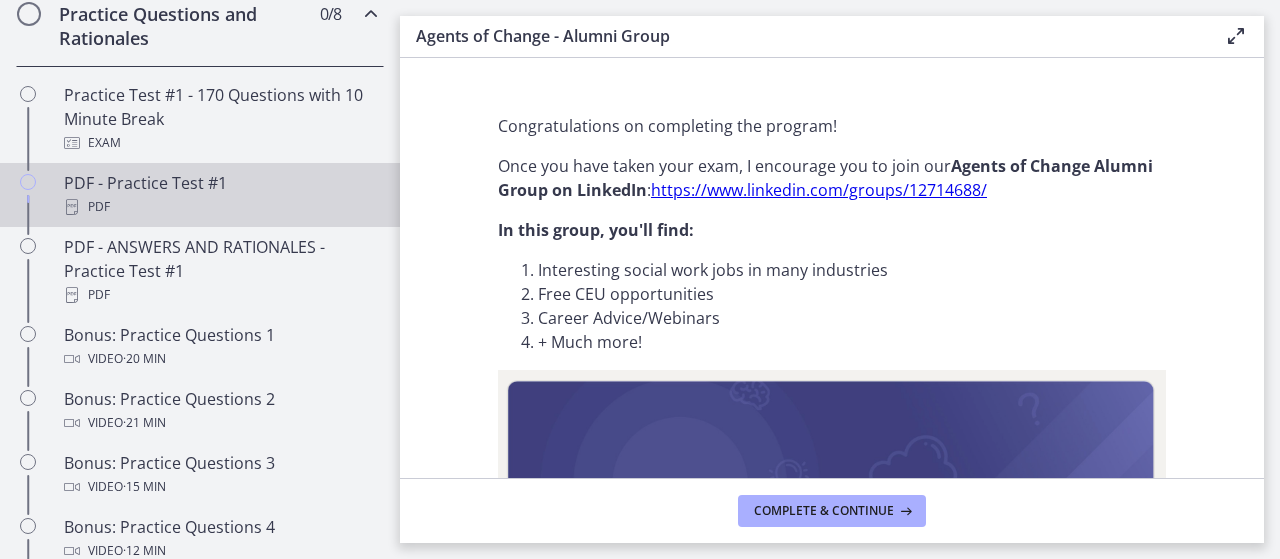 click on "PDF - Practice Test #1
PDF" at bounding box center (220, 195) 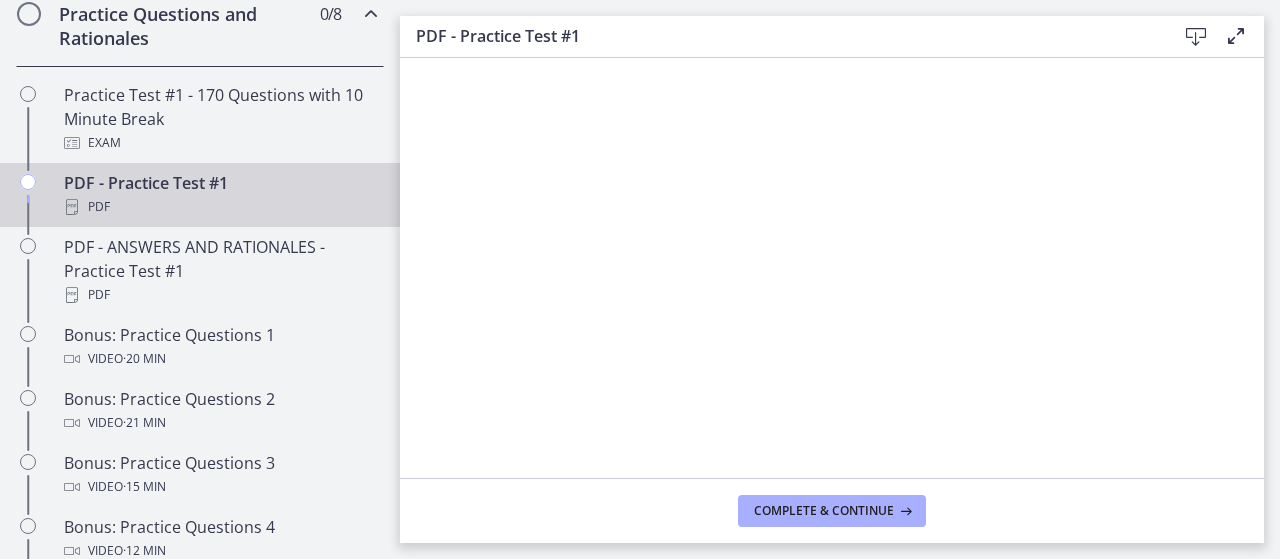 click at bounding box center [1196, 37] 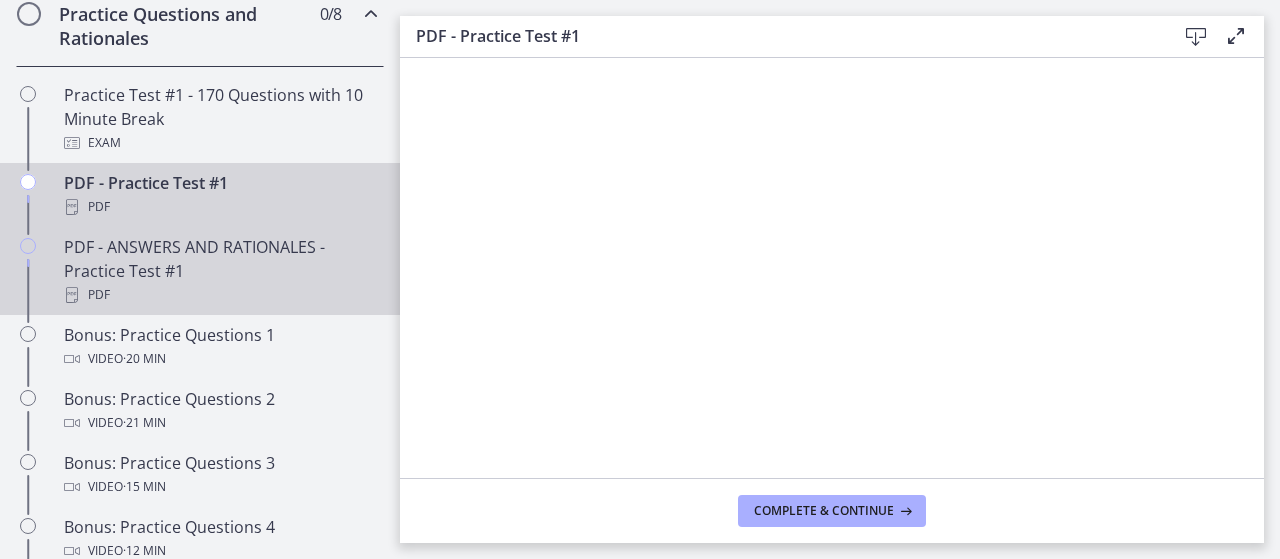click on "PDF - ANSWERS AND RATIONALES - Practice Test #1
PDF" at bounding box center (220, 271) 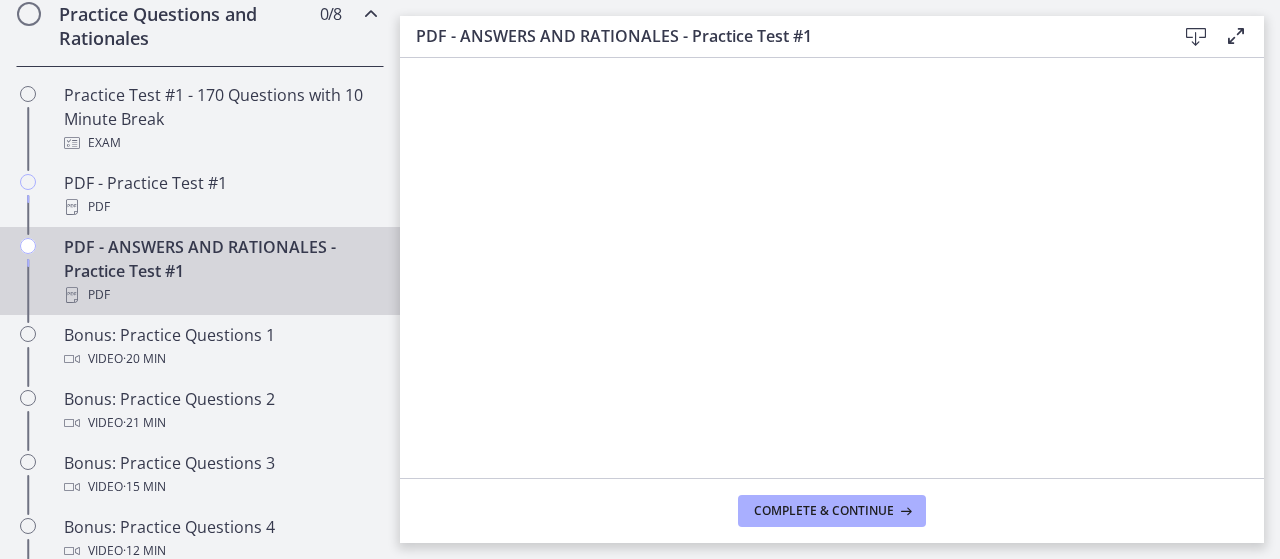 click at bounding box center (1196, 37) 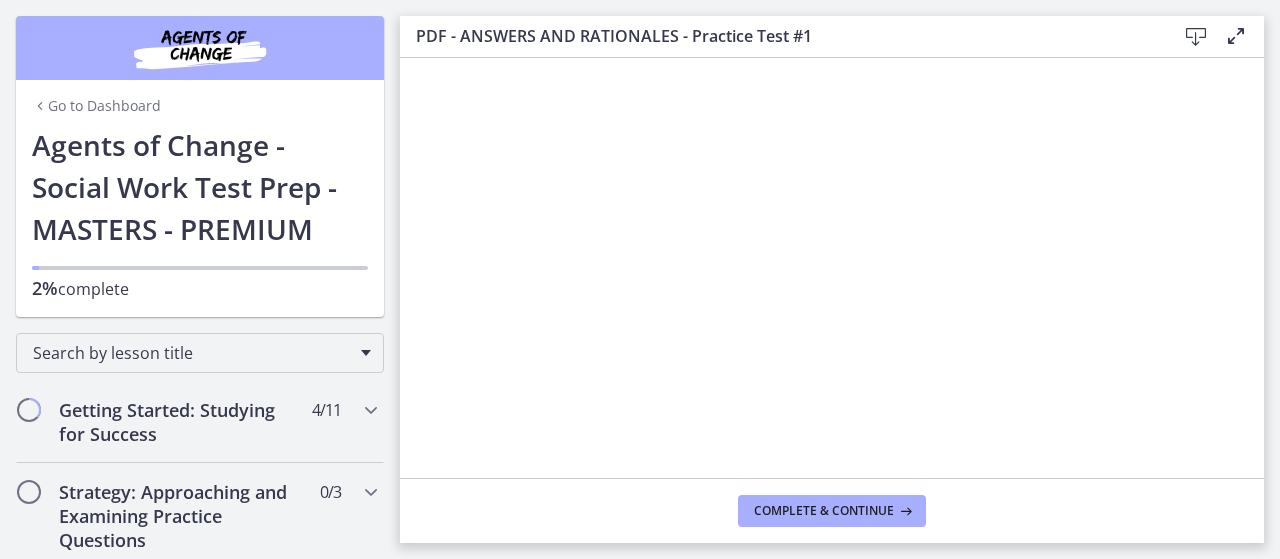 scroll, scrollTop: 0, scrollLeft: 0, axis: both 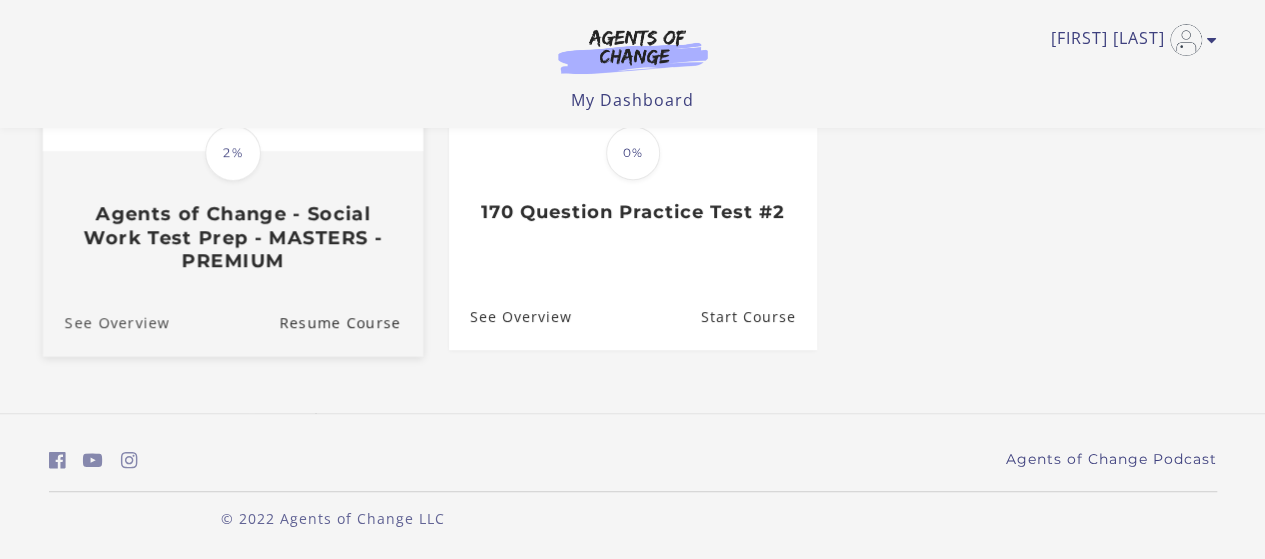 click on "See Overview" at bounding box center [105, 321] 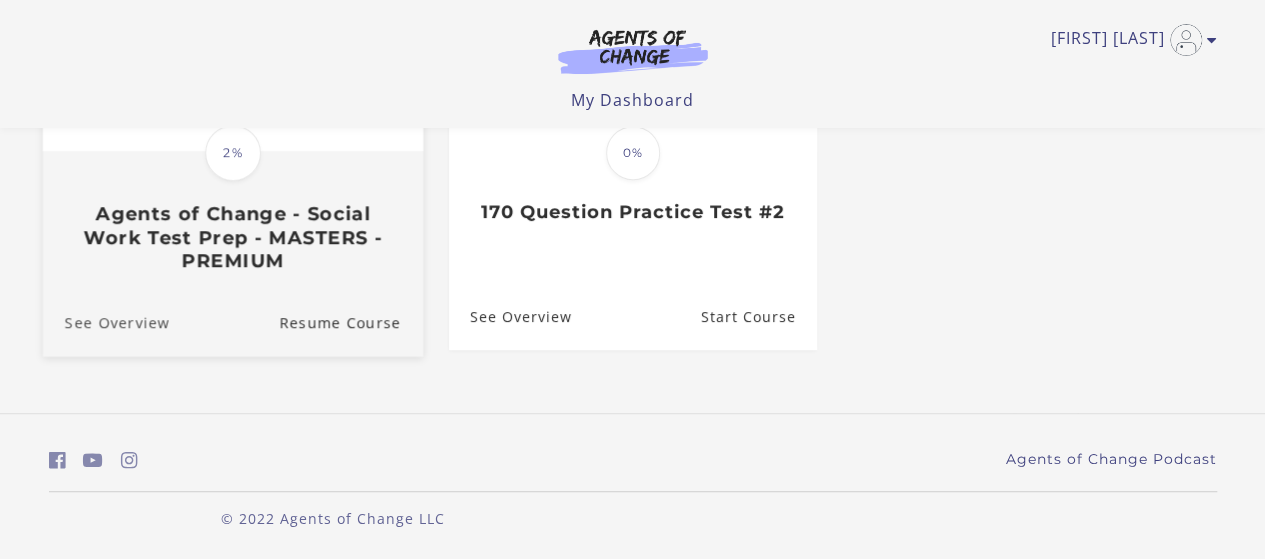 click on "See Overview" at bounding box center (105, 321) 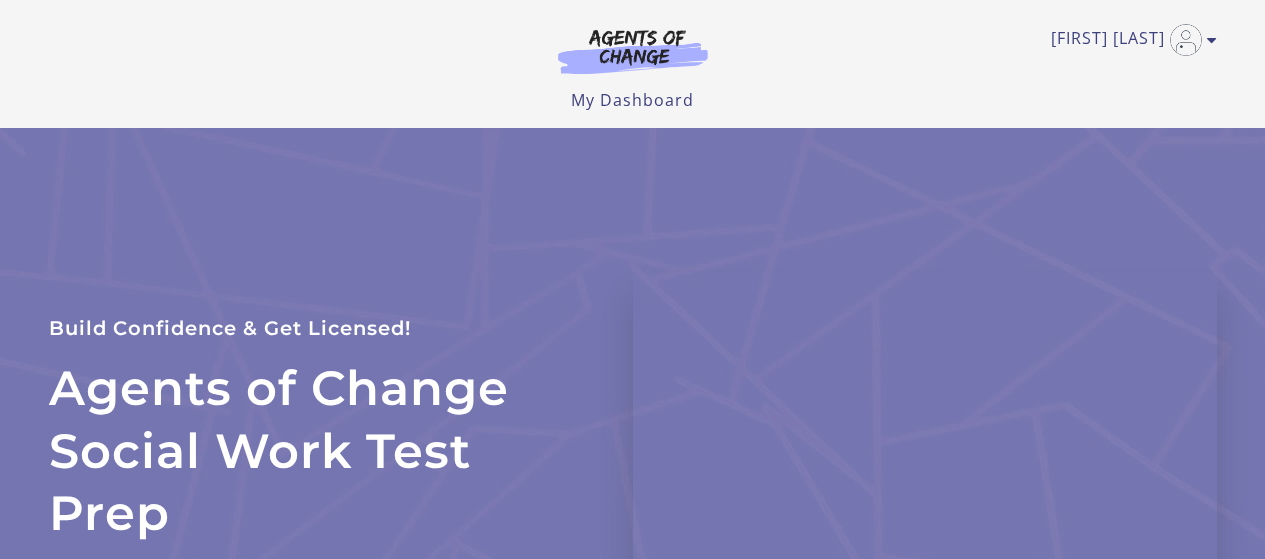 scroll, scrollTop: 0, scrollLeft: 0, axis: both 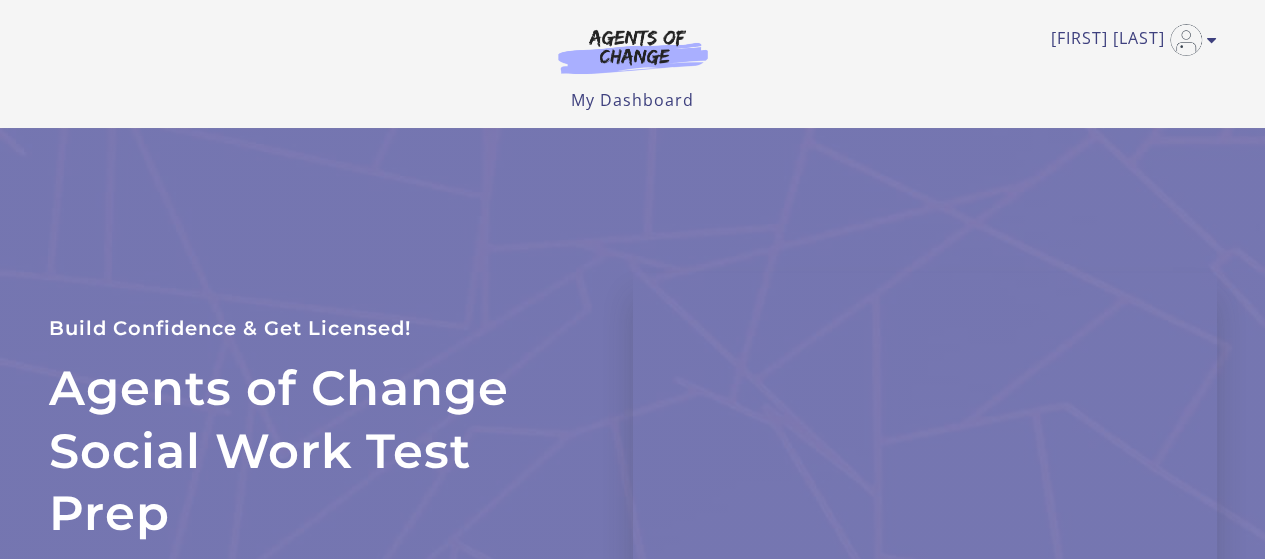 drag, startPoint x: 636, startPoint y: 99, endPoint x: 585, endPoint y: 185, distance: 99.985 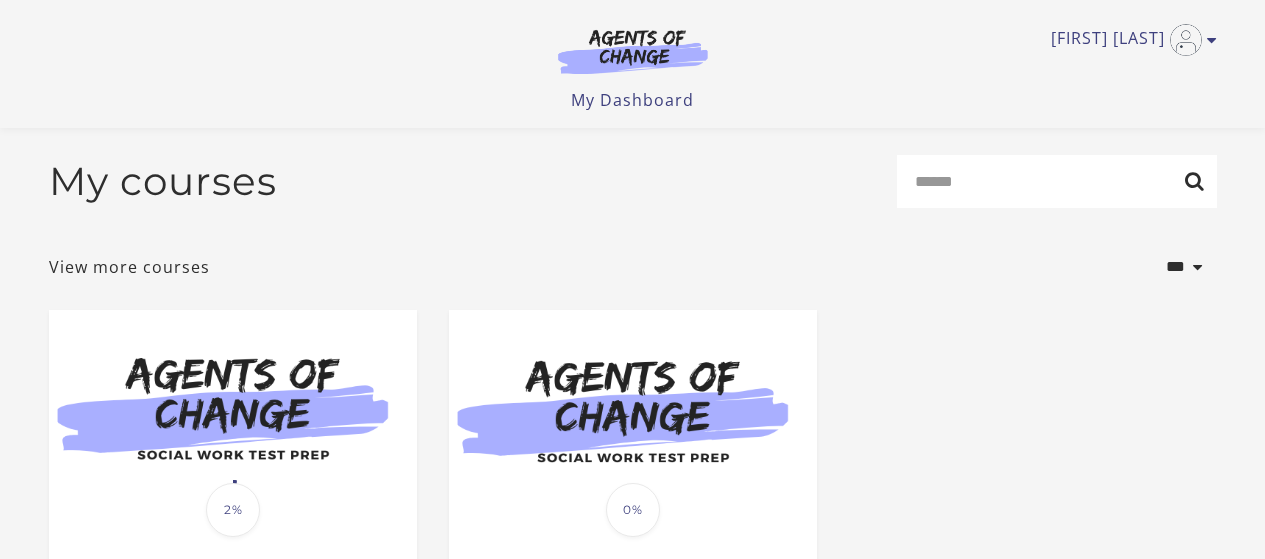 scroll, scrollTop: 361, scrollLeft: 0, axis: vertical 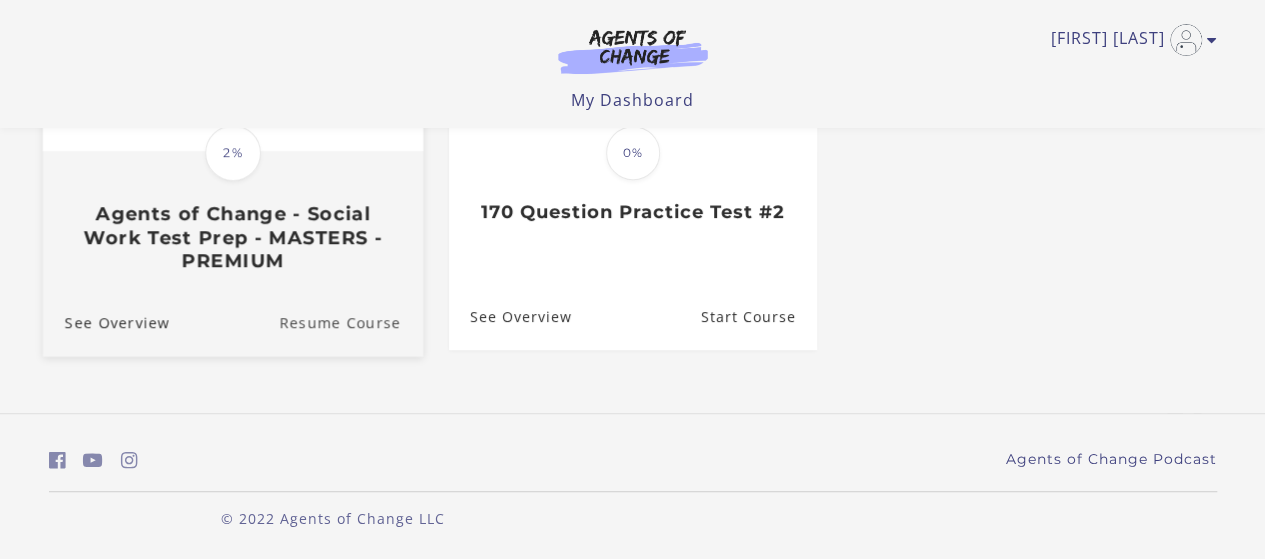 click on "Resume Course" at bounding box center (351, 321) 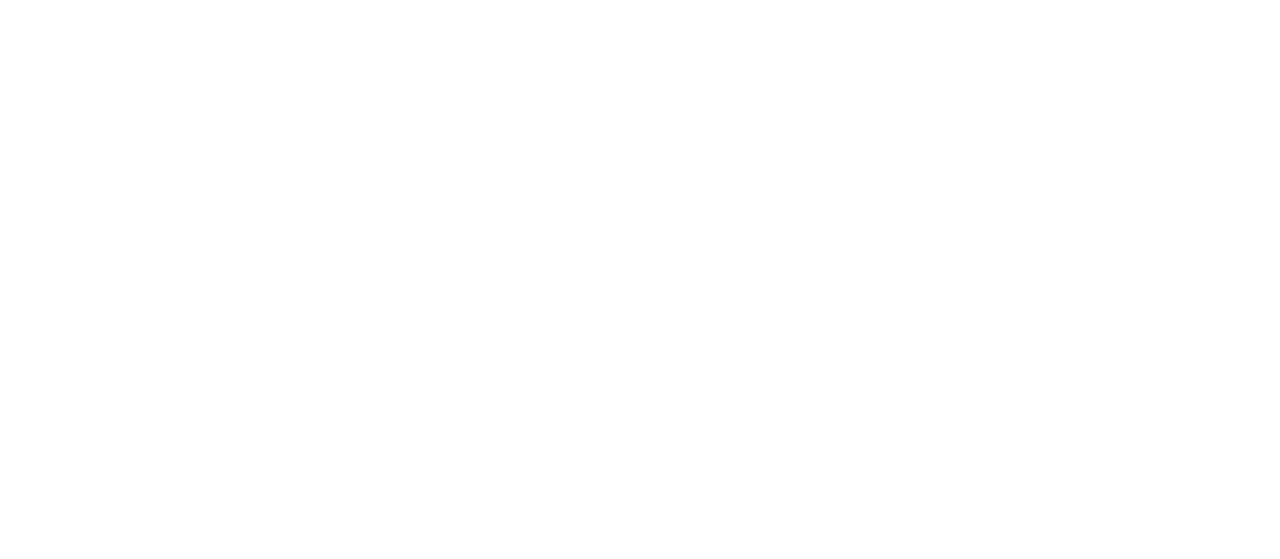 scroll, scrollTop: 0, scrollLeft: 0, axis: both 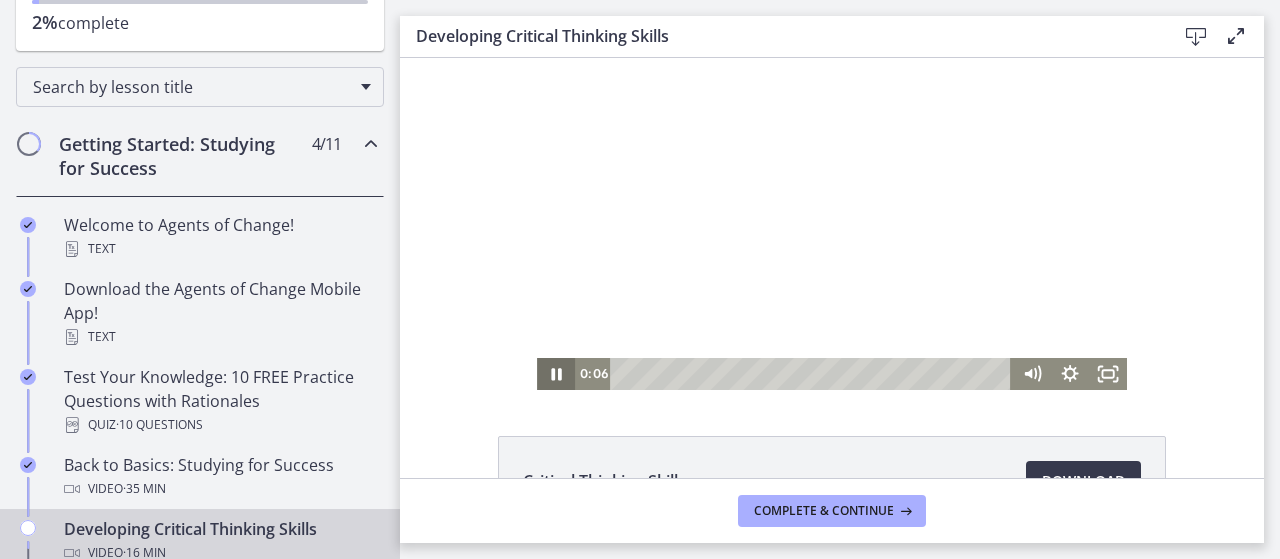 drag, startPoint x: 545, startPoint y: 374, endPoint x: 471, endPoint y: 371, distance: 74.06078 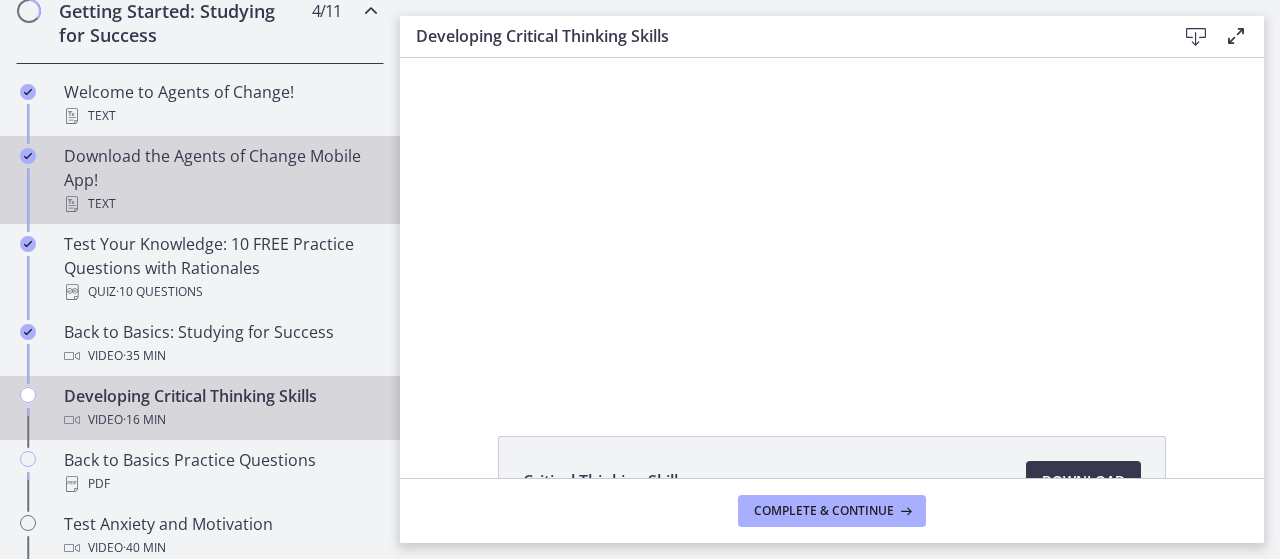 scroll, scrollTop: 400, scrollLeft: 0, axis: vertical 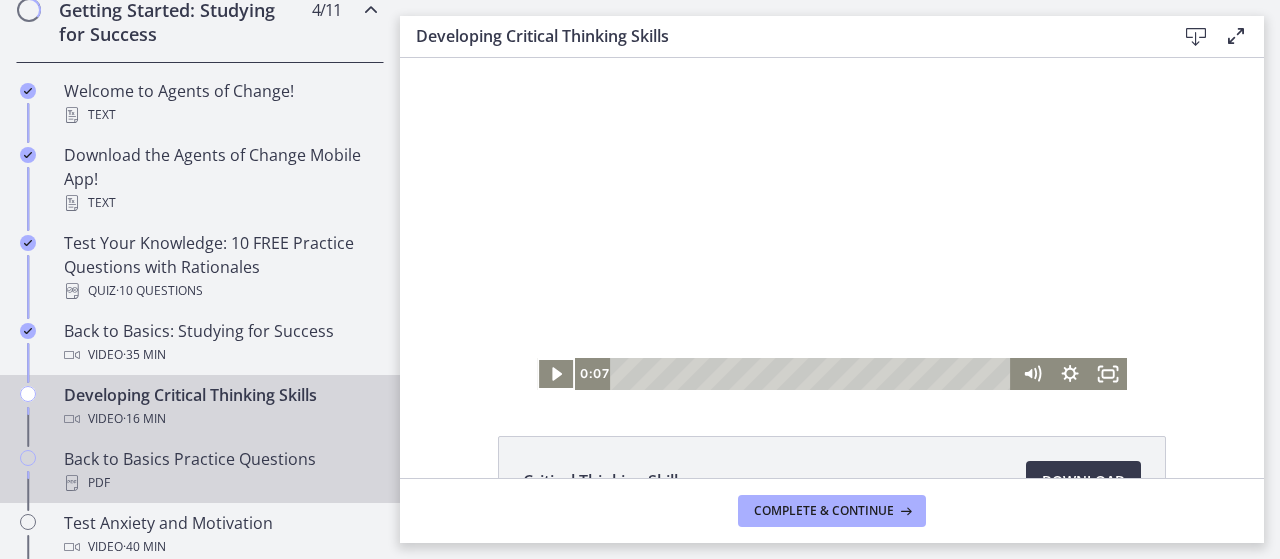 click on "Back to Basics Practice Questions
PDF" at bounding box center [220, 471] 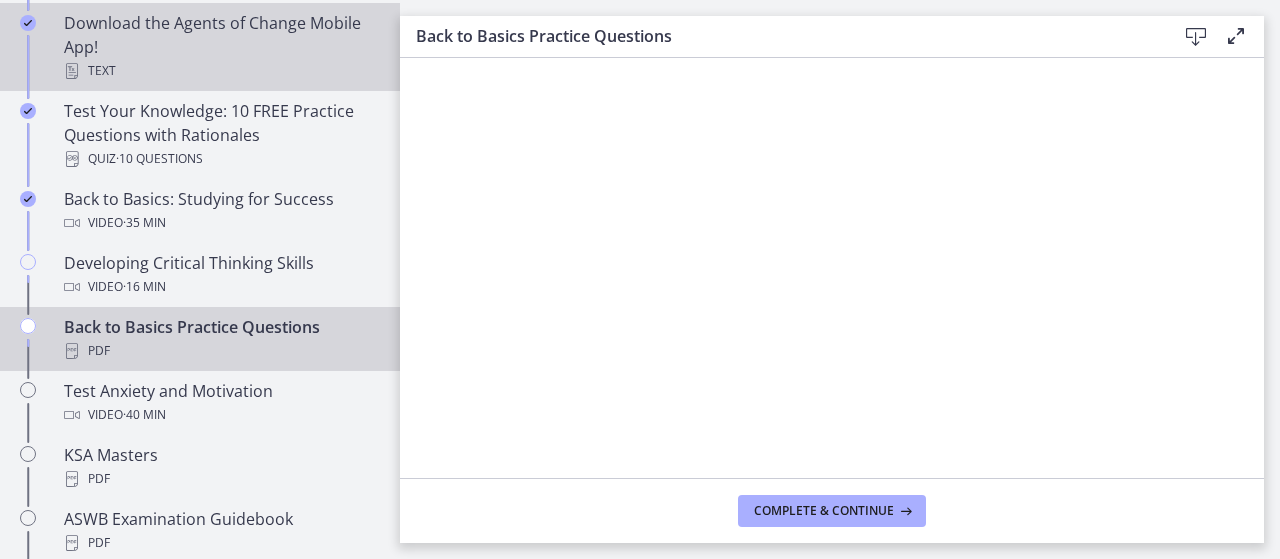 scroll, scrollTop: 533, scrollLeft: 0, axis: vertical 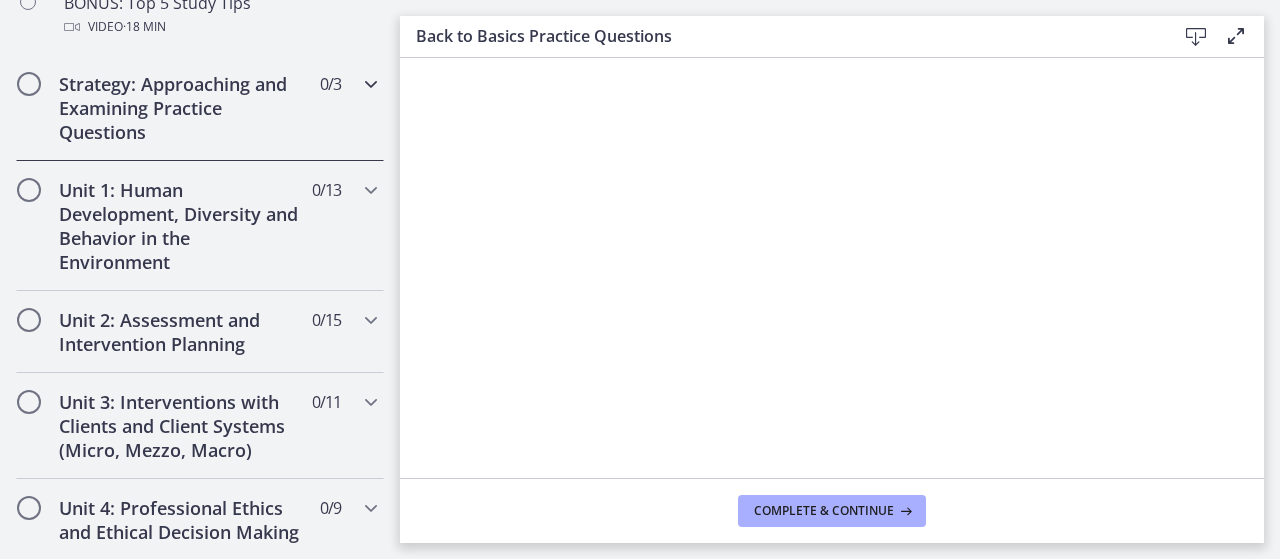 click at bounding box center (371, 84) 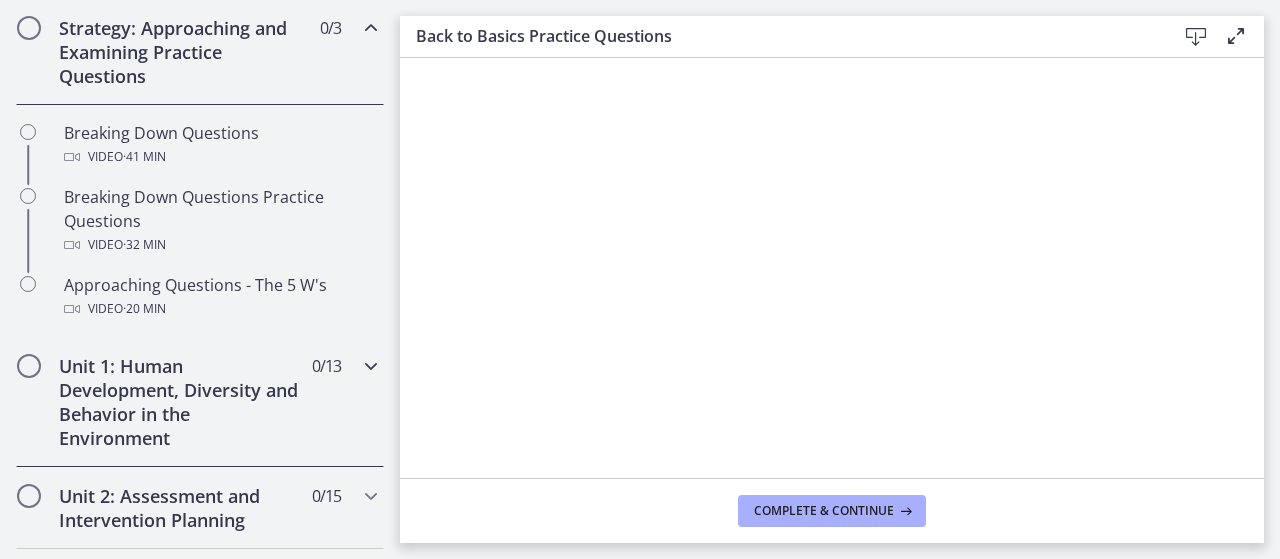 scroll, scrollTop: 533, scrollLeft: 0, axis: vertical 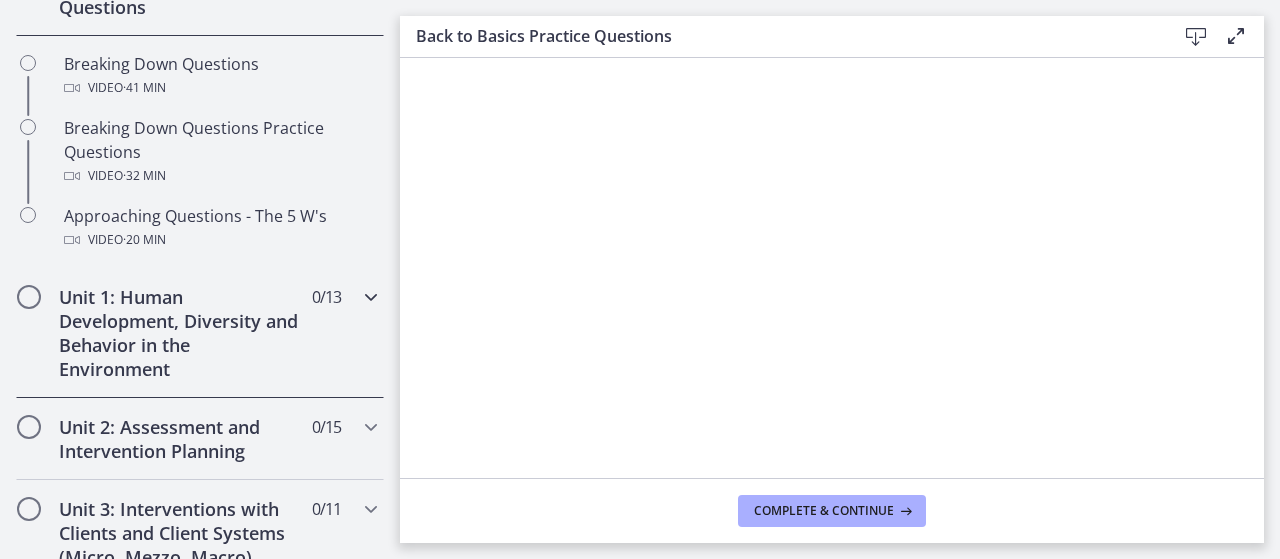 click at bounding box center (371, 297) 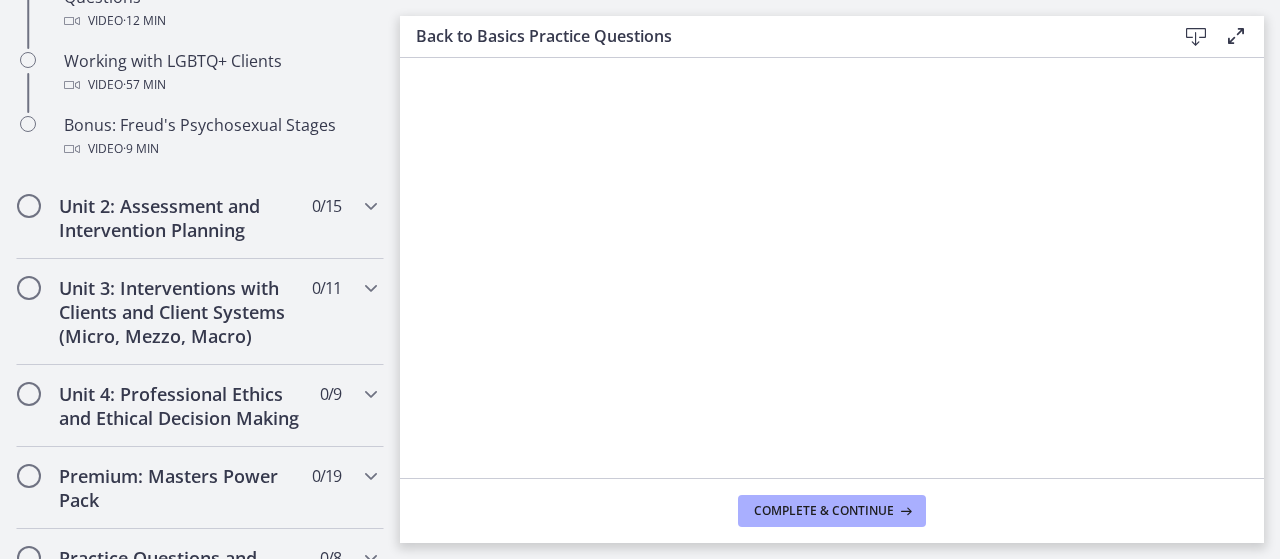 scroll, scrollTop: 1466, scrollLeft: 0, axis: vertical 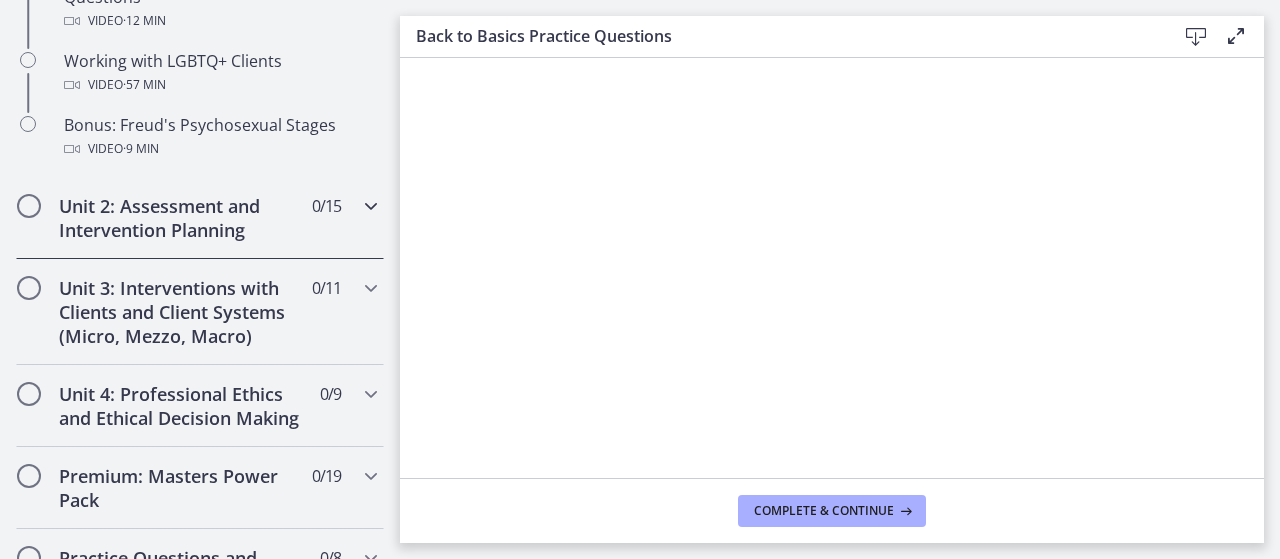 click at bounding box center [371, 206] 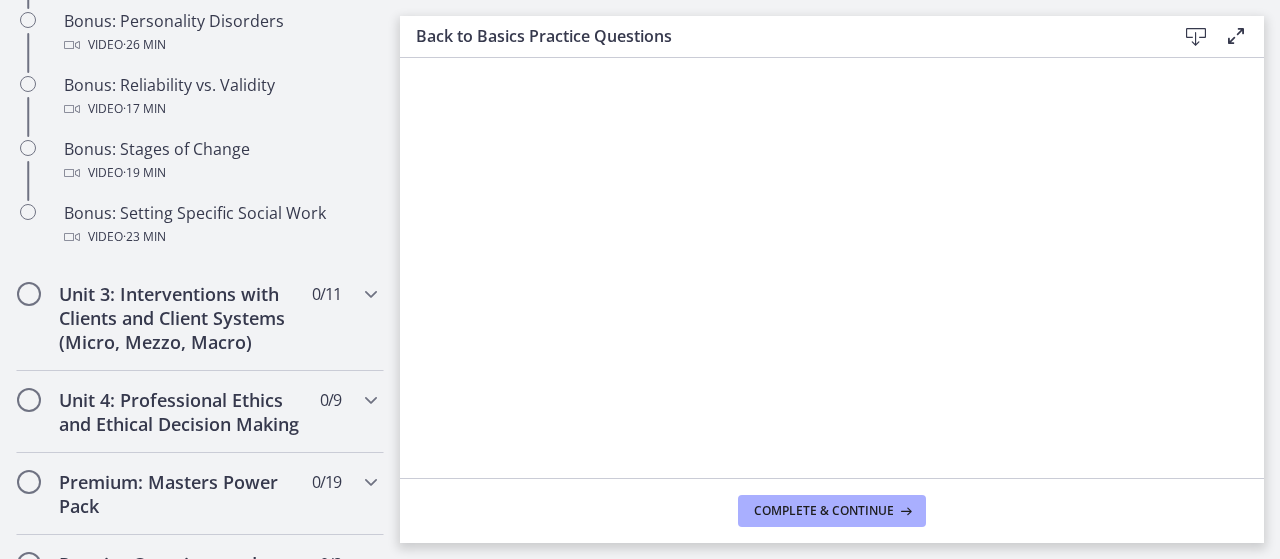 scroll, scrollTop: 1733, scrollLeft: 0, axis: vertical 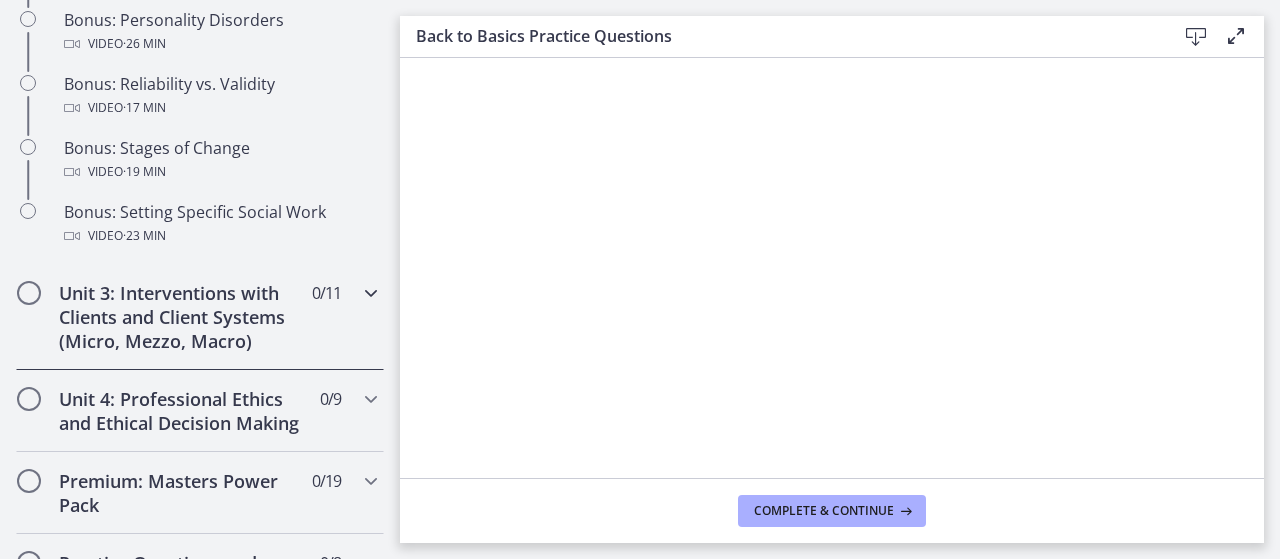 click at bounding box center (371, 293) 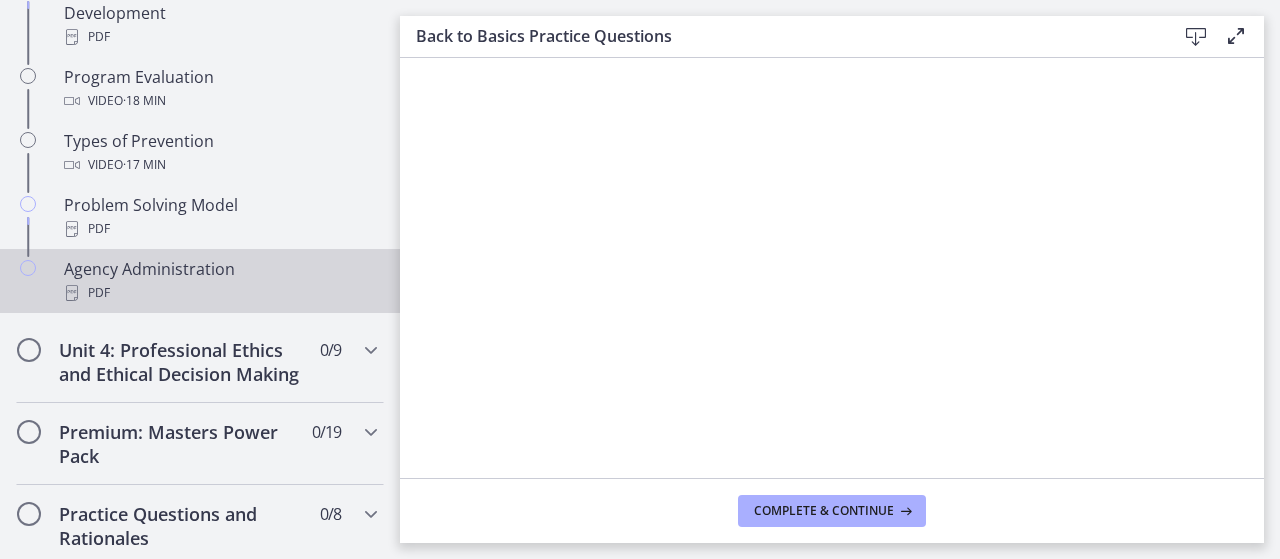 scroll, scrollTop: 1335, scrollLeft: 0, axis: vertical 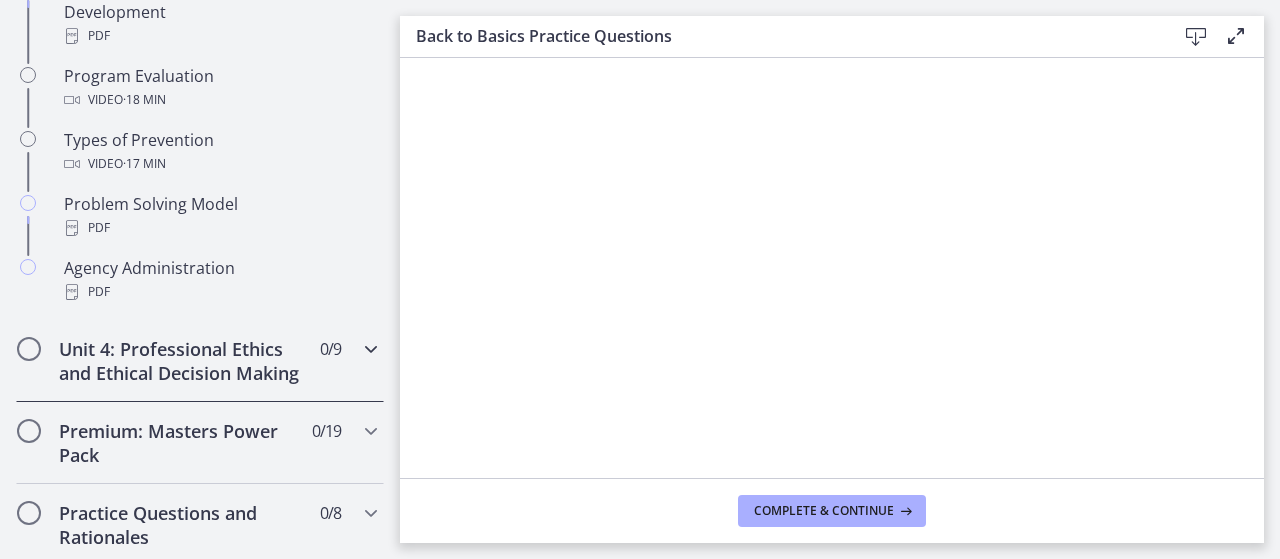 click at bounding box center [371, 349] 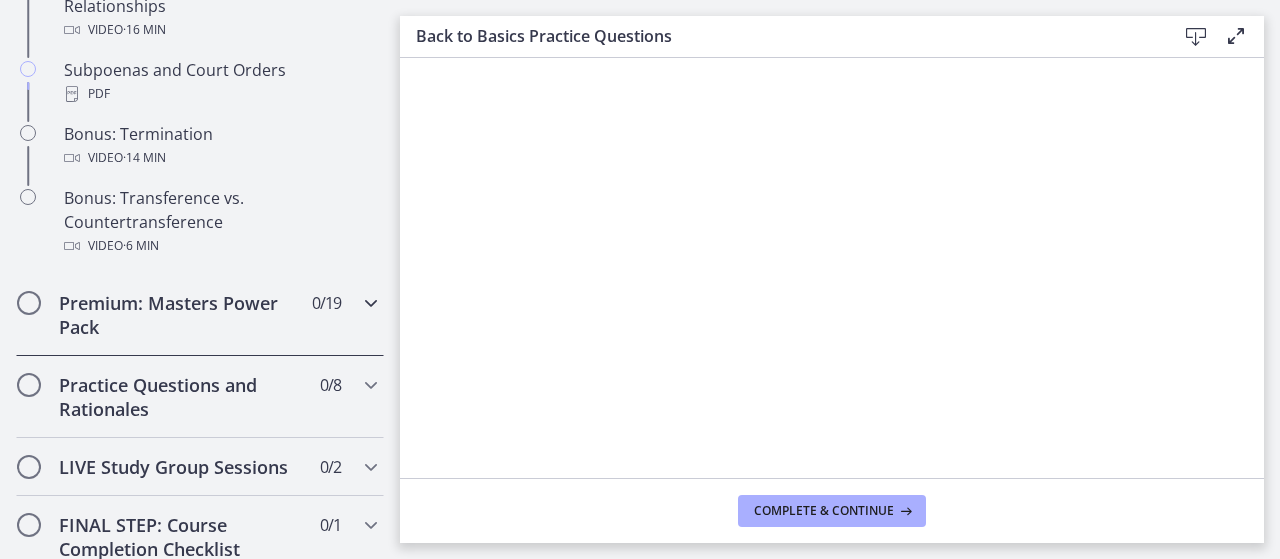 click at bounding box center (371, 303) 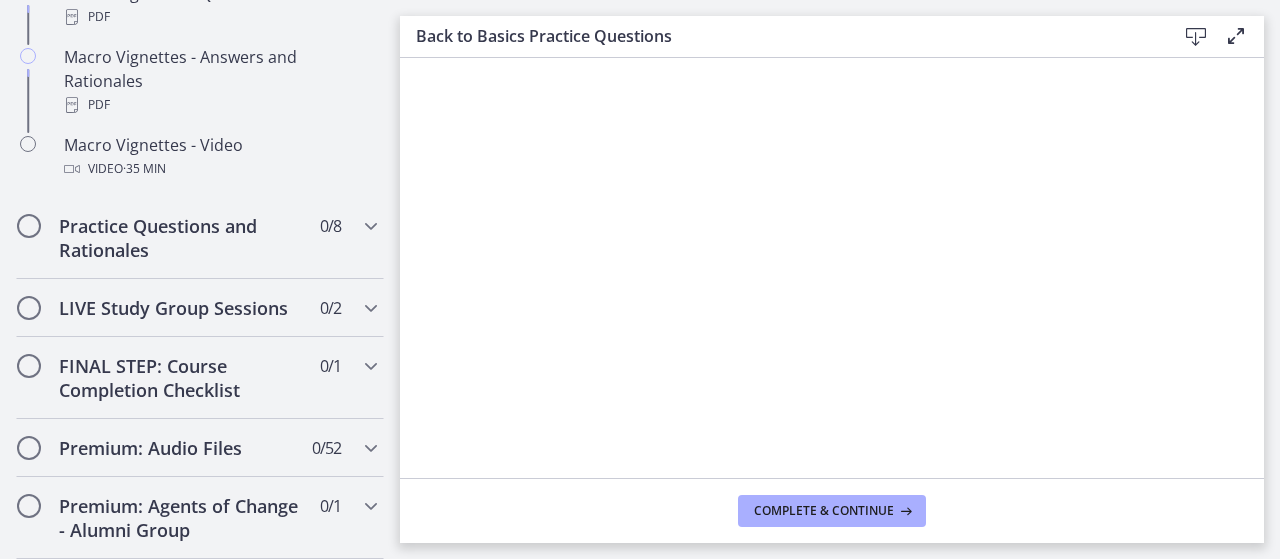scroll, scrollTop: 2268, scrollLeft: 0, axis: vertical 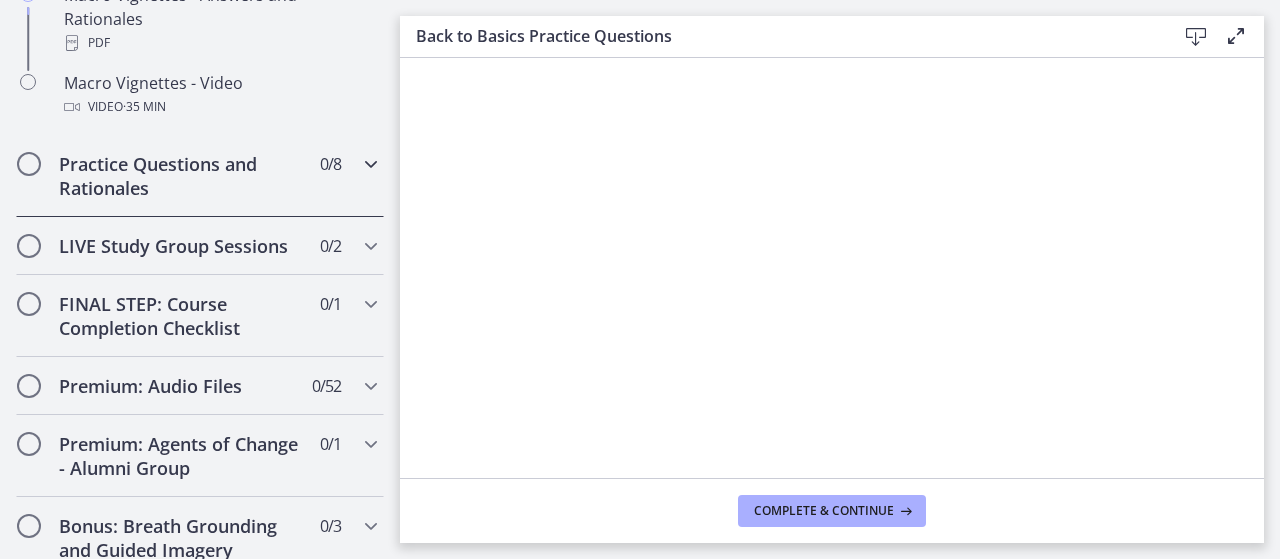 click at bounding box center [371, 164] 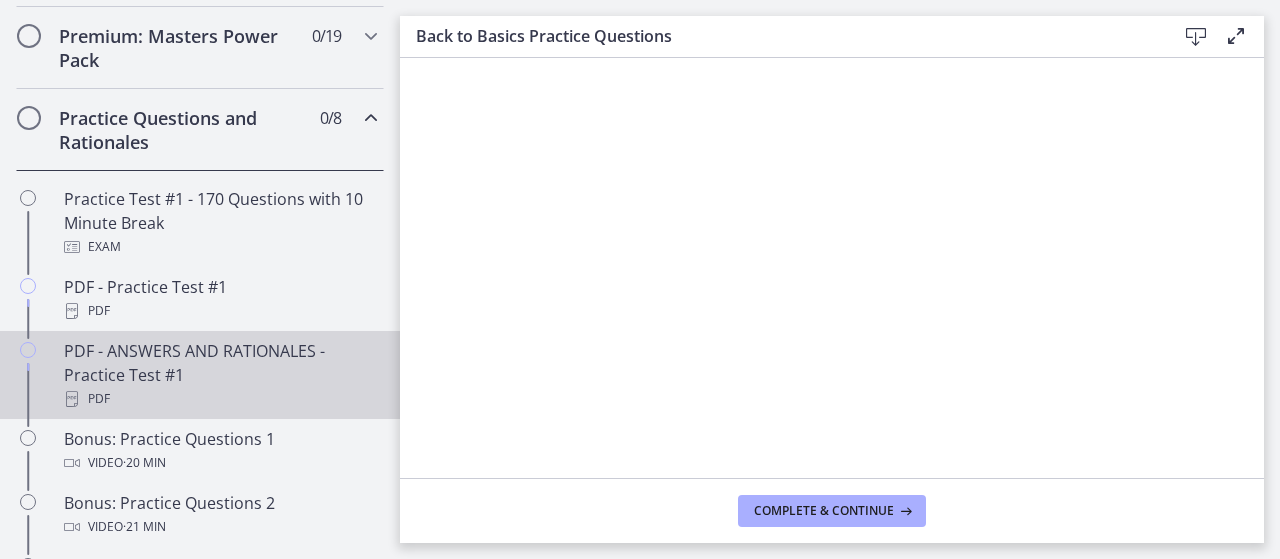scroll, scrollTop: 961, scrollLeft: 0, axis: vertical 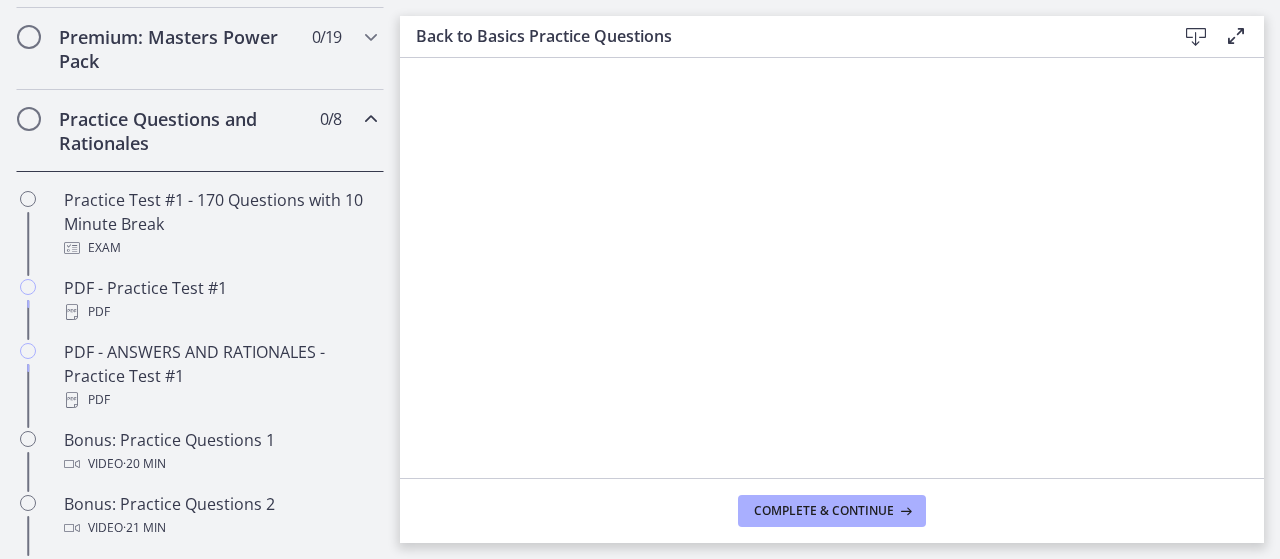 click at bounding box center [371, 119] 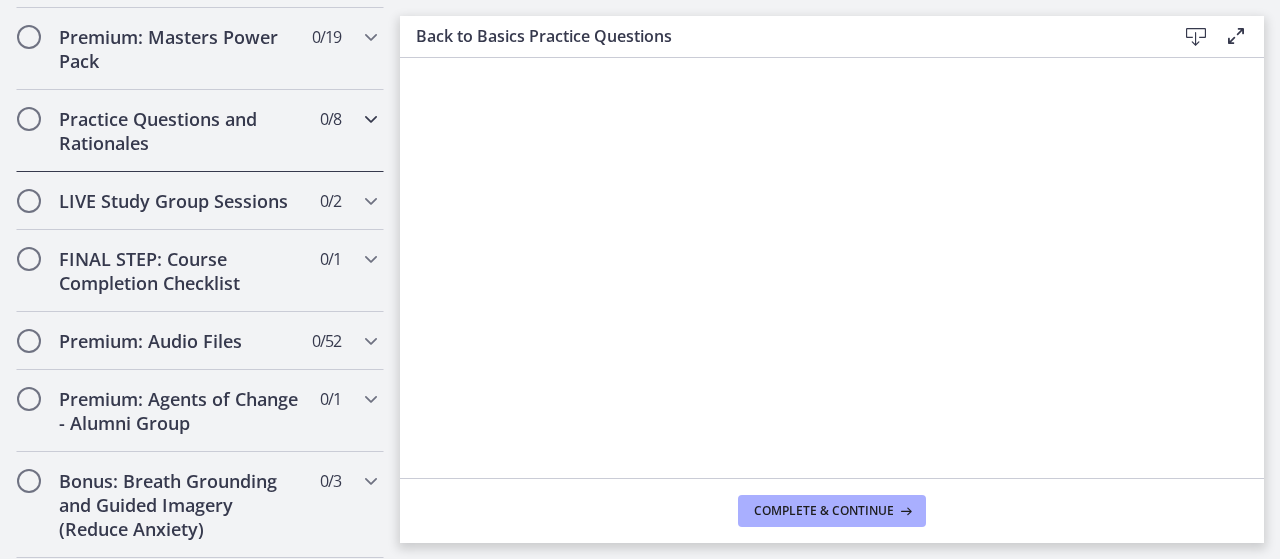click at bounding box center (371, 119) 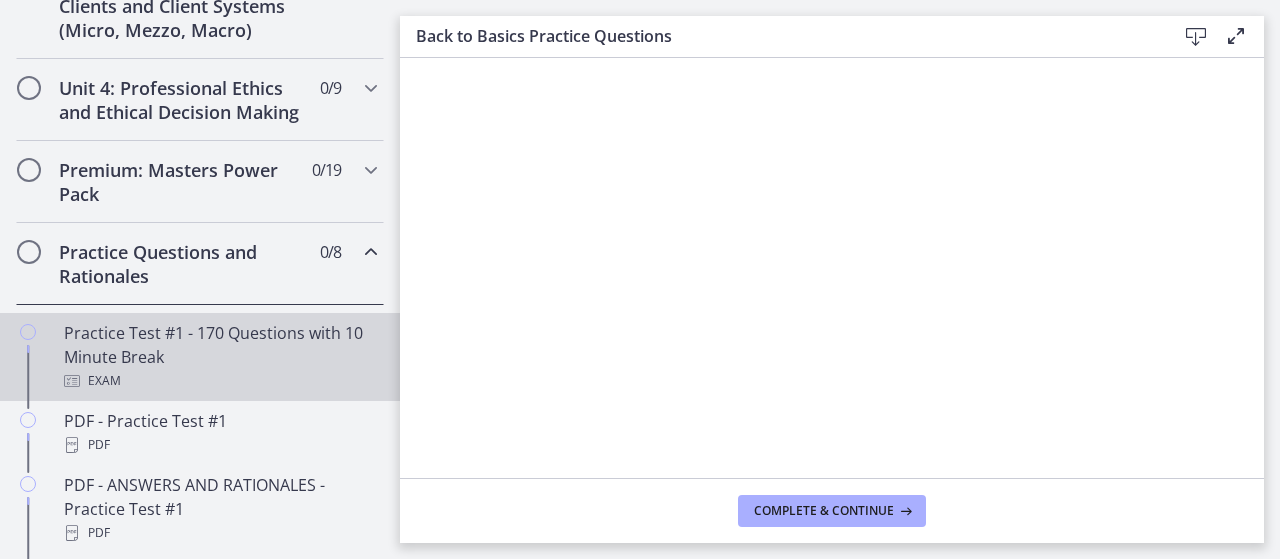 scroll, scrollTop: 828, scrollLeft: 0, axis: vertical 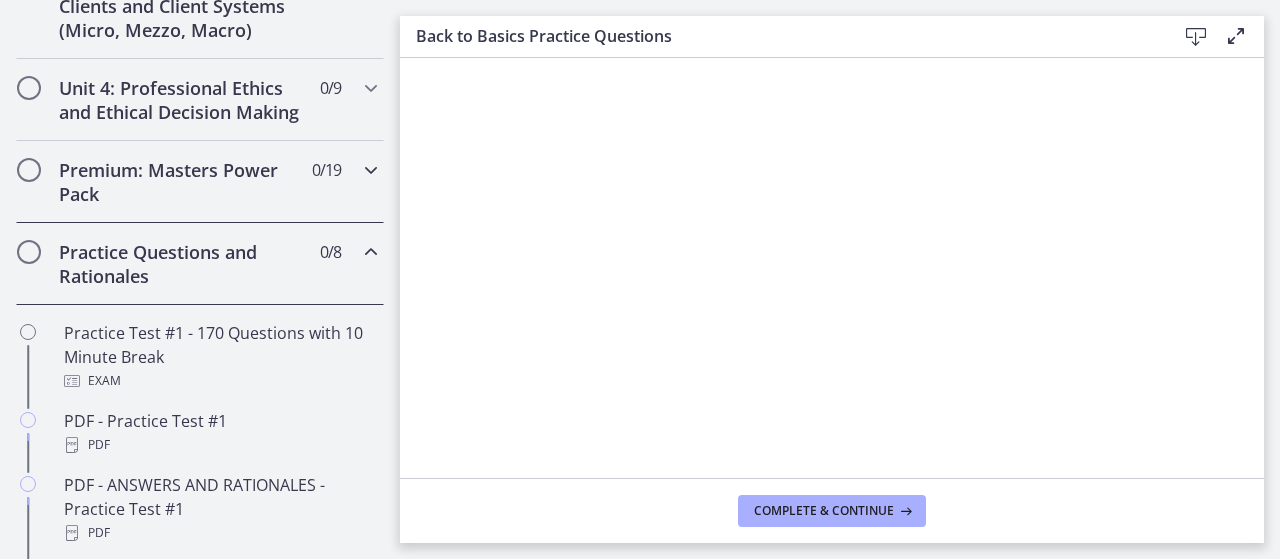 click at bounding box center [371, 170] 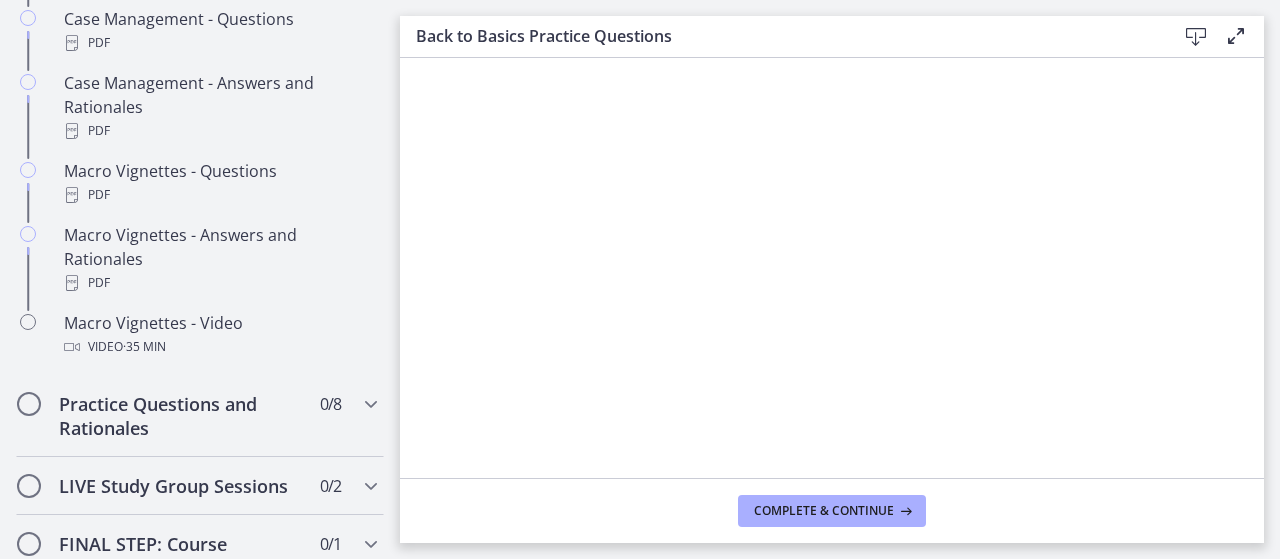 scroll, scrollTop: 2161, scrollLeft: 0, axis: vertical 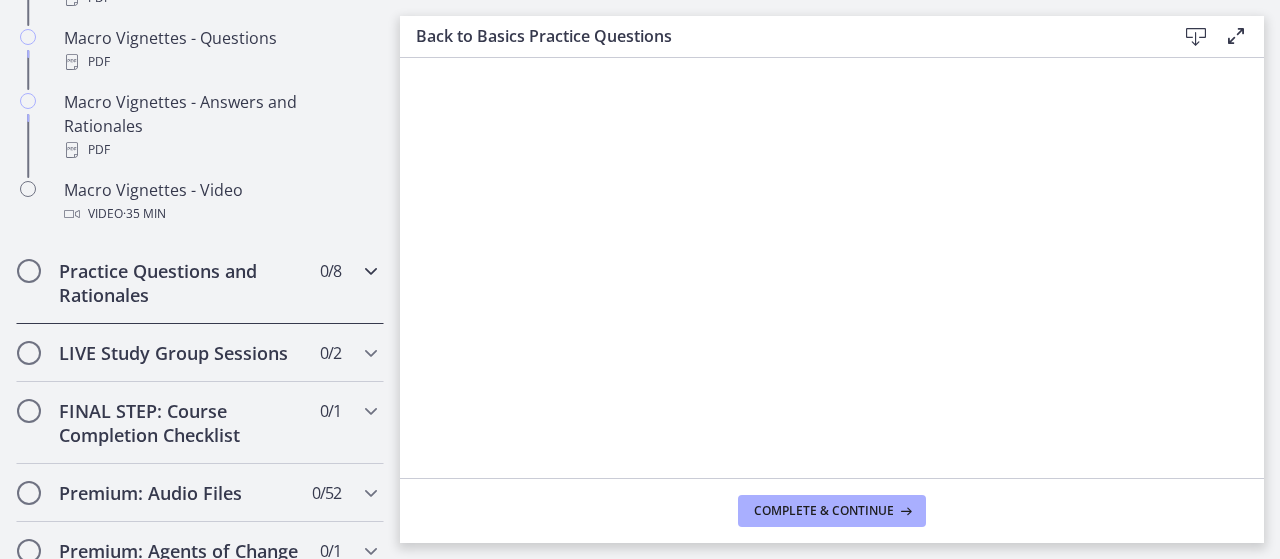 click at bounding box center (371, 271) 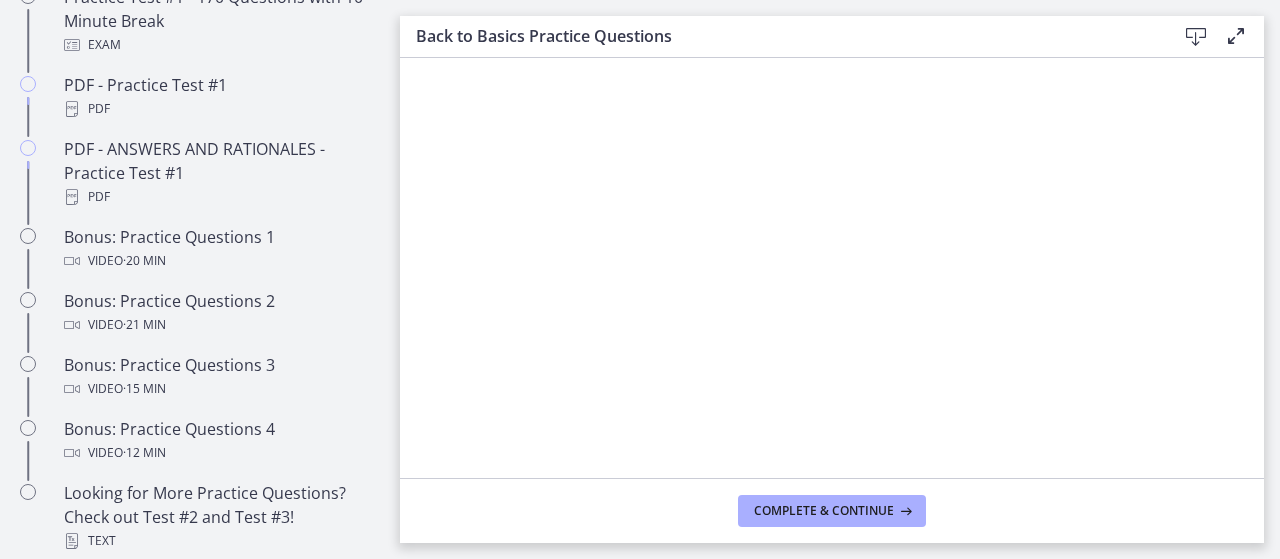 scroll, scrollTop: 1094, scrollLeft: 0, axis: vertical 